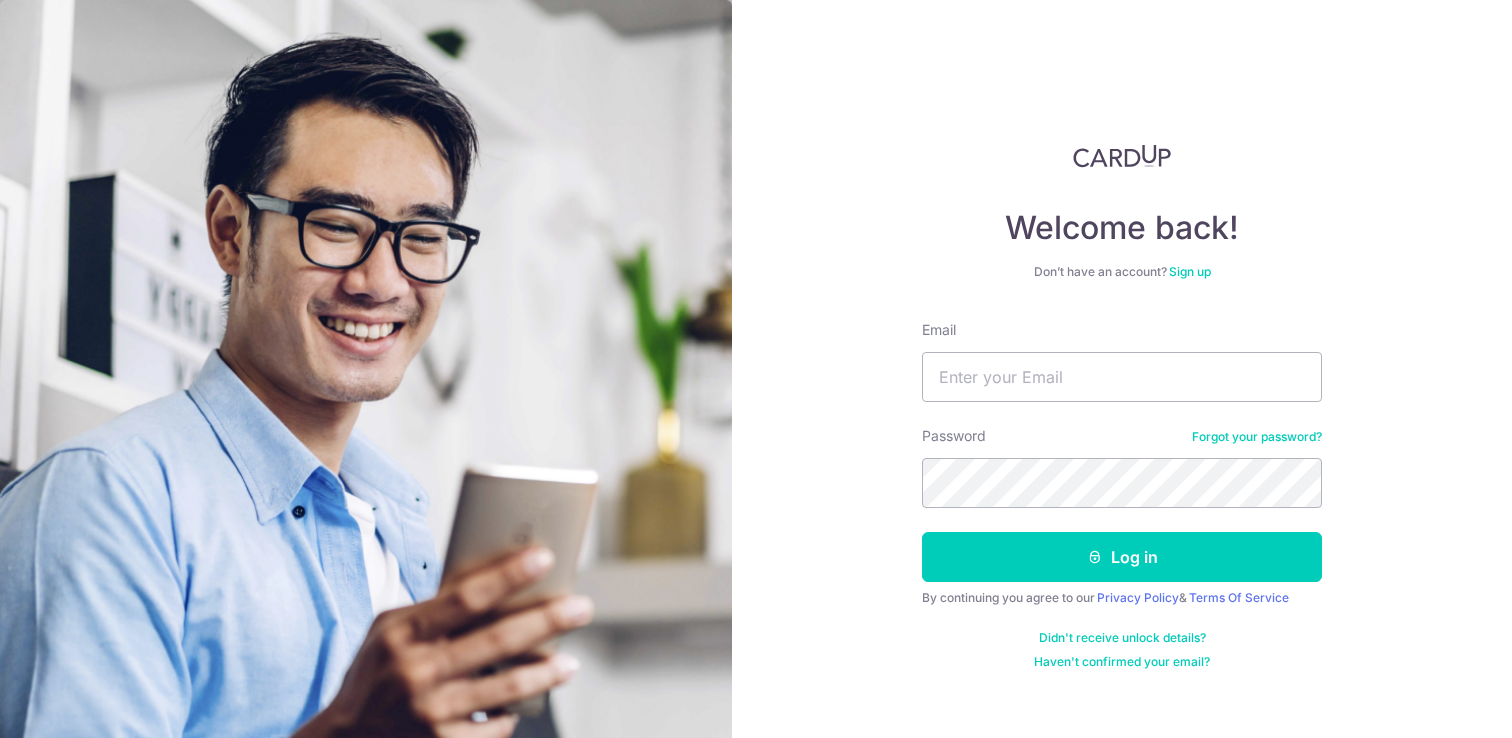 scroll, scrollTop: 0, scrollLeft: 0, axis: both 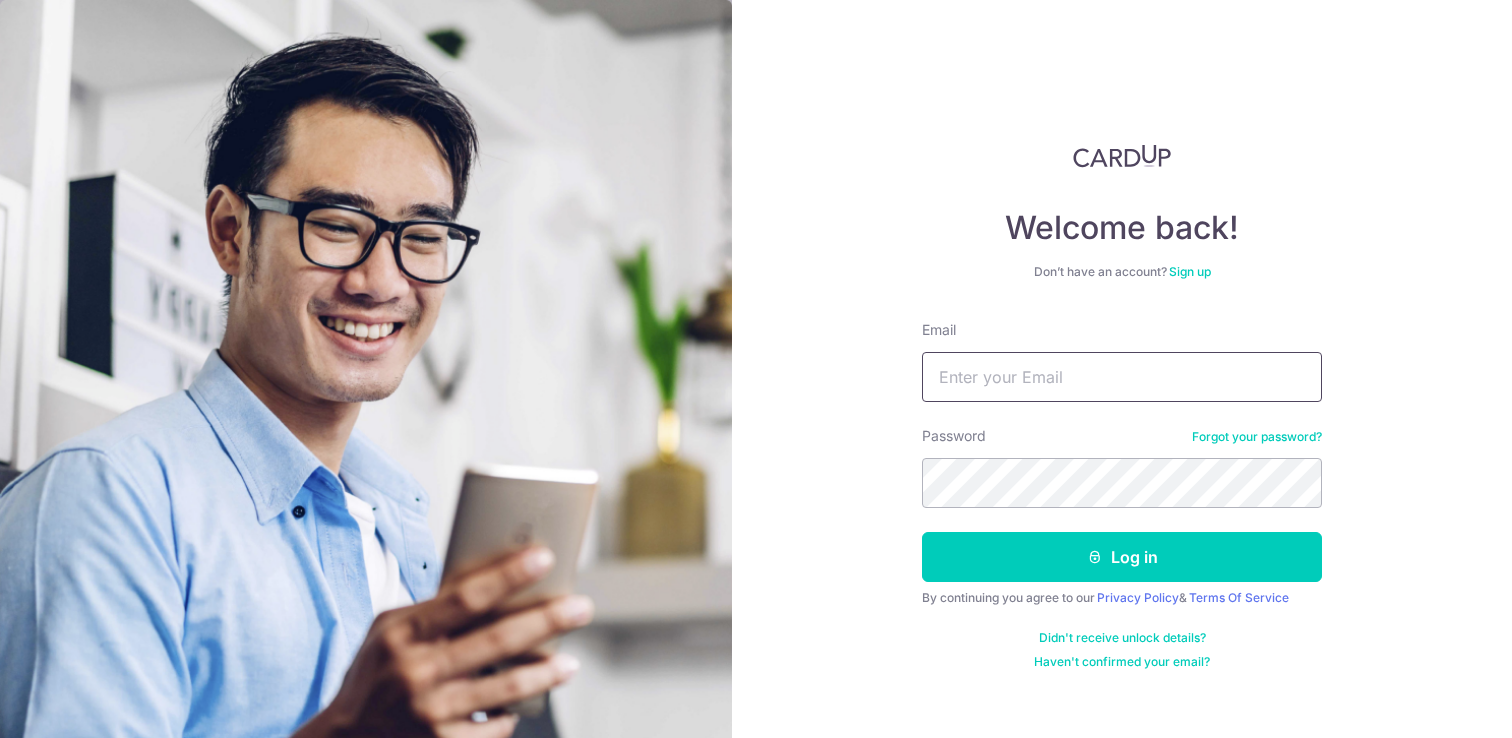 type on "[EMAIL]" 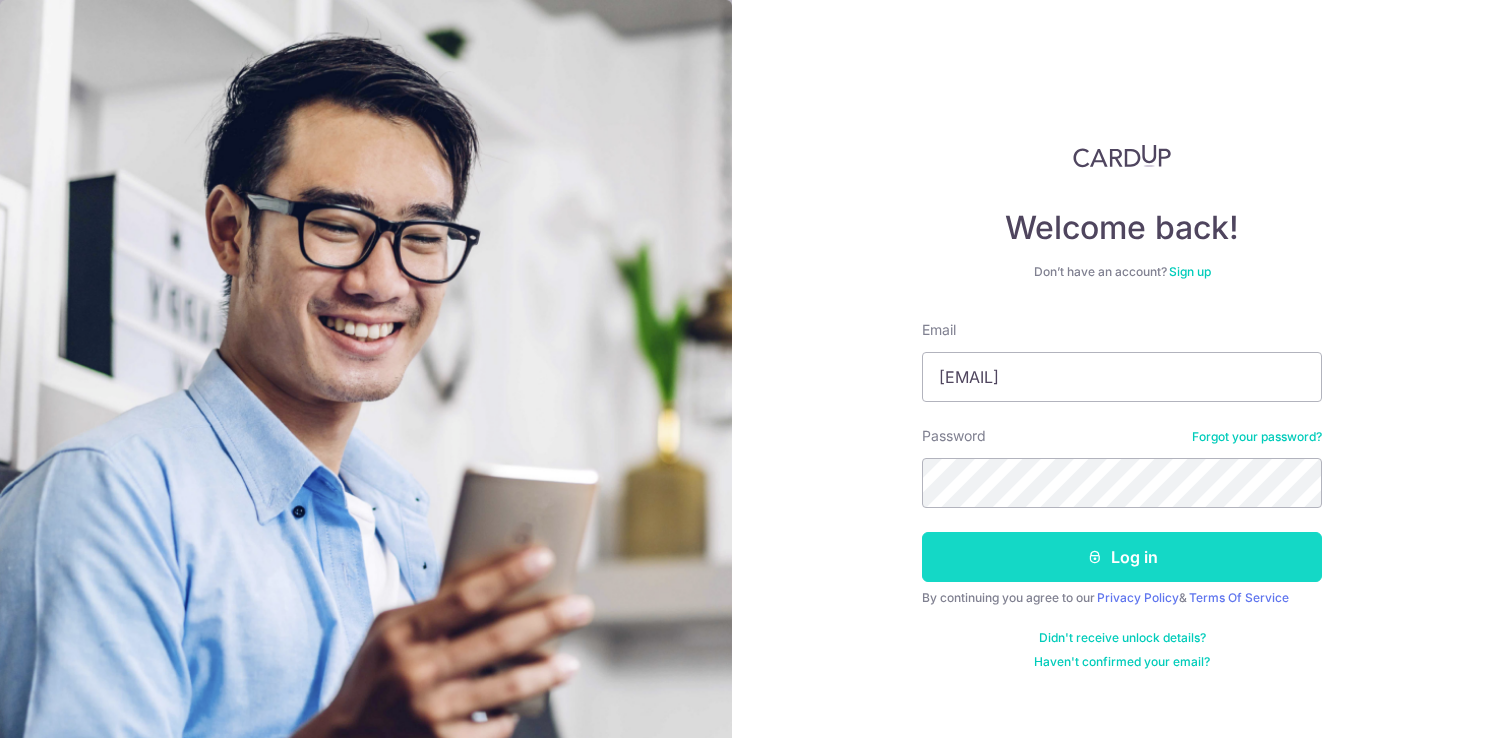 click on "Log in" at bounding box center (1122, 557) 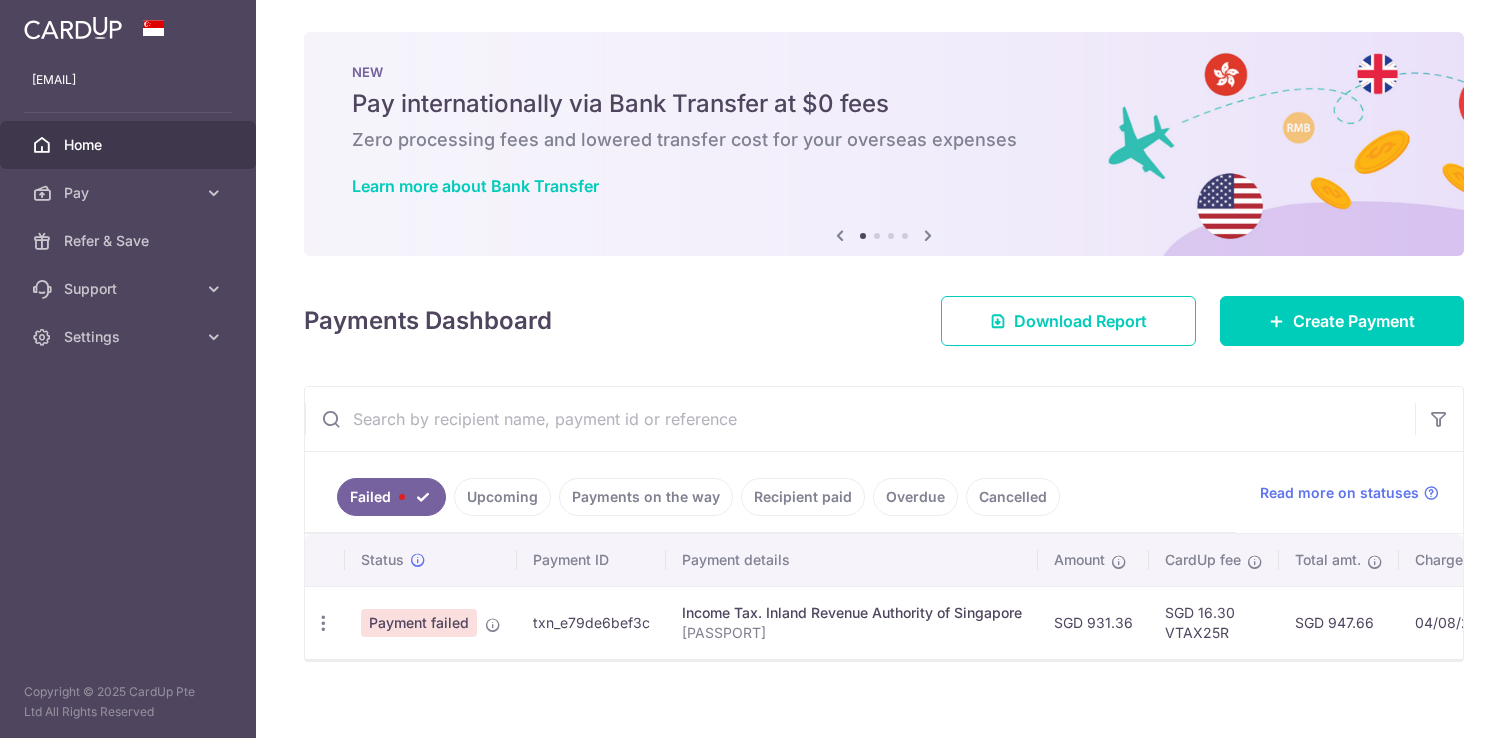 scroll, scrollTop: 0, scrollLeft: 0, axis: both 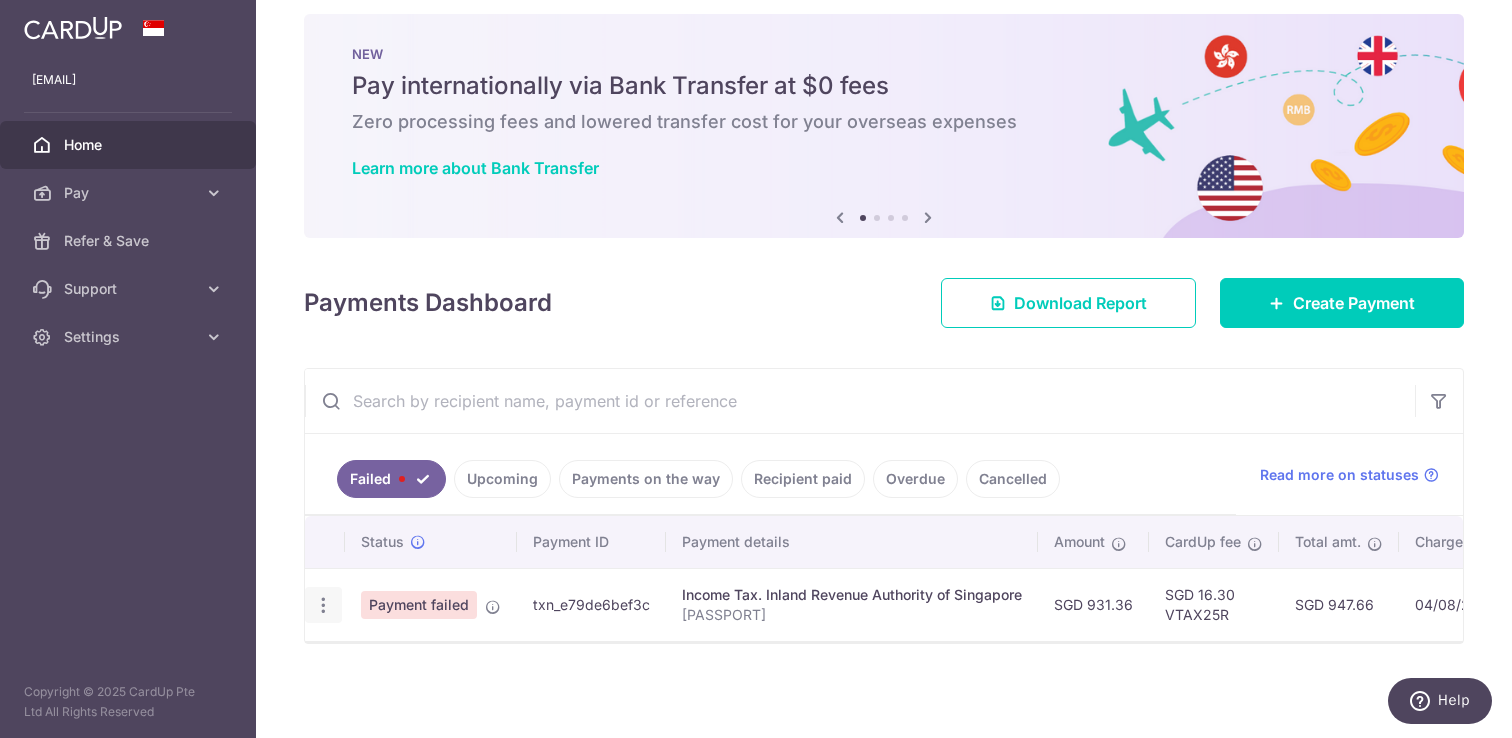 click at bounding box center [323, 605] 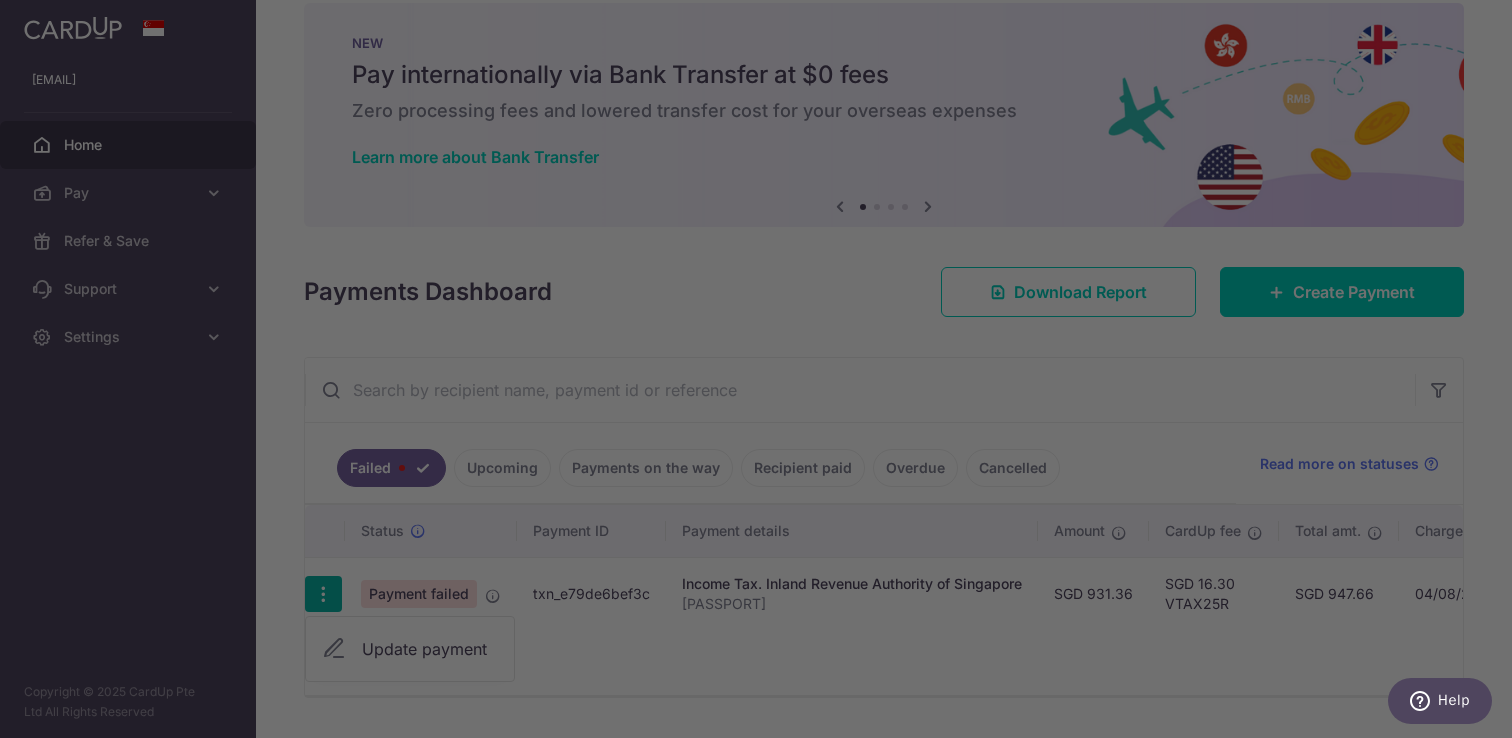 click at bounding box center (763, 372) 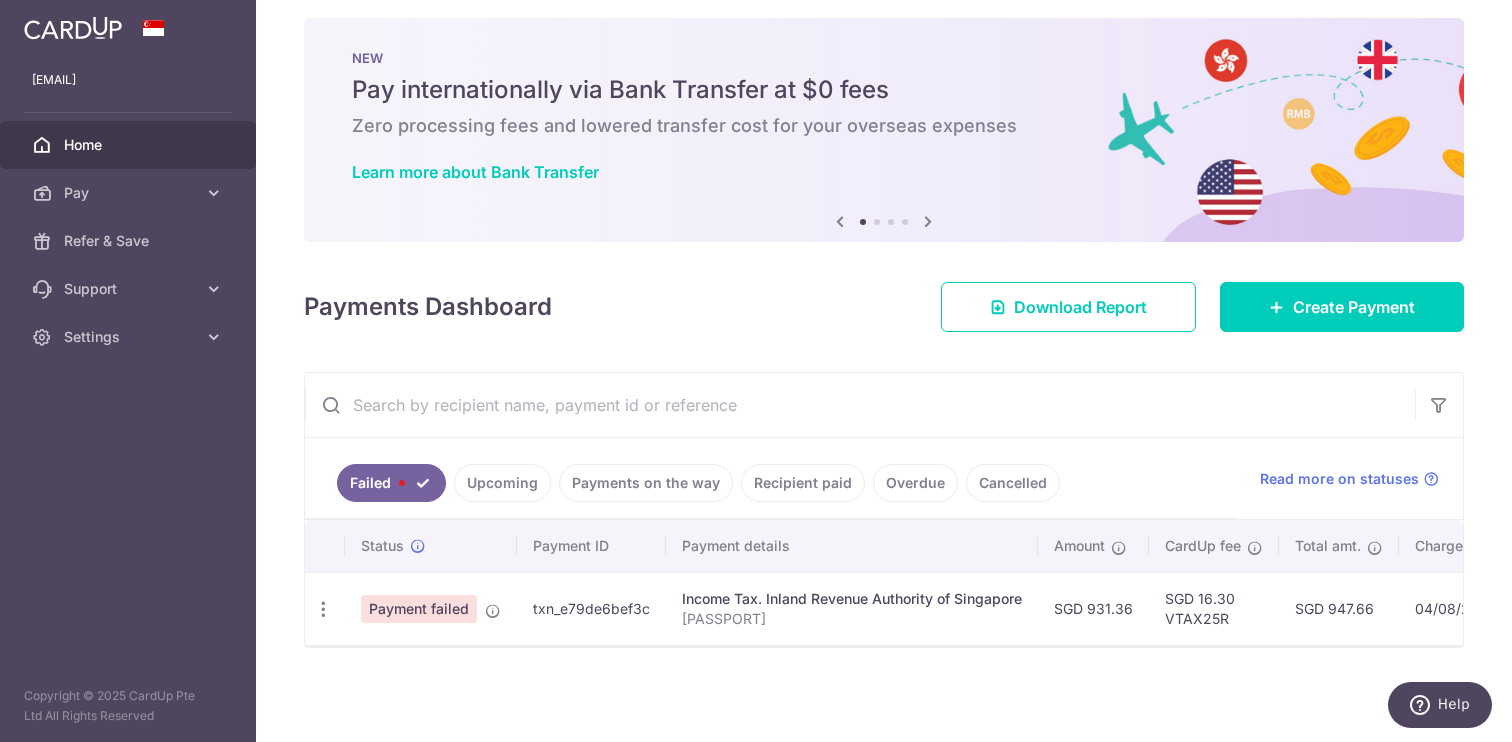 scroll, scrollTop: 0, scrollLeft: 0, axis: both 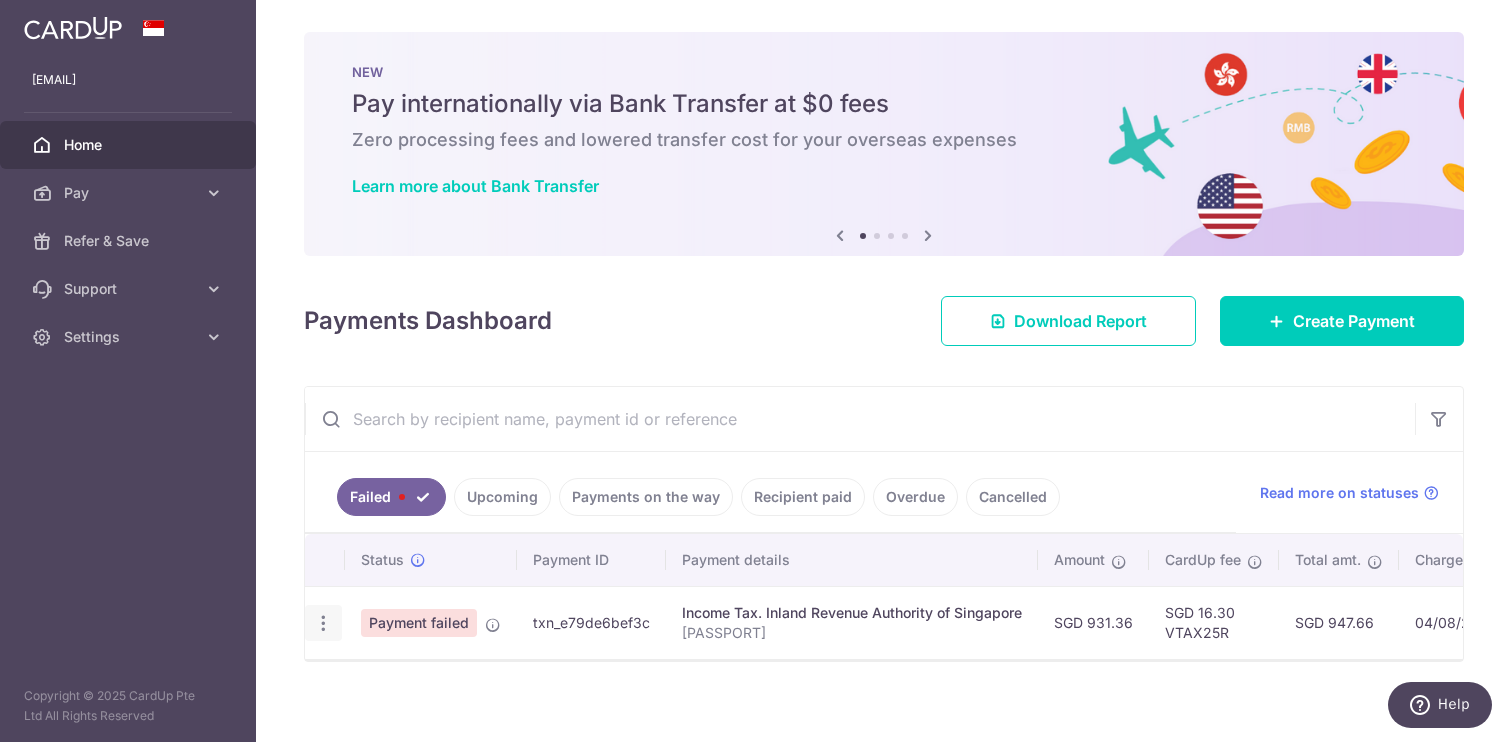 click at bounding box center [323, 623] 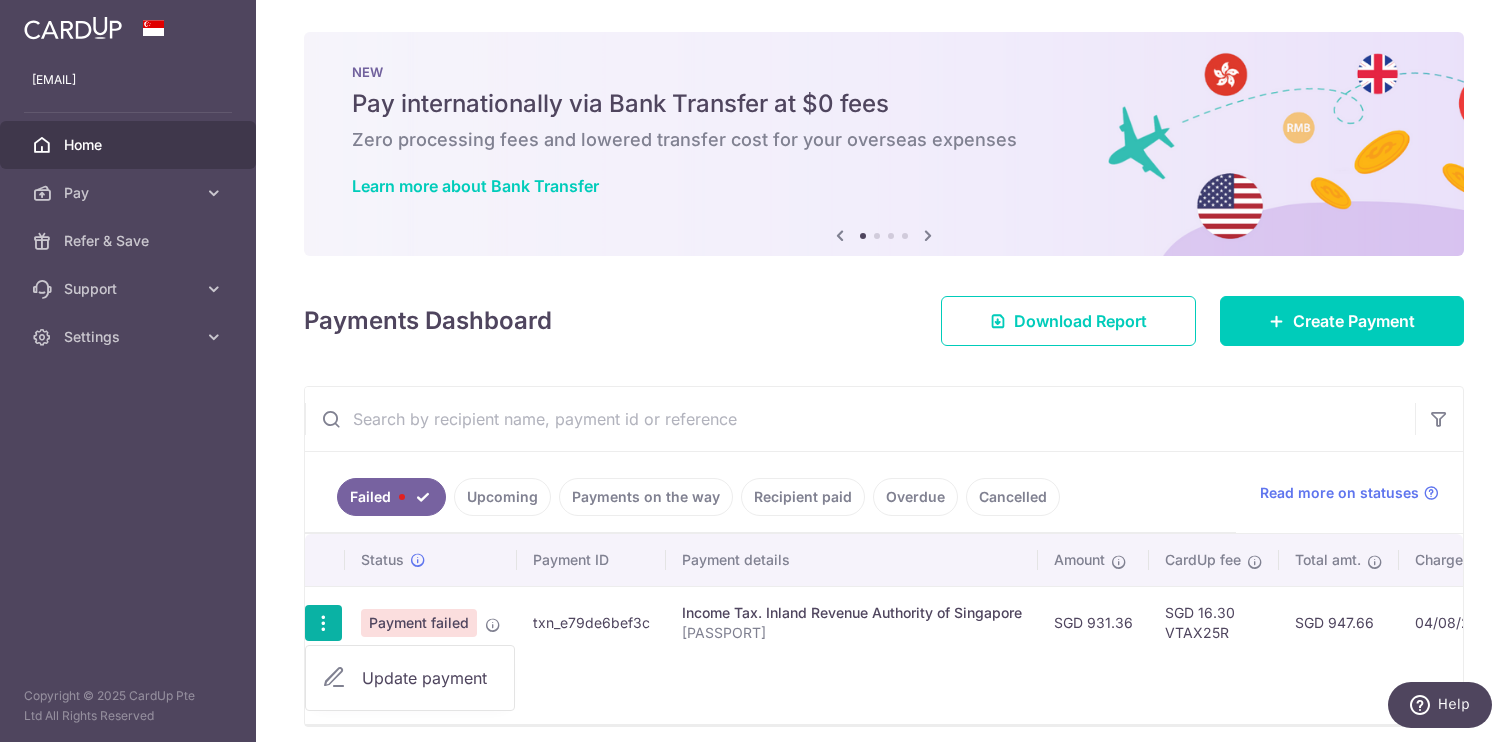 click on "Update payment" at bounding box center [430, 678] 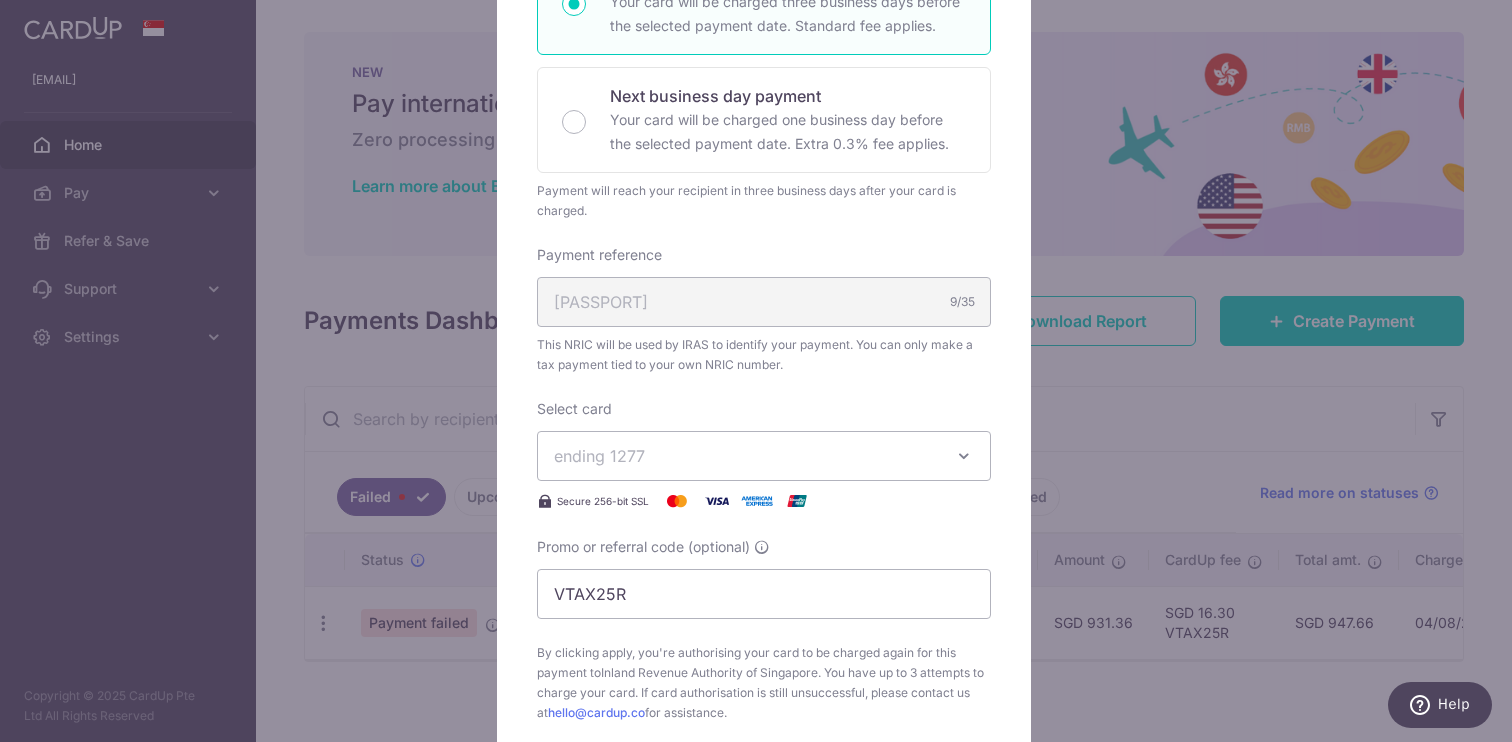 scroll, scrollTop: 374, scrollLeft: 0, axis: vertical 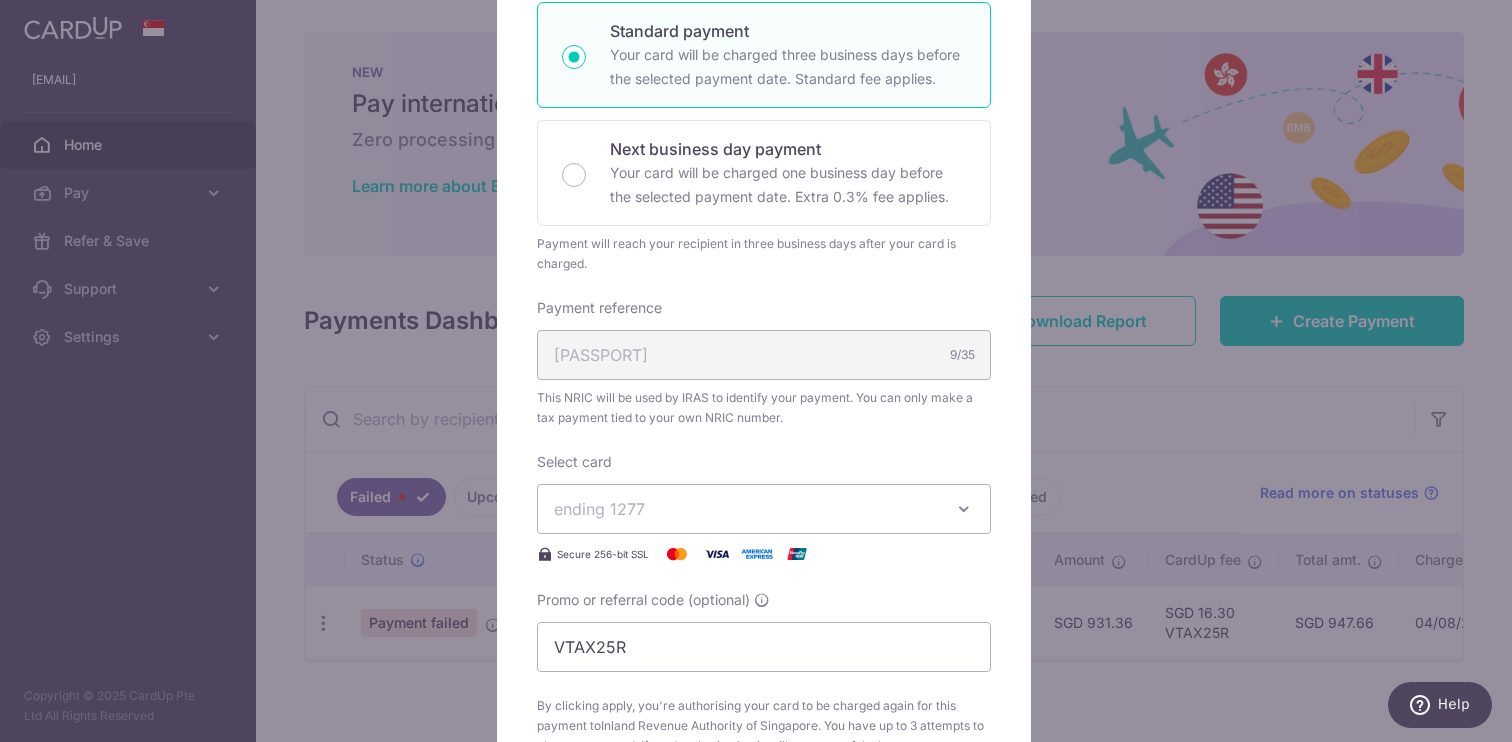 click at bounding box center [964, 509] 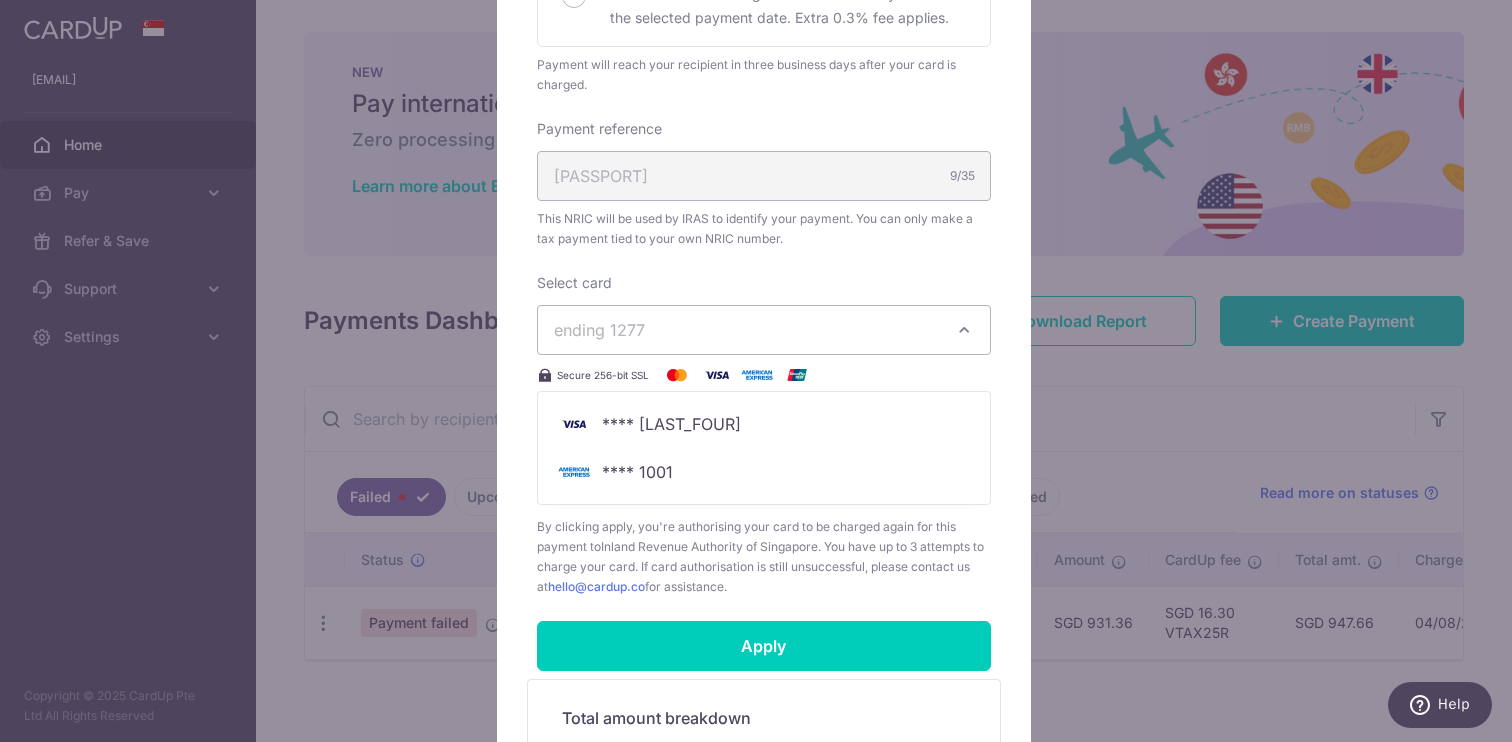 scroll, scrollTop: 553, scrollLeft: 0, axis: vertical 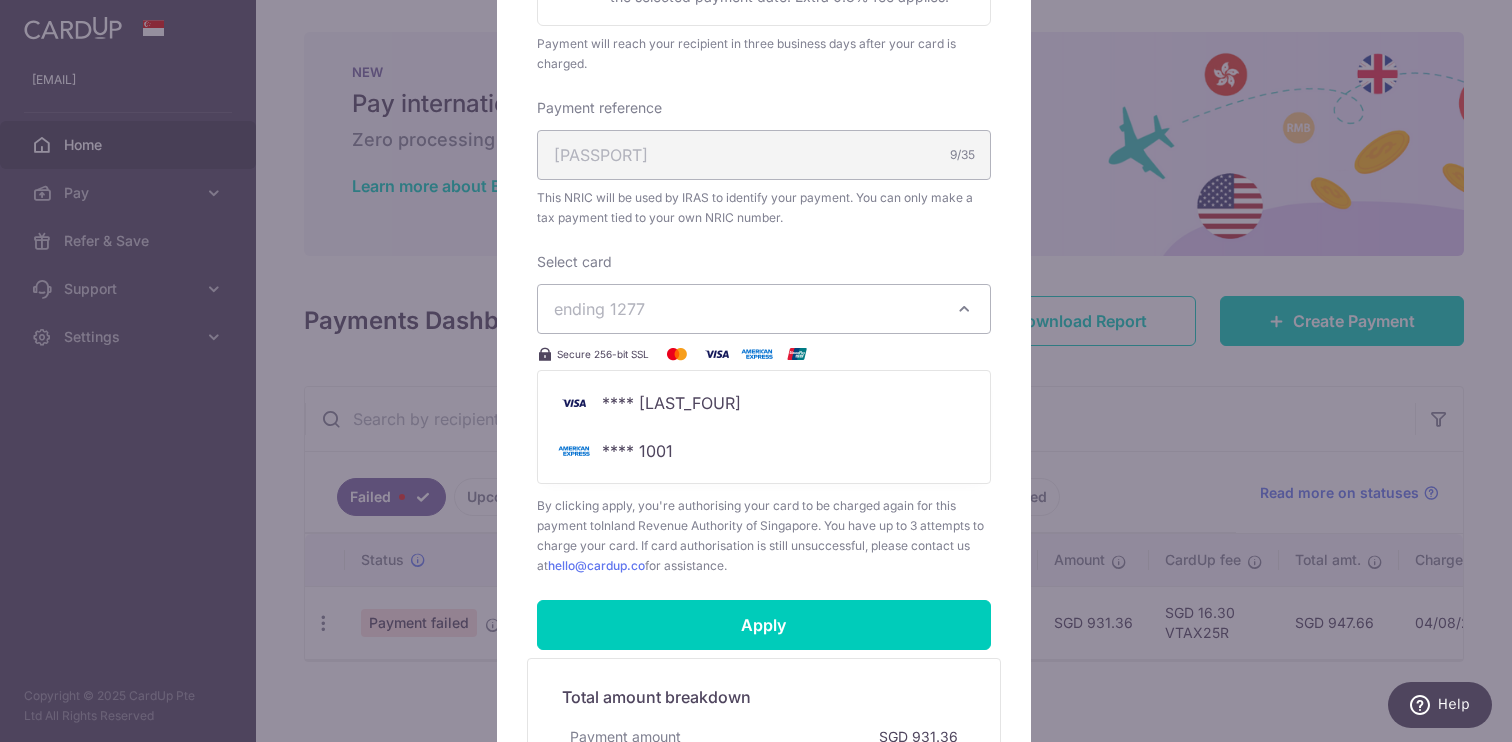 click on "Edit payment
By clicking apply,  you will make changes to all   payments to  Inland Revenue Authority of Singapore  scheduled from
.
By clicking below, you confirm you are editing this payment to  Inland Revenue Authority of Singapore  on
07/08/2025 .
931.36" at bounding box center [756, 371] 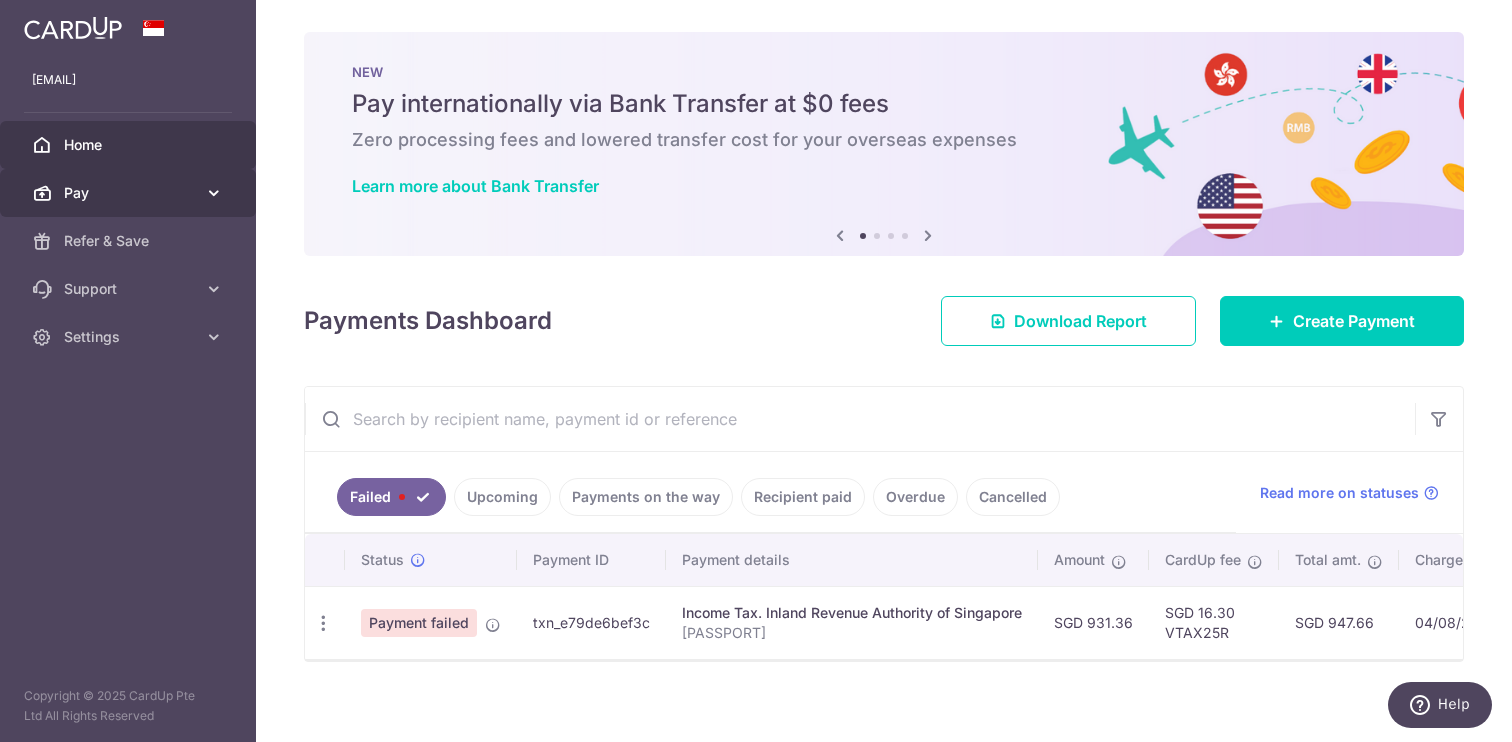 click on "Pay" at bounding box center (130, 193) 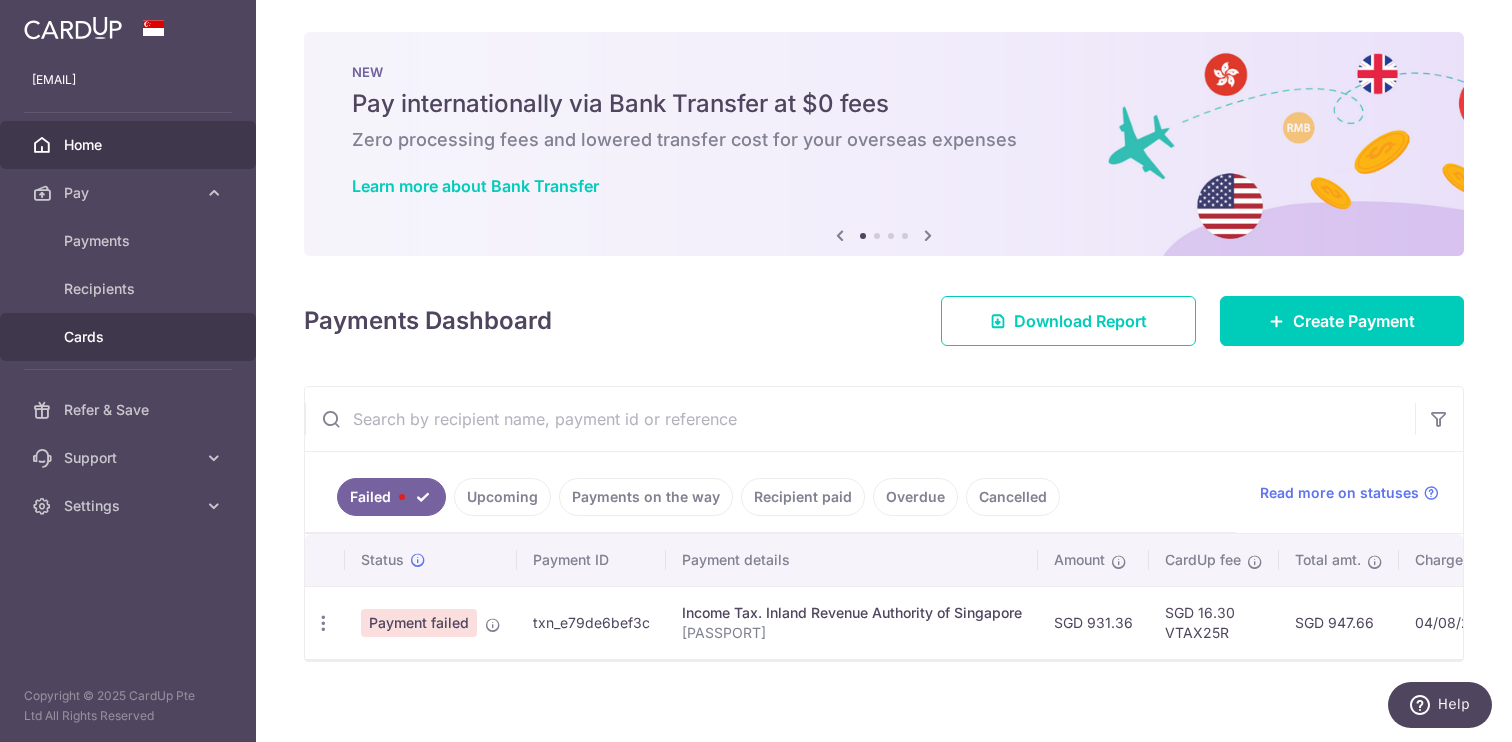 click on "Cards" at bounding box center (130, 337) 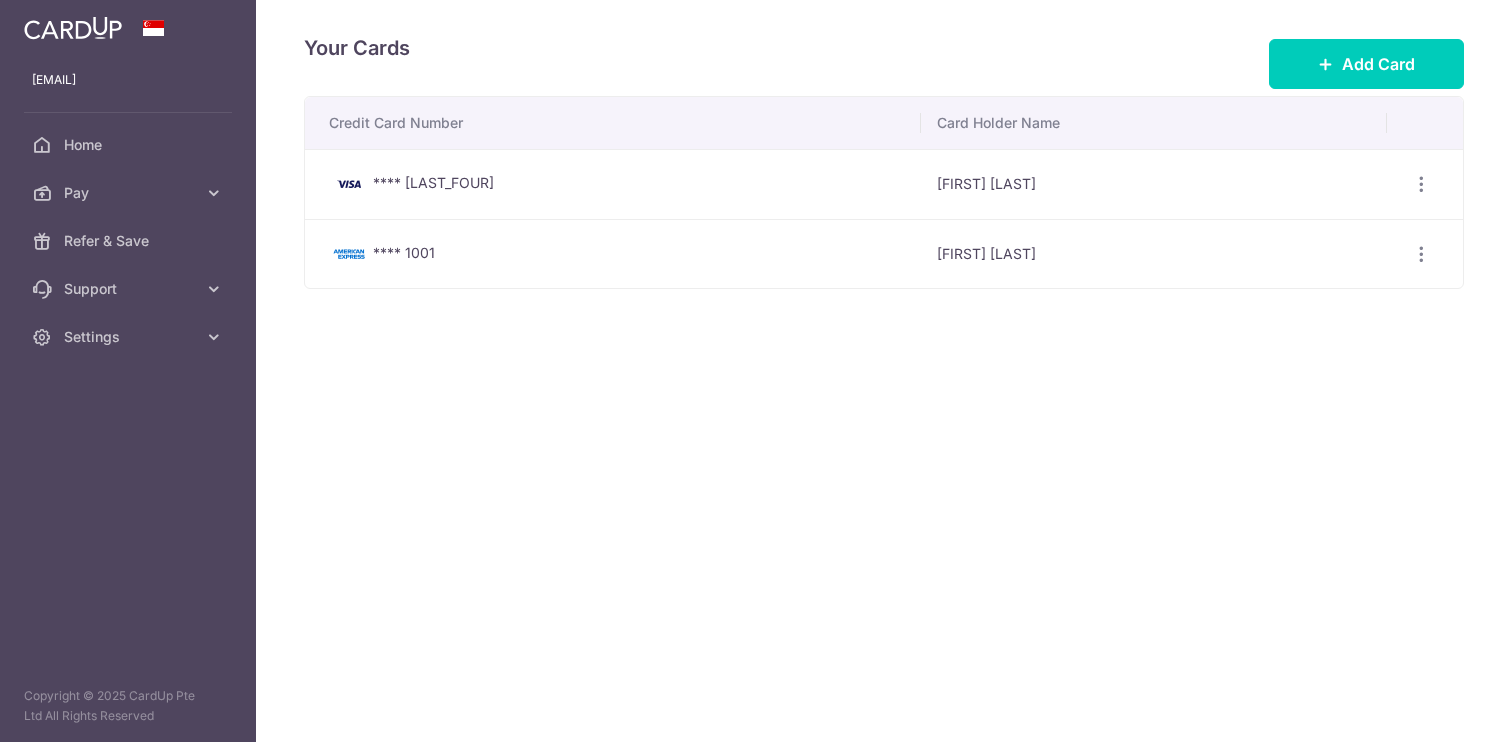 scroll, scrollTop: 0, scrollLeft: 0, axis: both 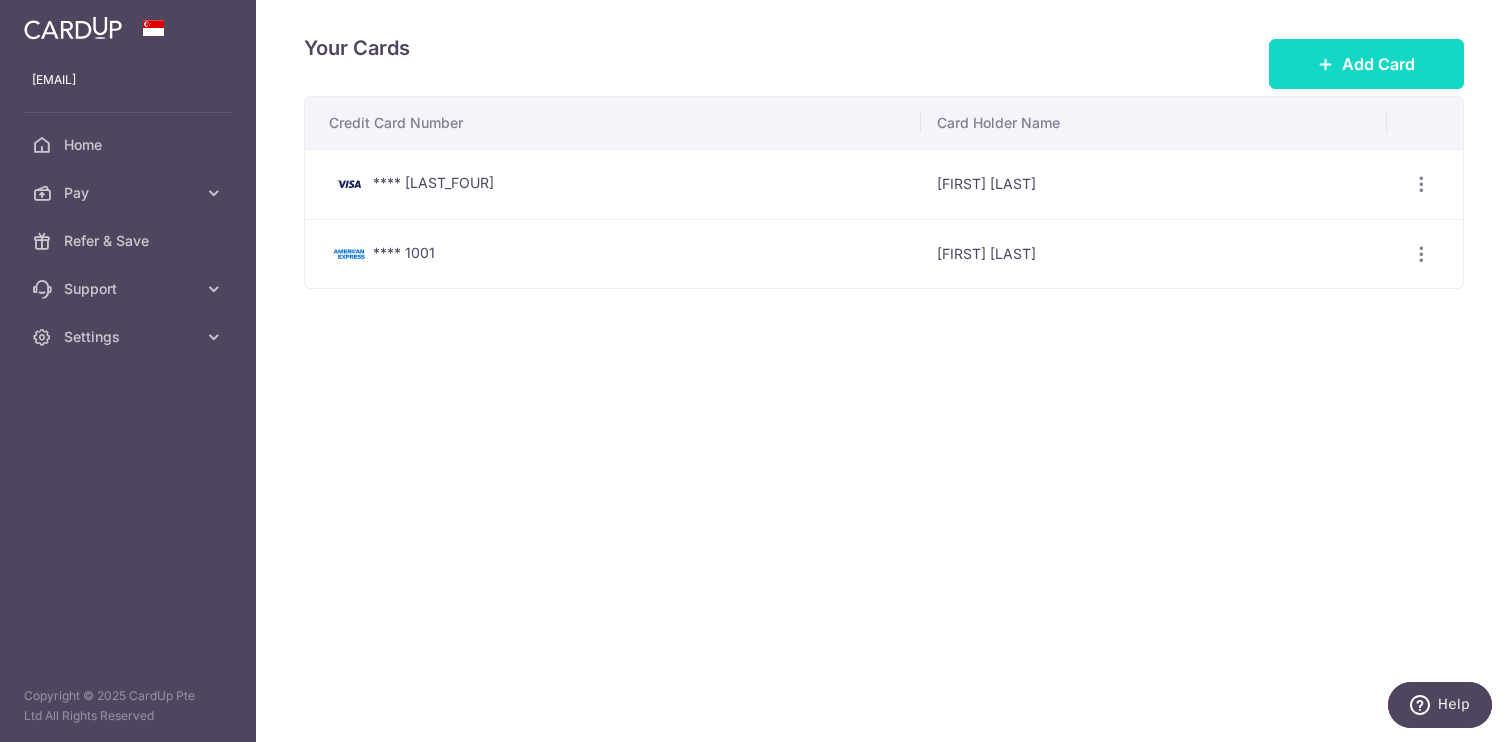 click on "Add Card" at bounding box center [1378, 64] 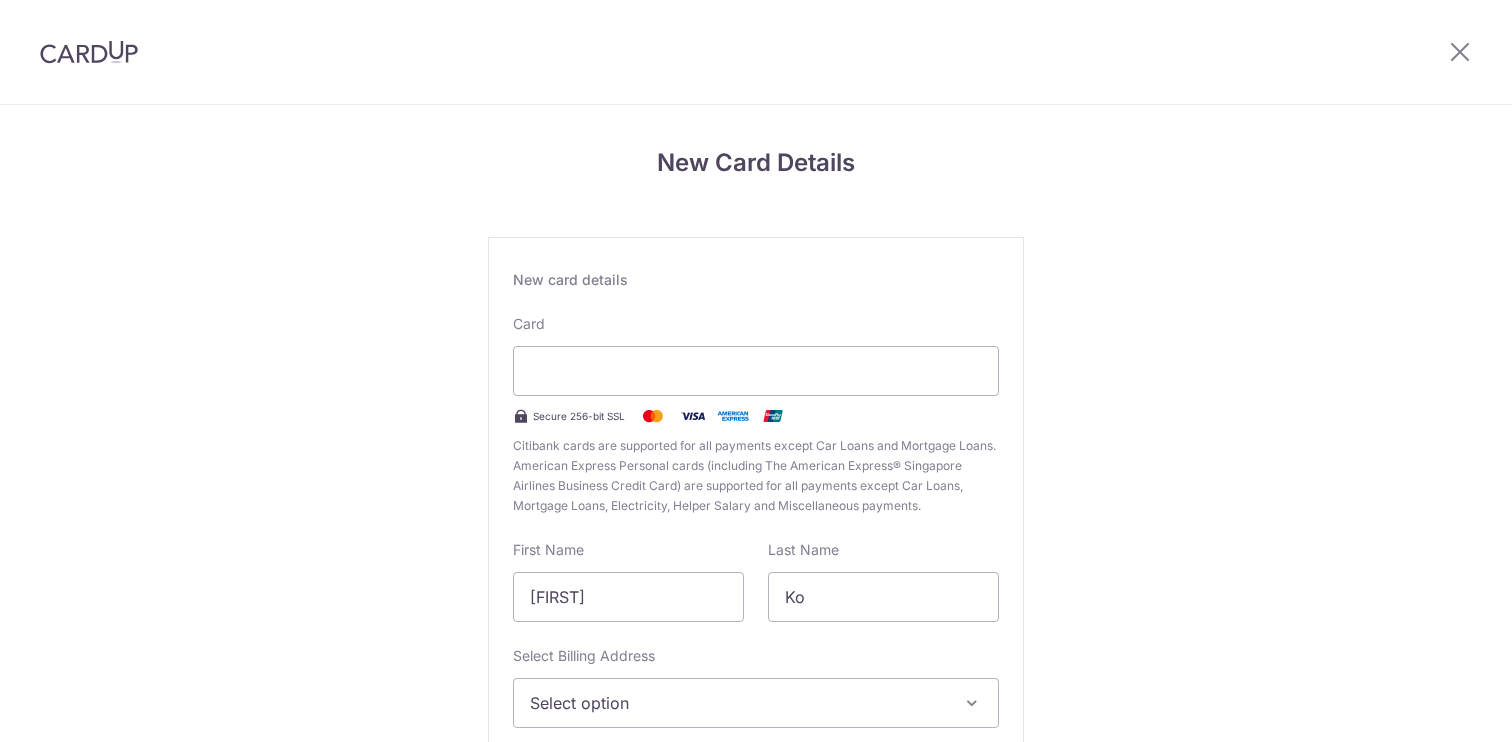 scroll, scrollTop: 0, scrollLeft: 0, axis: both 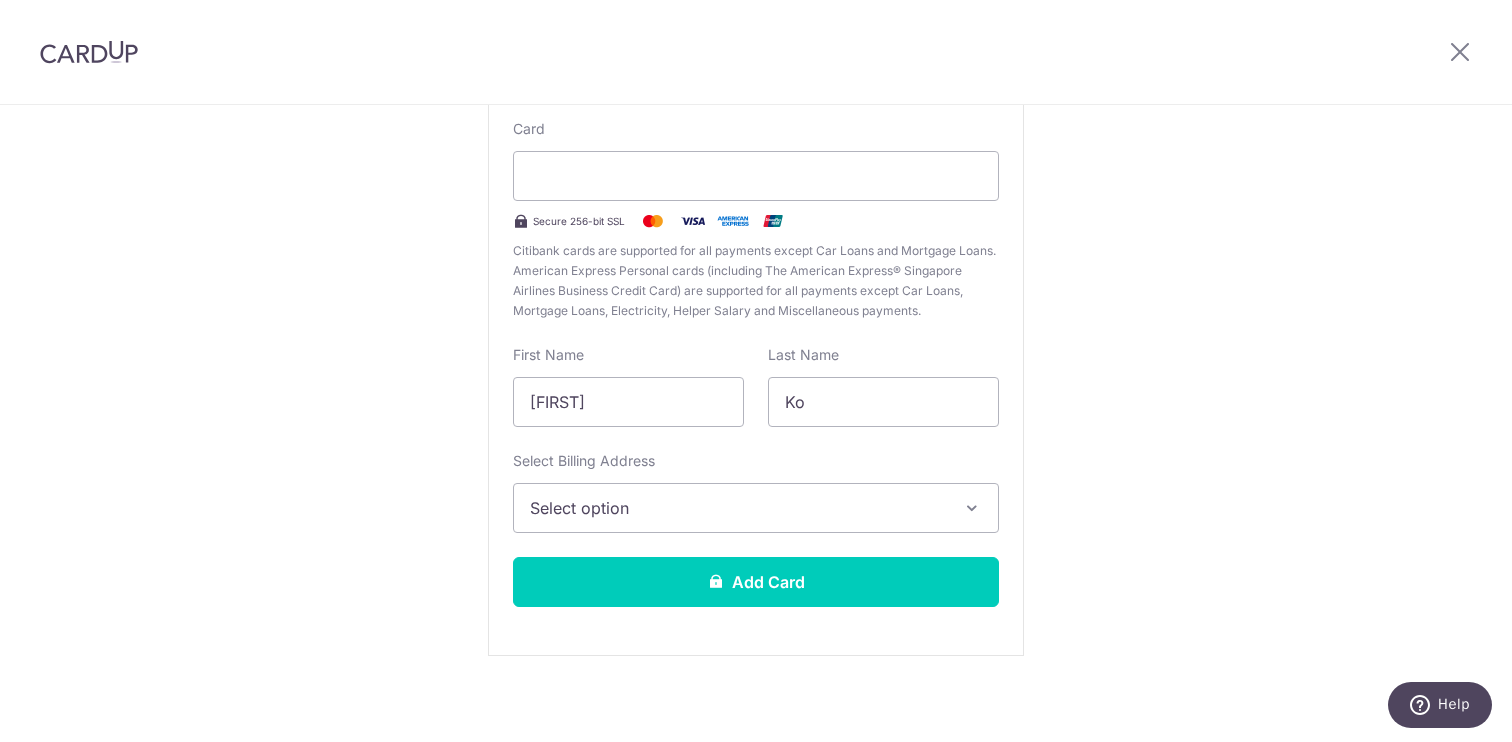 click on "Select option" at bounding box center [738, 508] 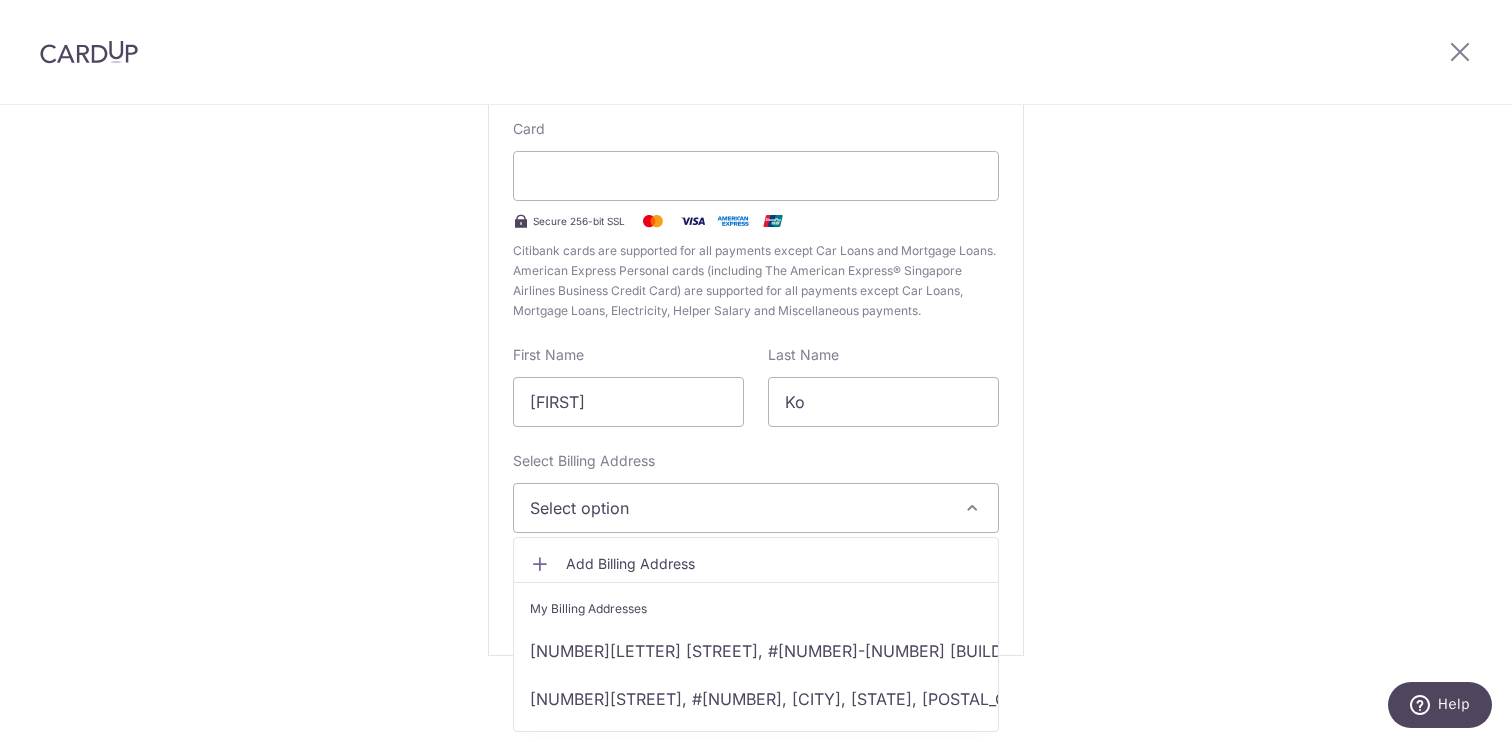 scroll, scrollTop: 203, scrollLeft: 0, axis: vertical 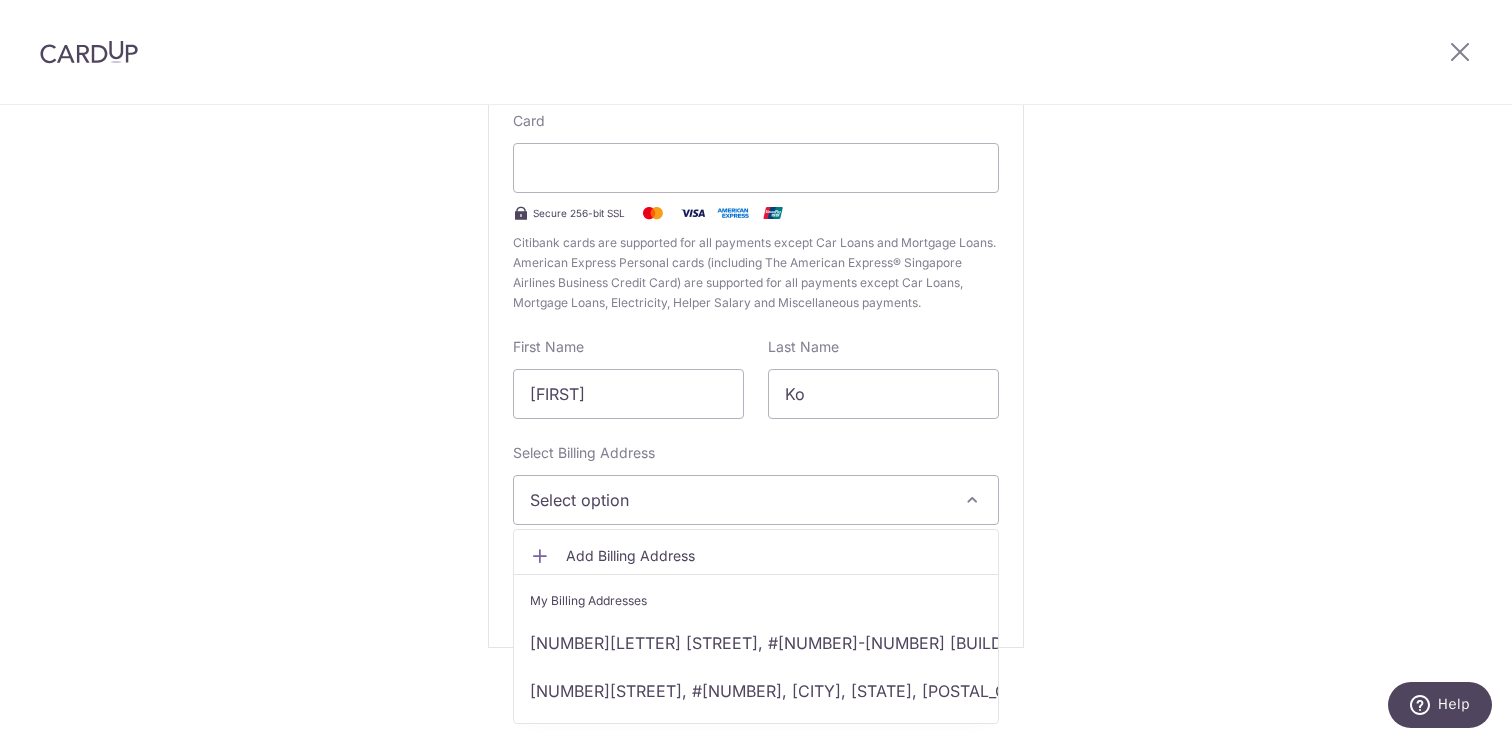 click on "Add Billing Address" at bounding box center [774, 556] 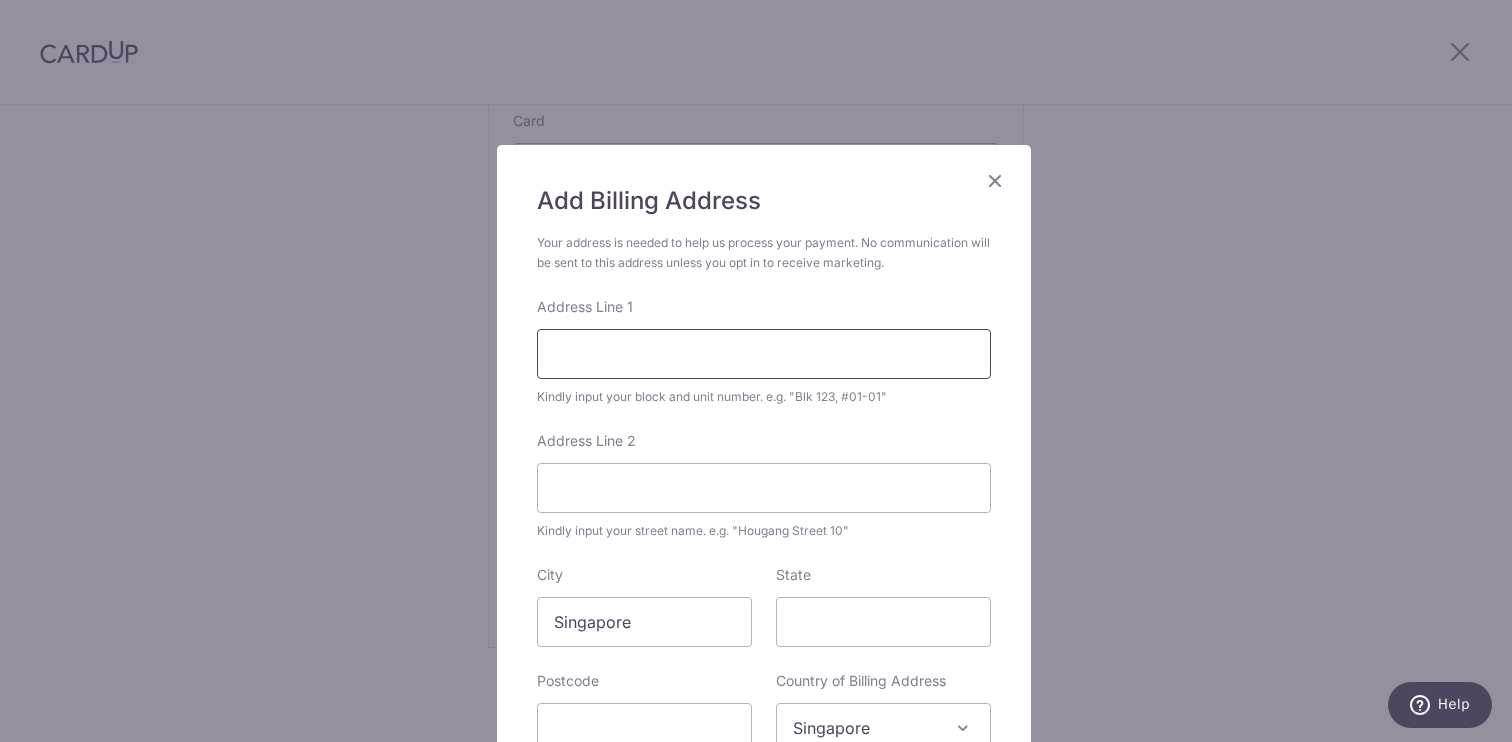 click on "Address Line 1" at bounding box center (764, 354) 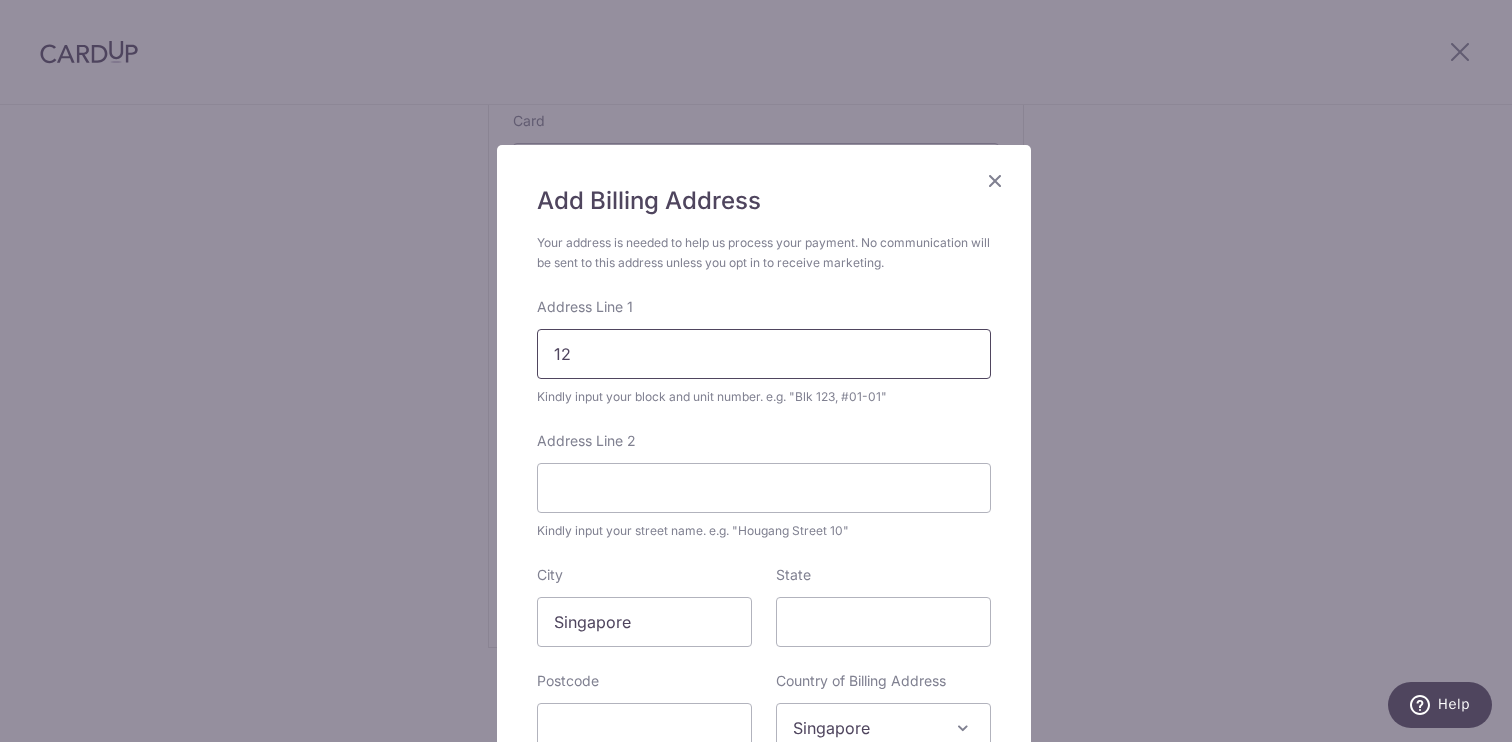 type on "12 amber gardens" 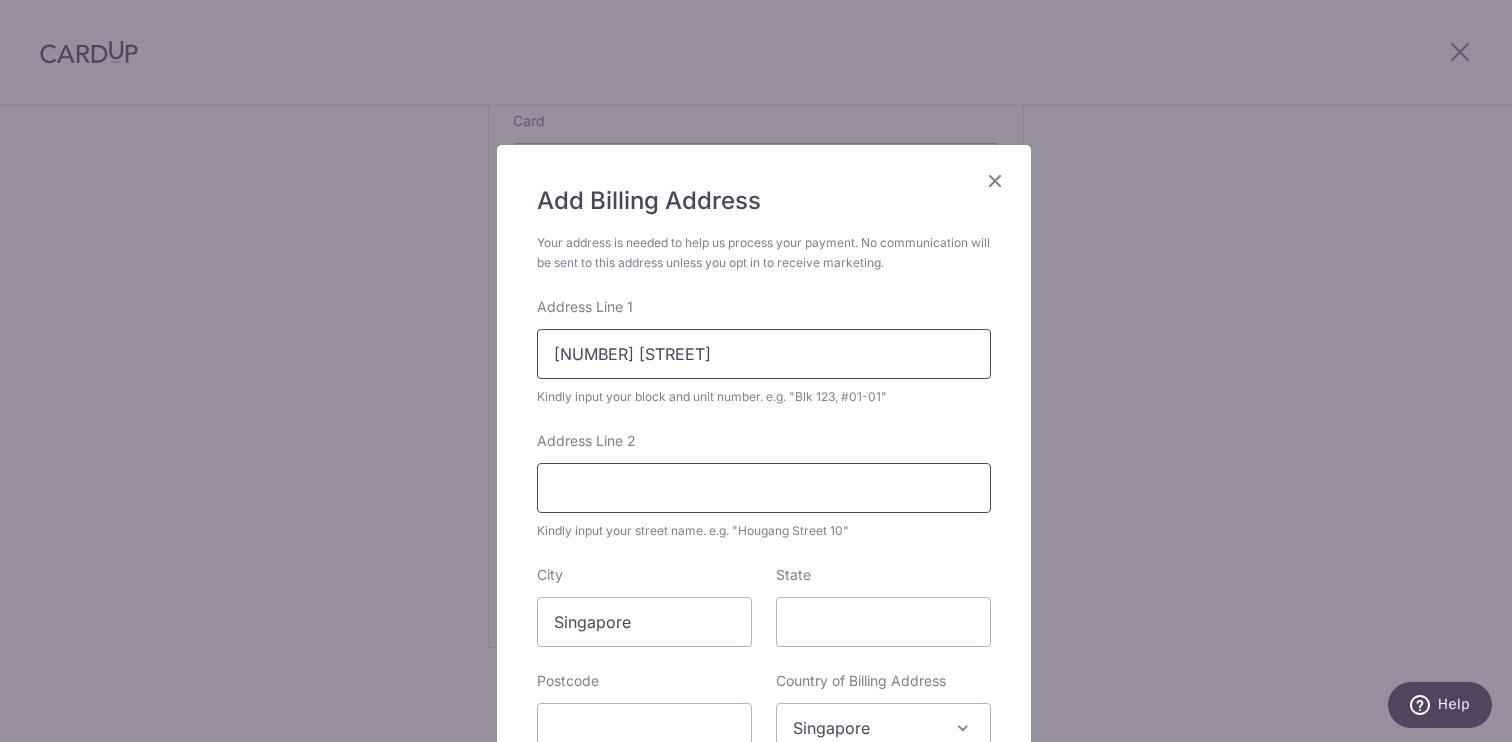 type on "#02-06 King’s Mansion" 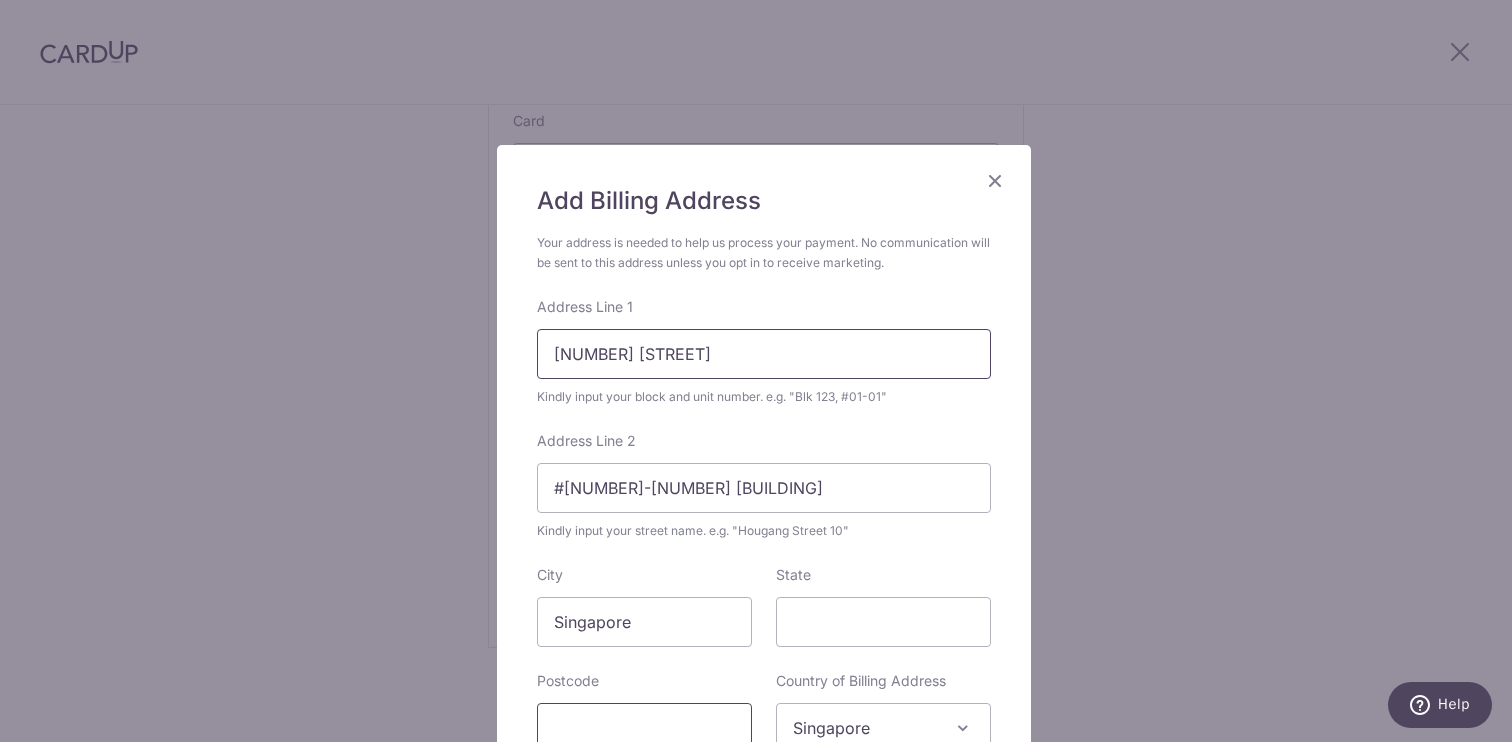 type on "439959" 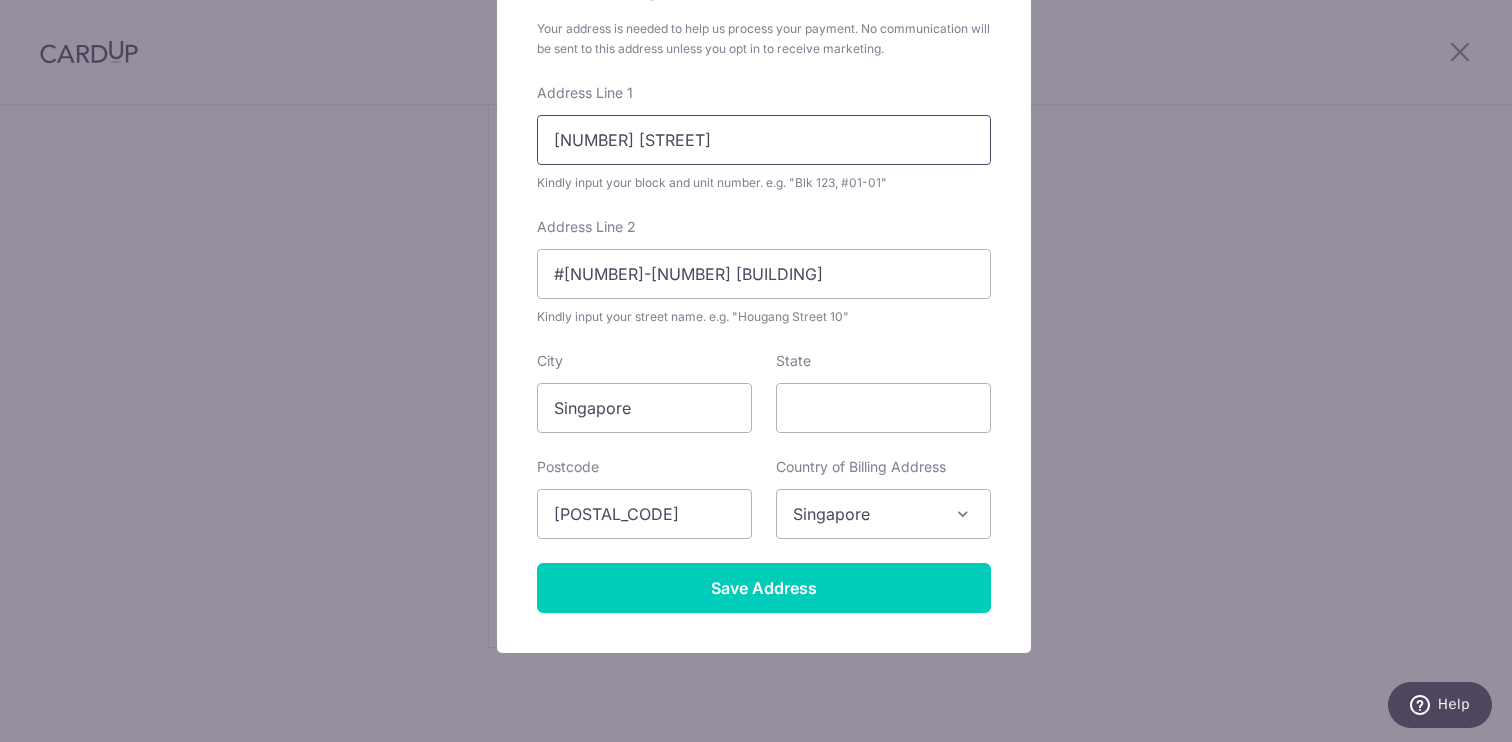 scroll, scrollTop: 227, scrollLeft: 0, axis: vertical 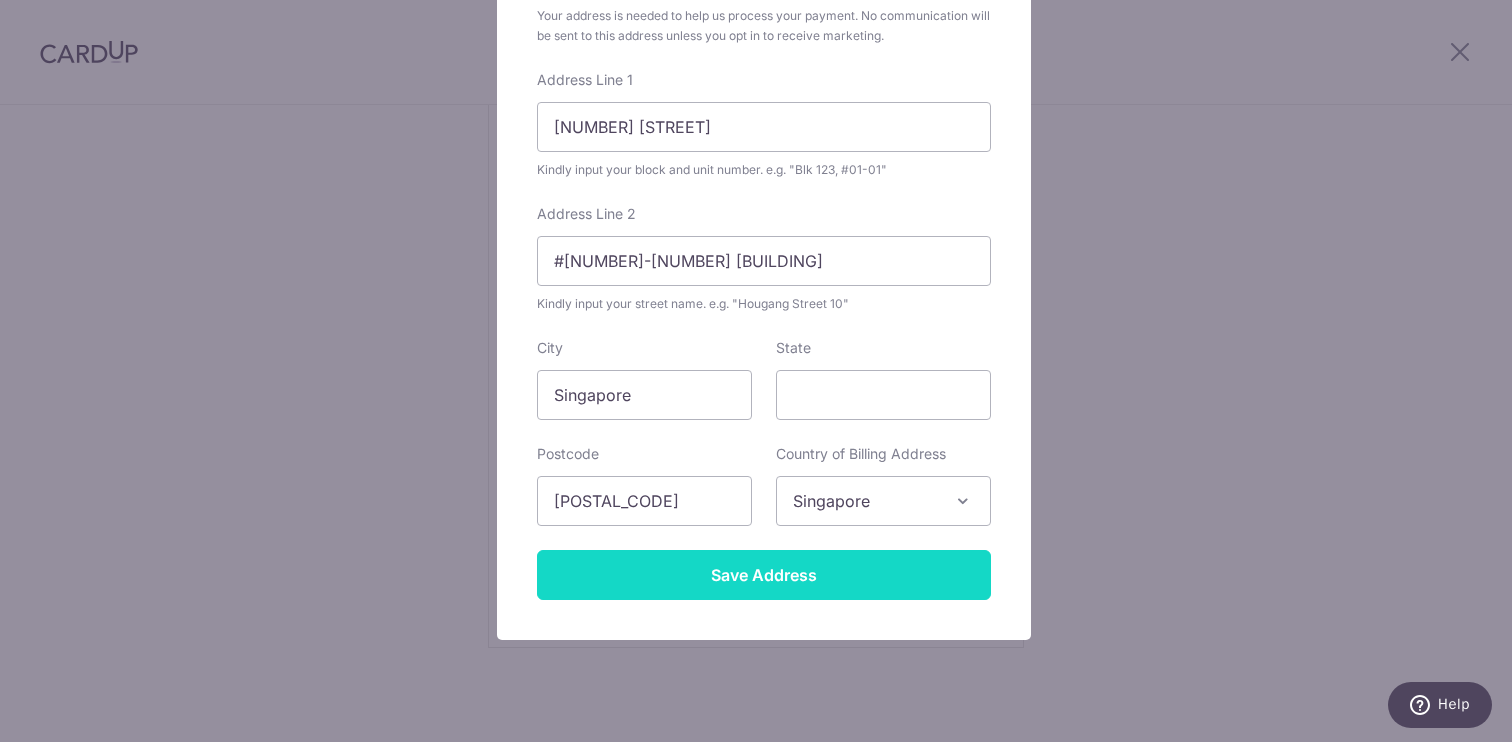 click on "Save Address" at bounding box center (764, 575) 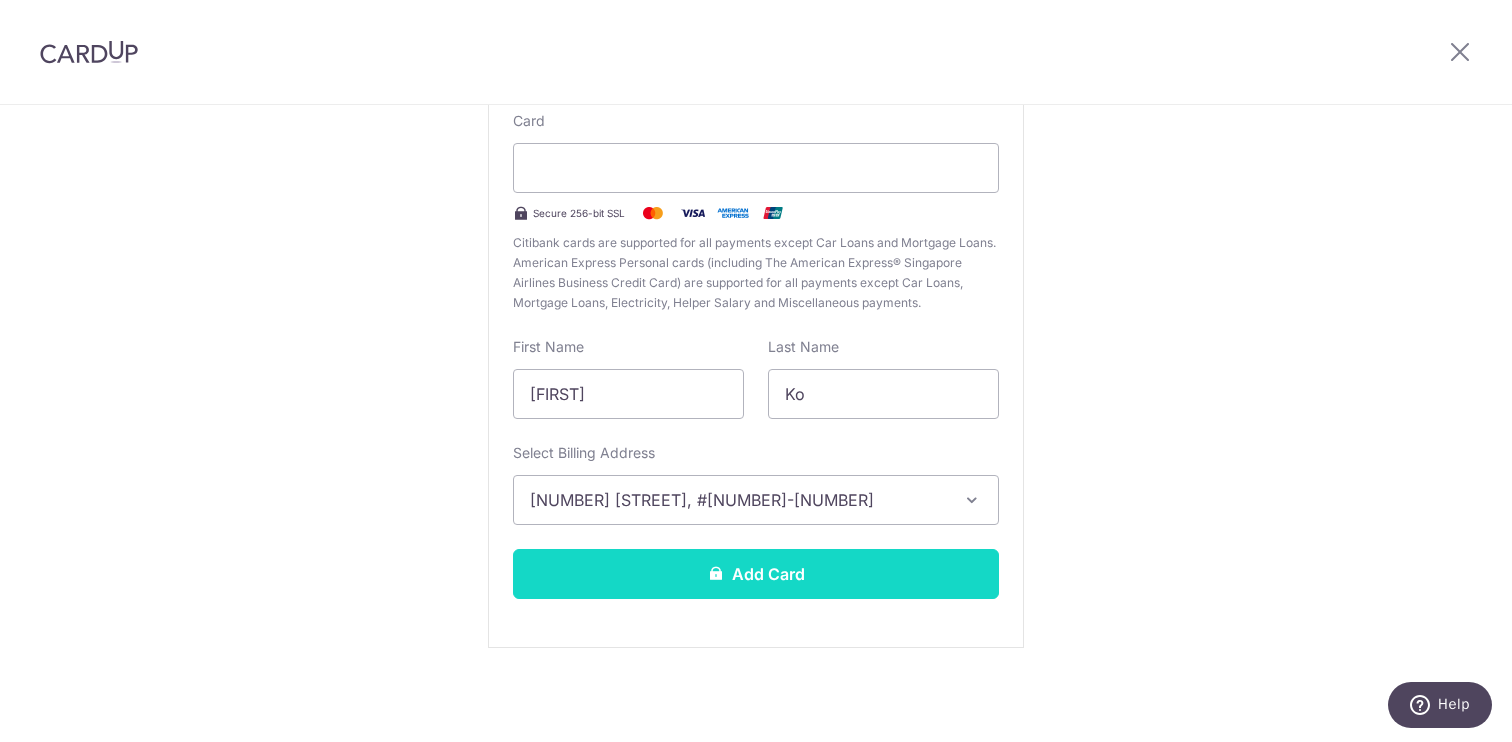 click on "Add Card" at bounding box center (756, 574) 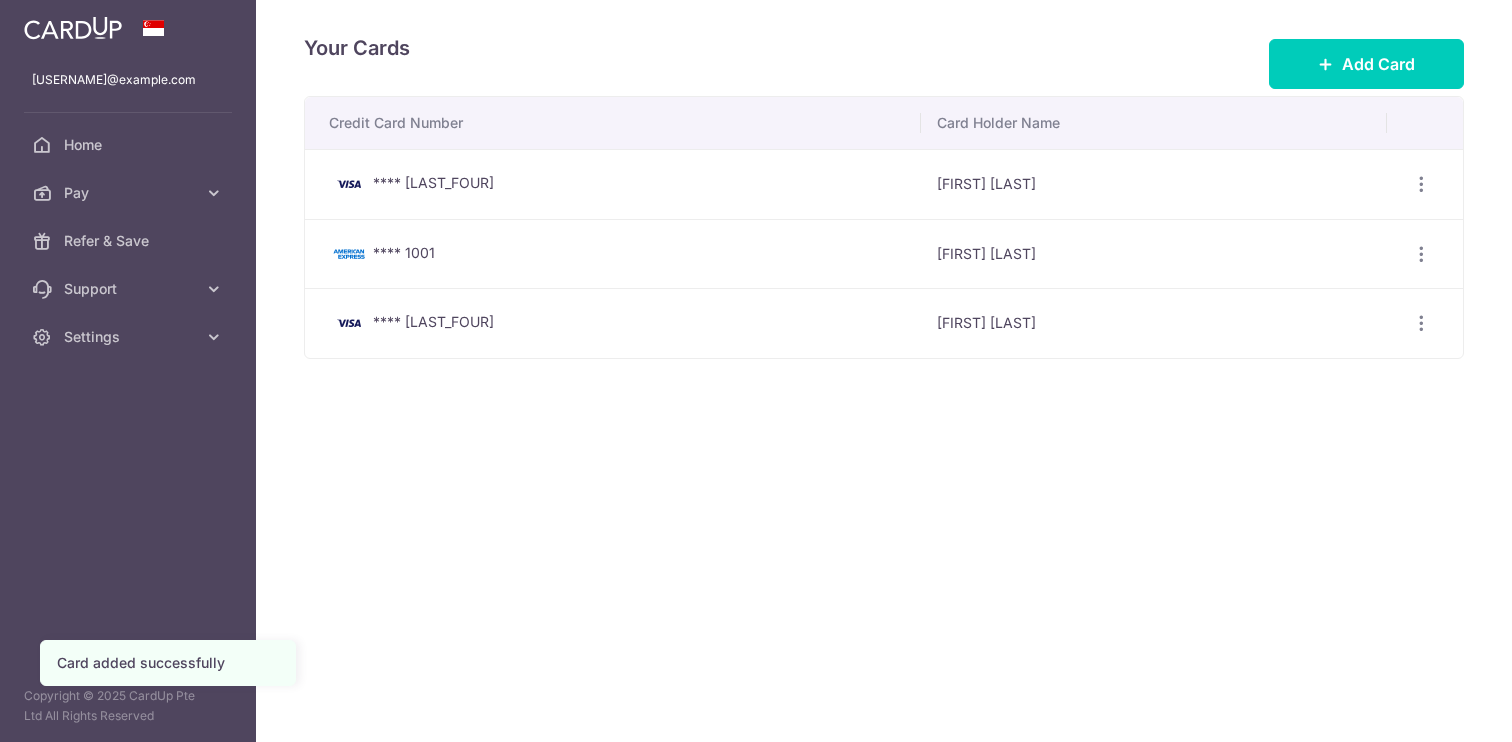 scroll, scrollTop: 0, scrollLeft: 0, axis: both 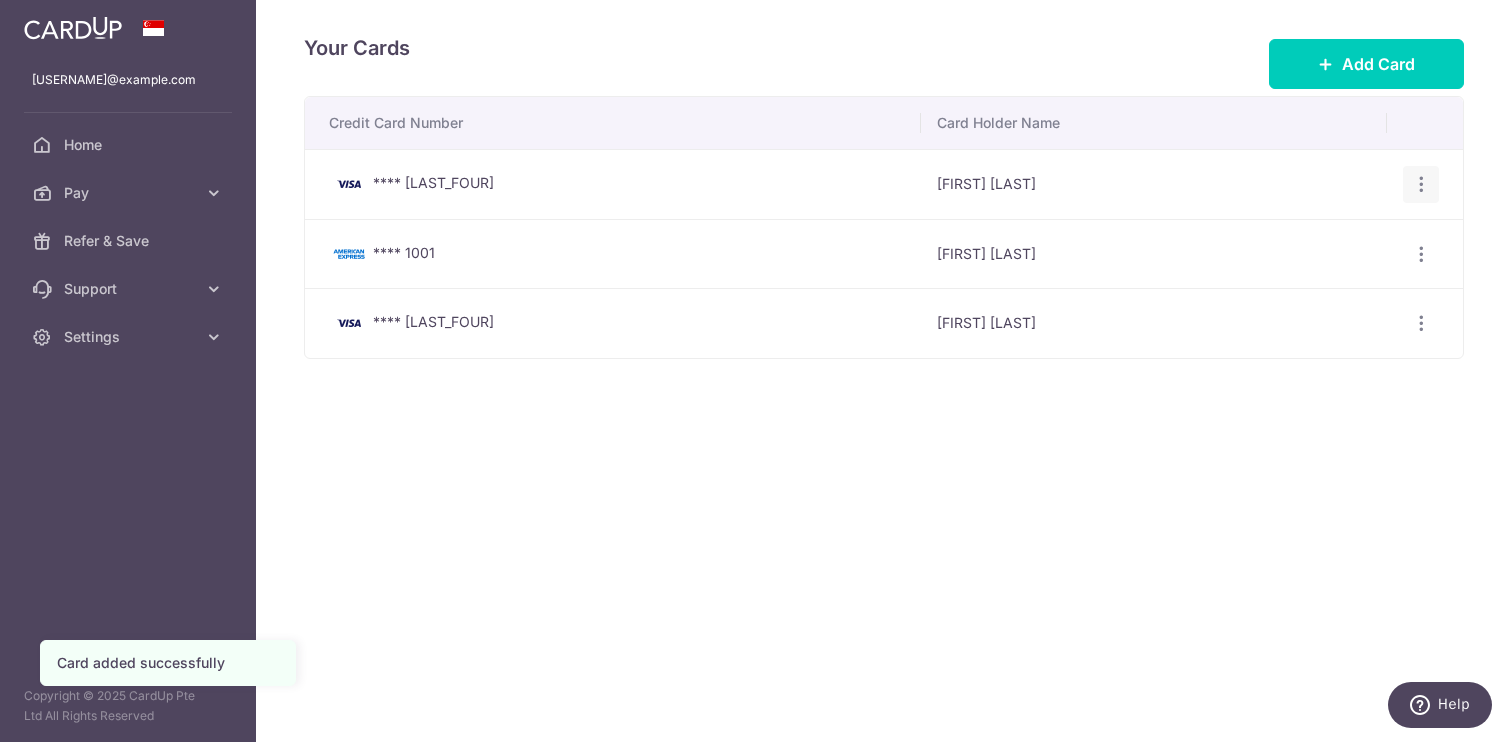 click at bounding box center [1421, 184] 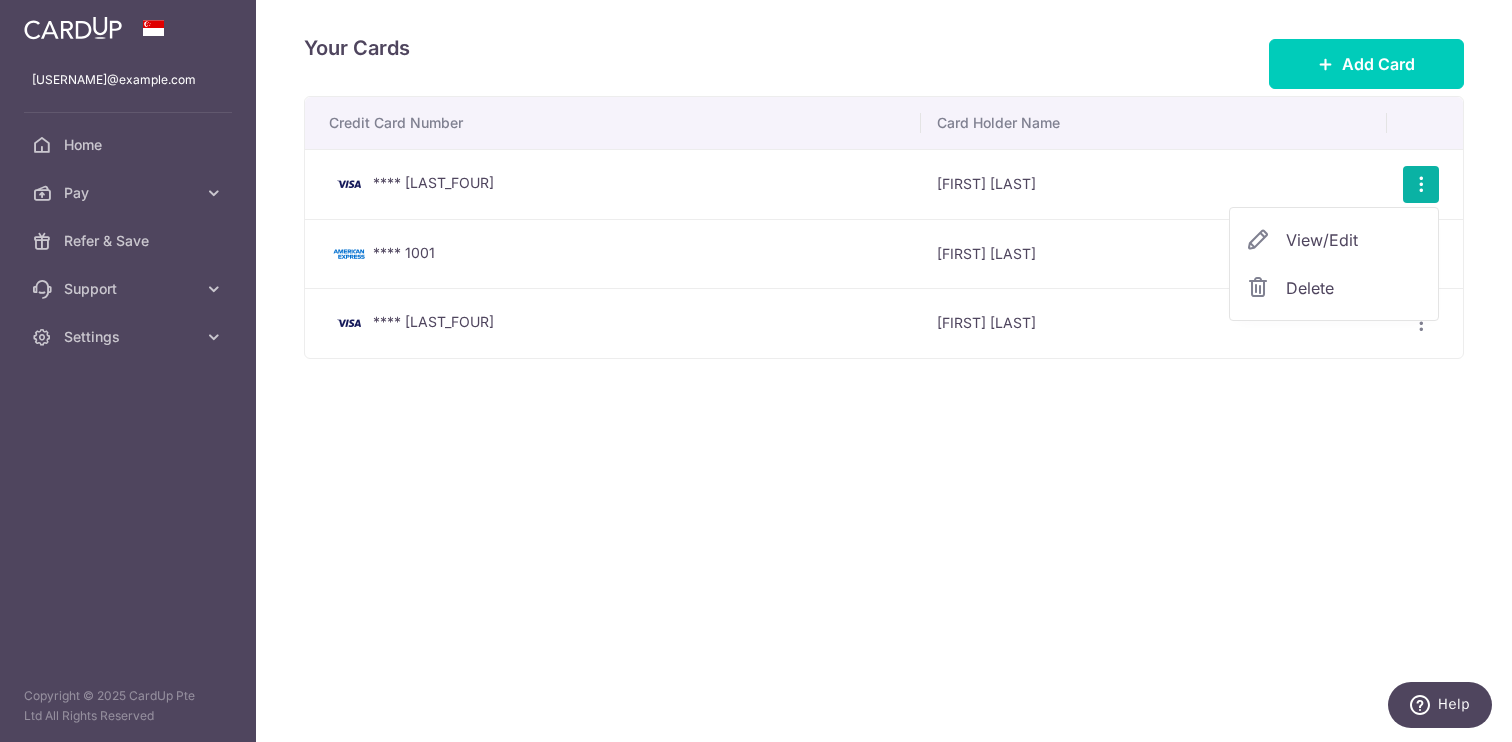 click on "Delete" at bounding box center [1354, 288] 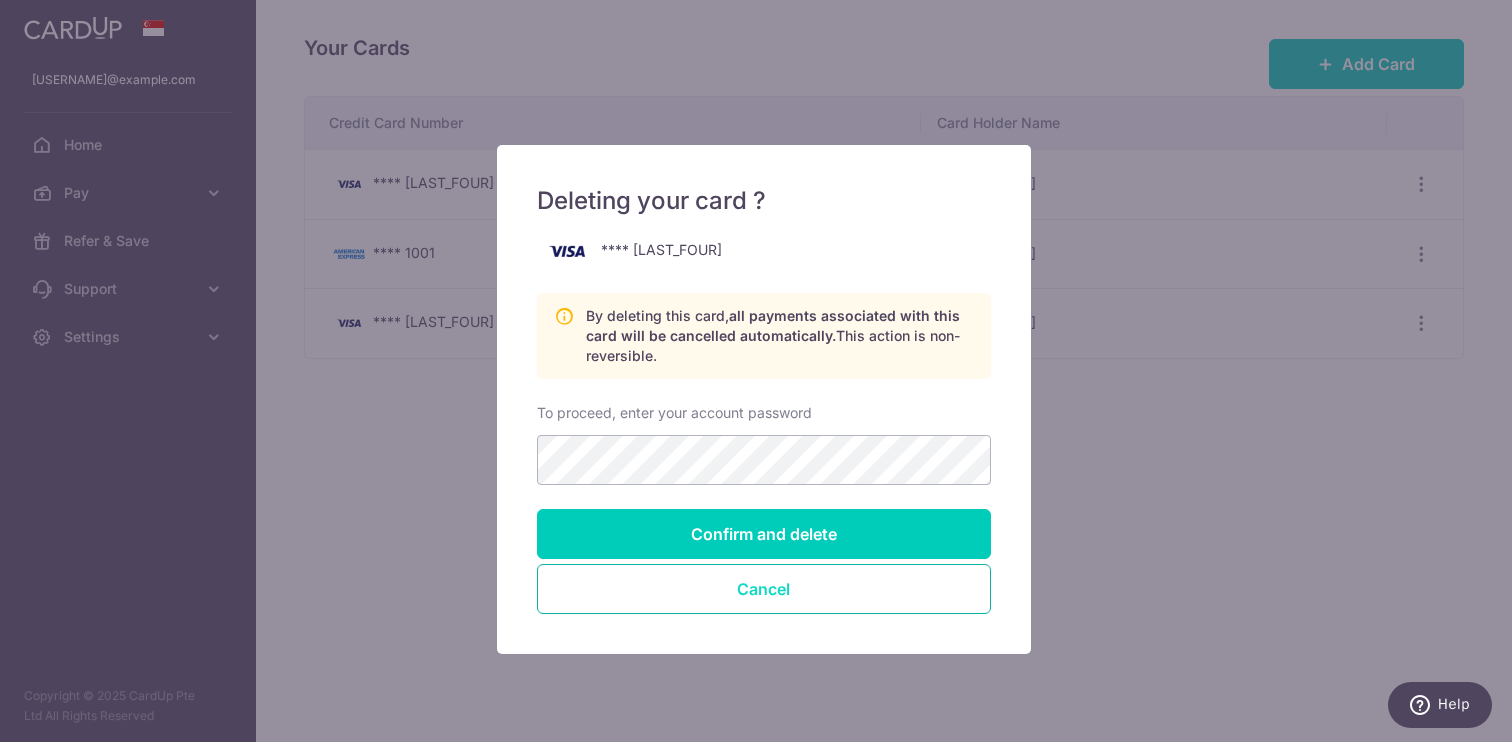 click on "Cancel" at bounding box center (764, 589) 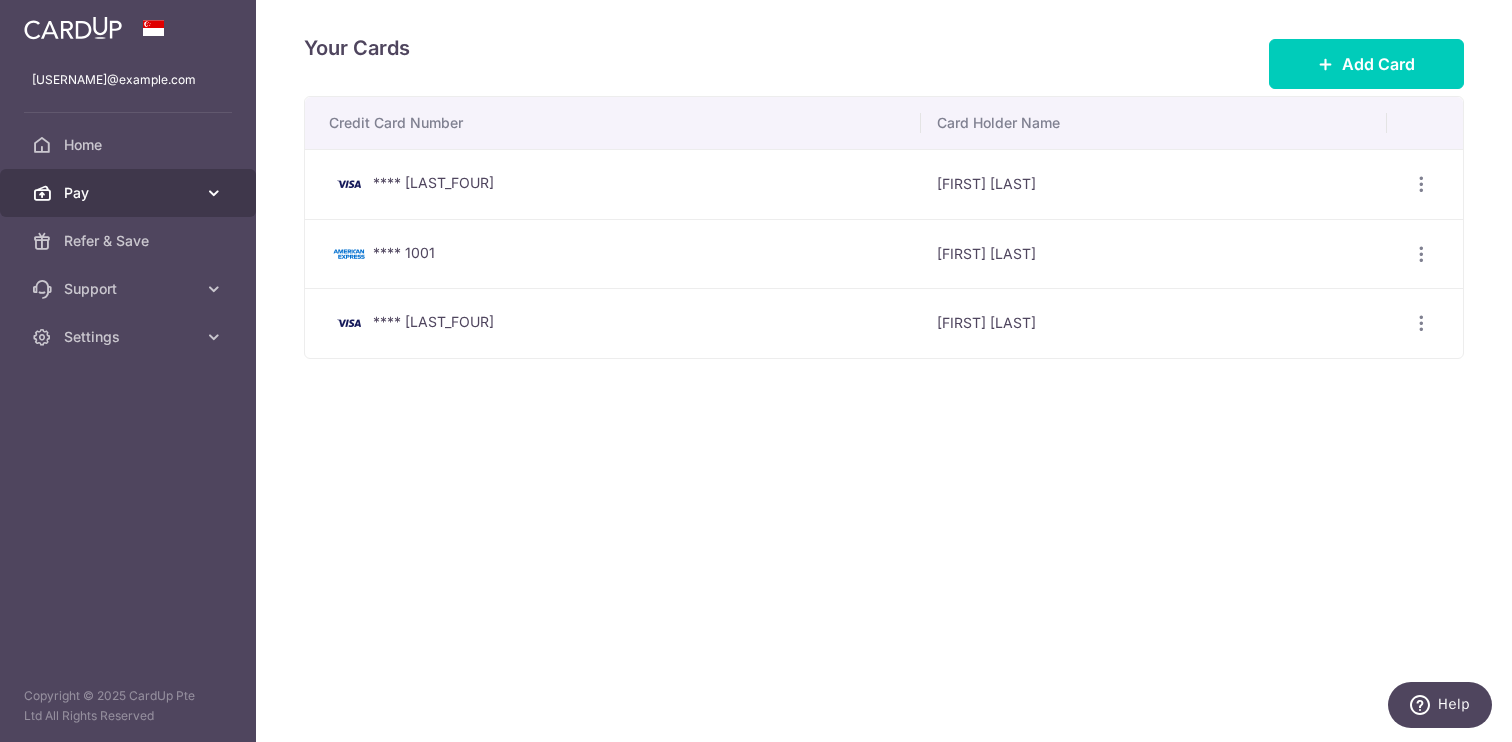 click on "Pay" at bounding box center (130, 193) 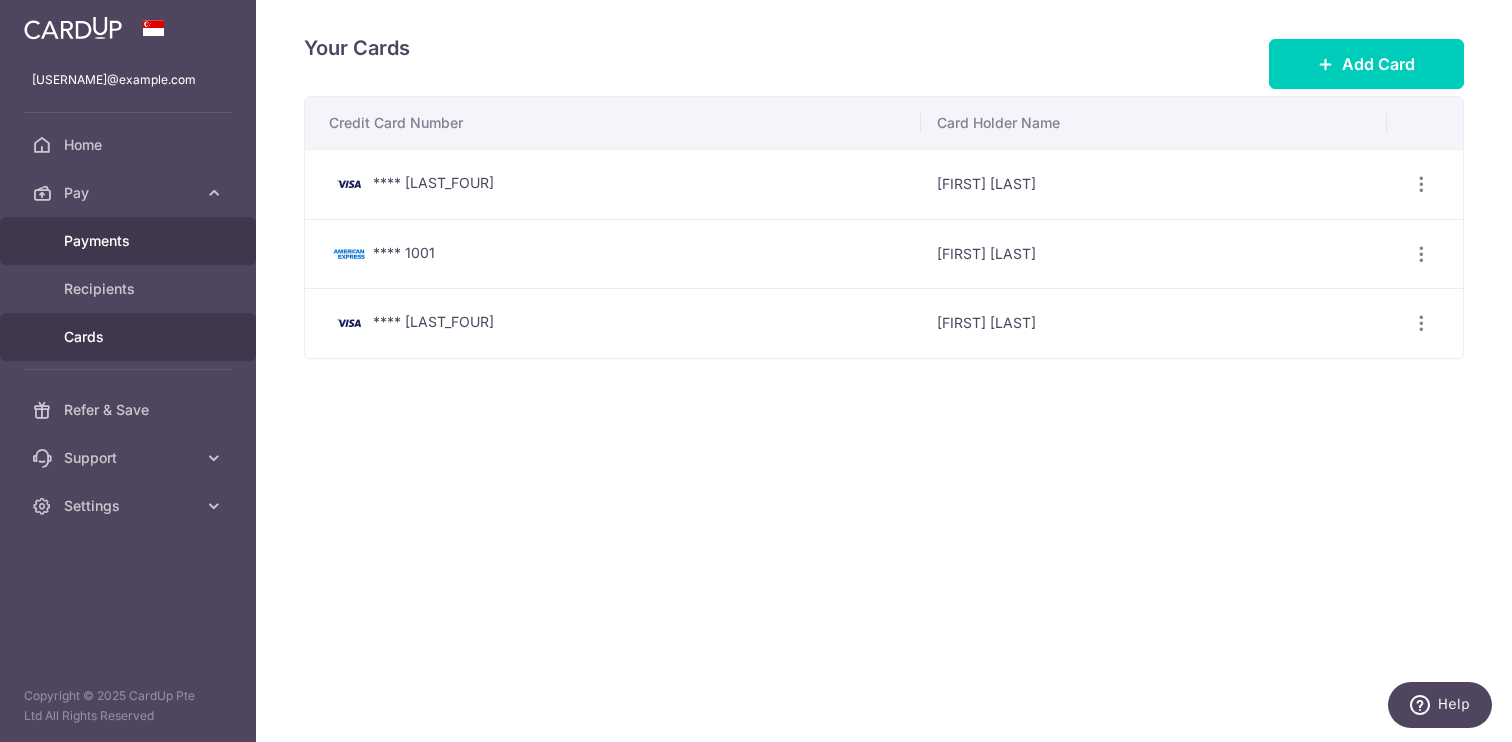click on "Payments" at bounding box center (130, 241) 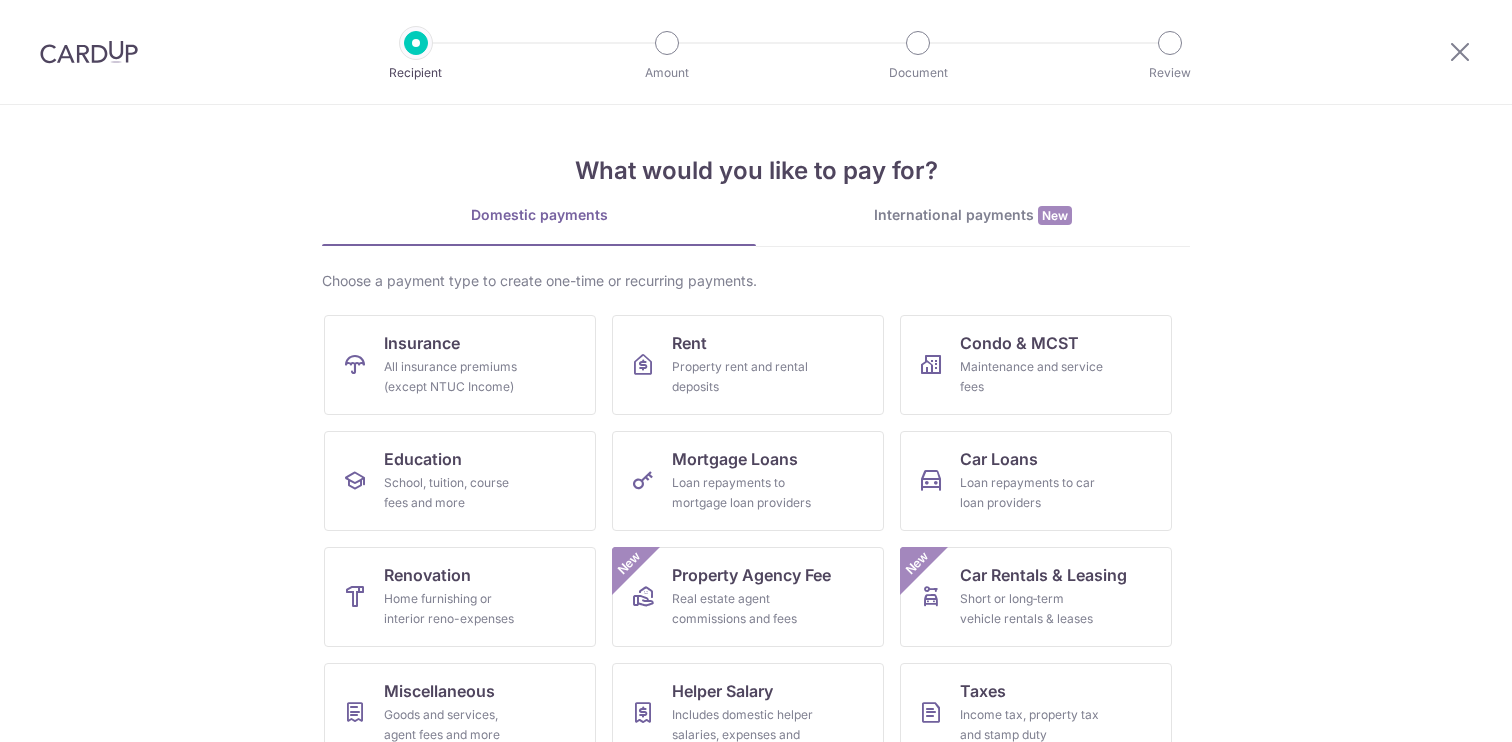 scroll, scrollTop: 0, scrollLeft: 0, axis: both 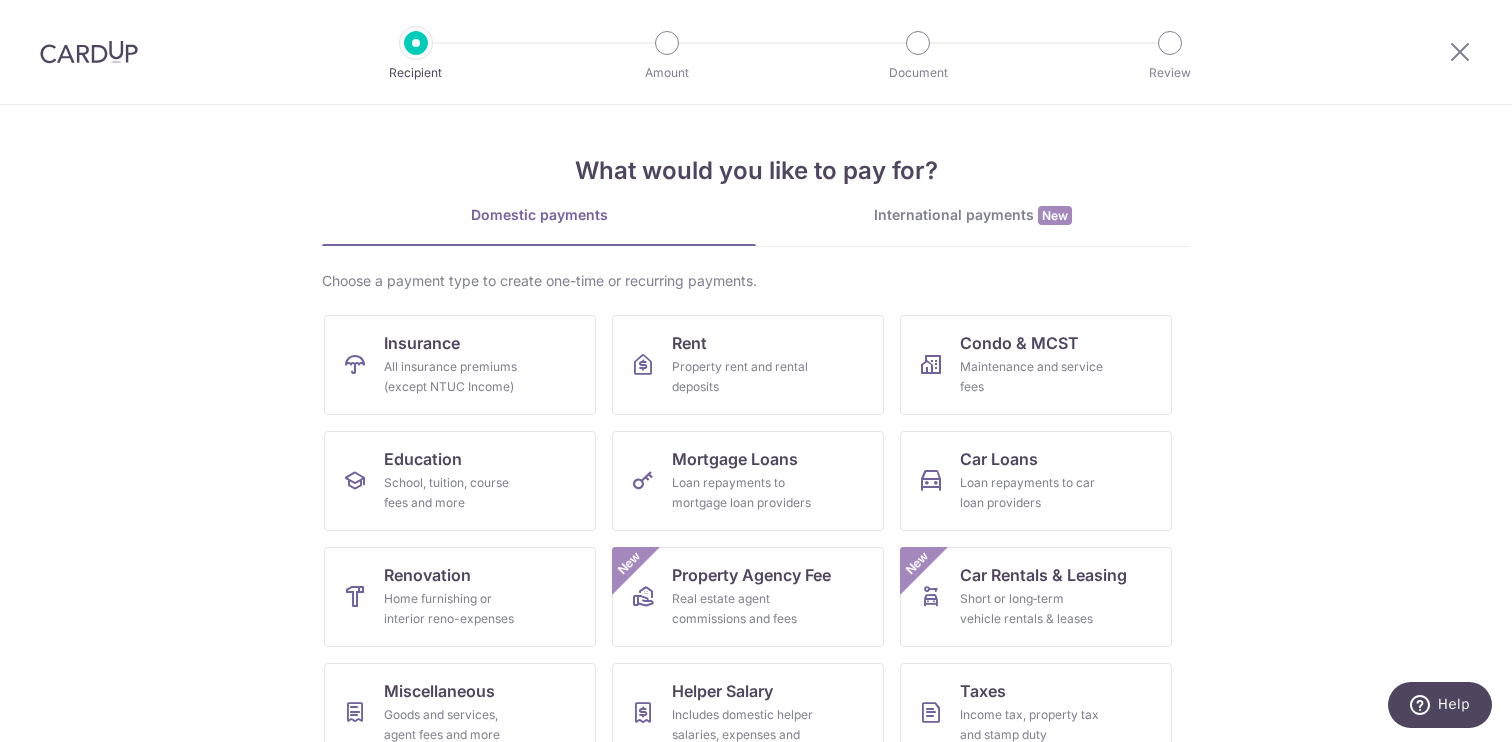 click at bounding box center [89, 52] 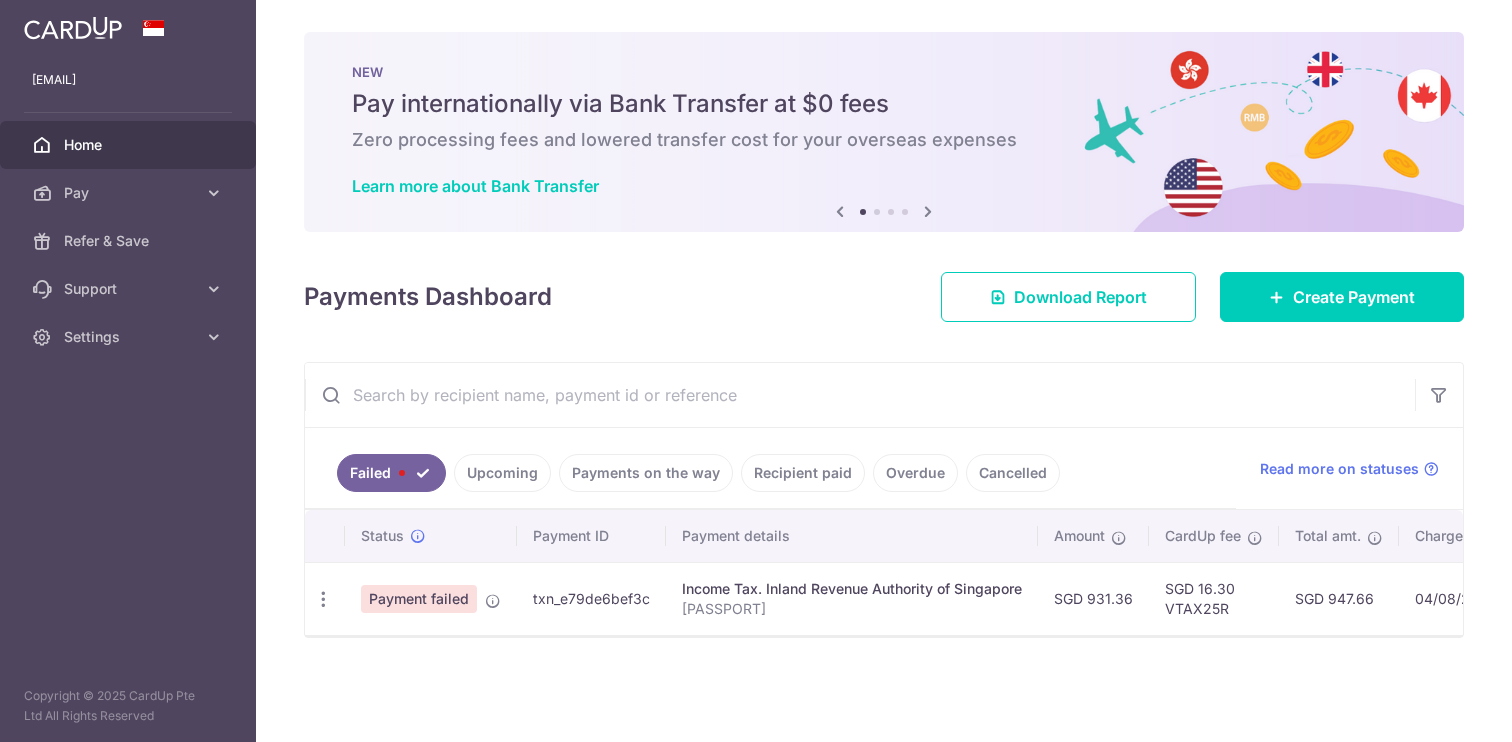 scroll, scrollTop: 0, scrollLeft: 0, axis: both 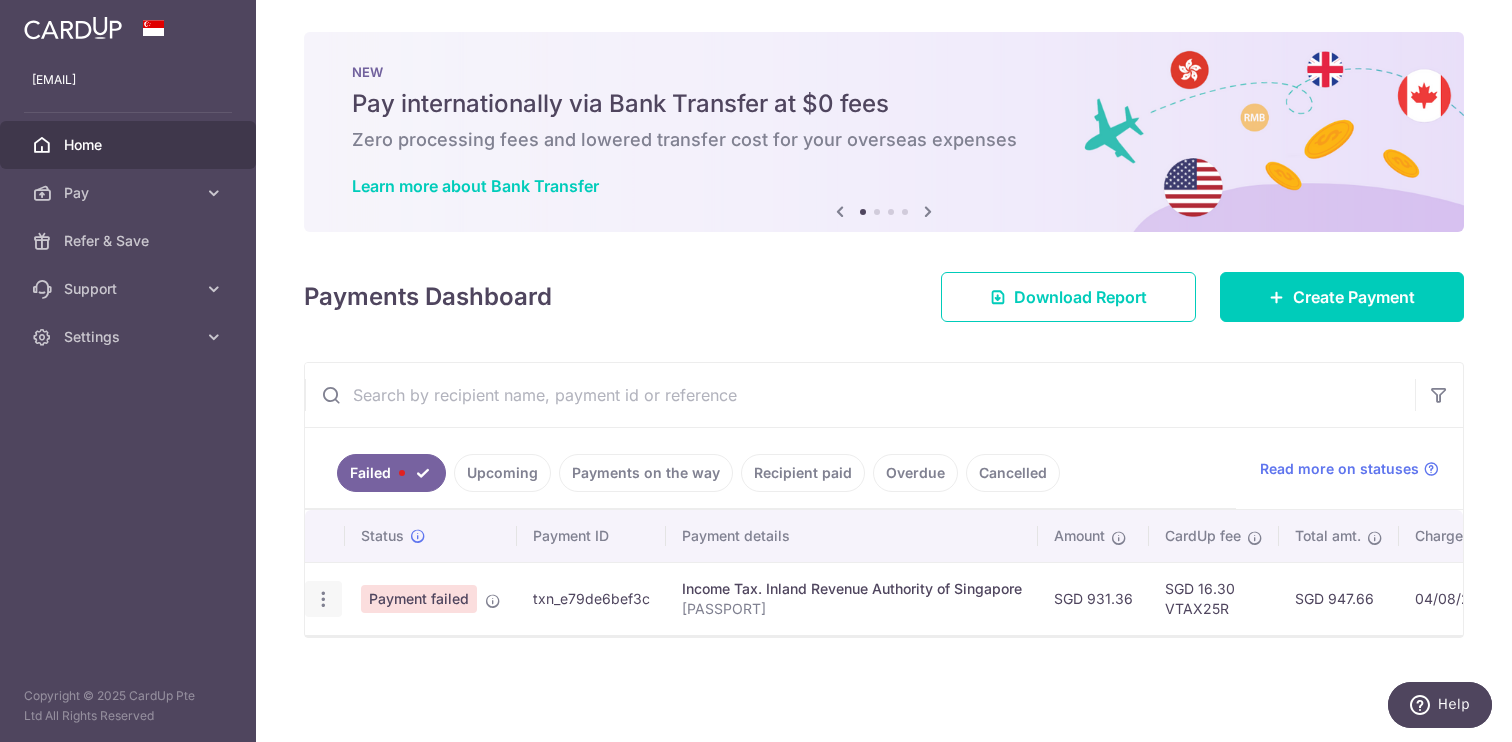 click at bounding box center [323, 599] 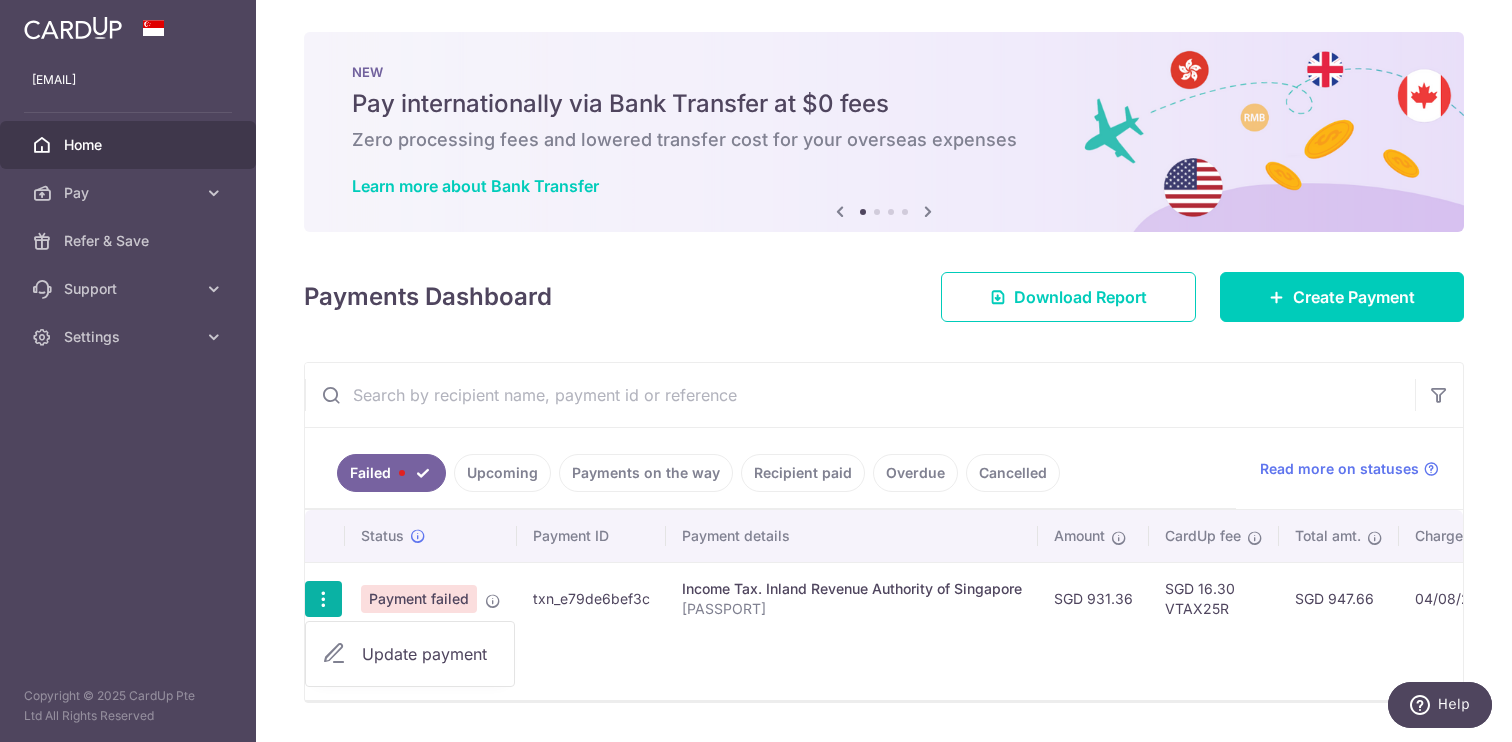 click on "Update payment" at bounding box center (430, 654) 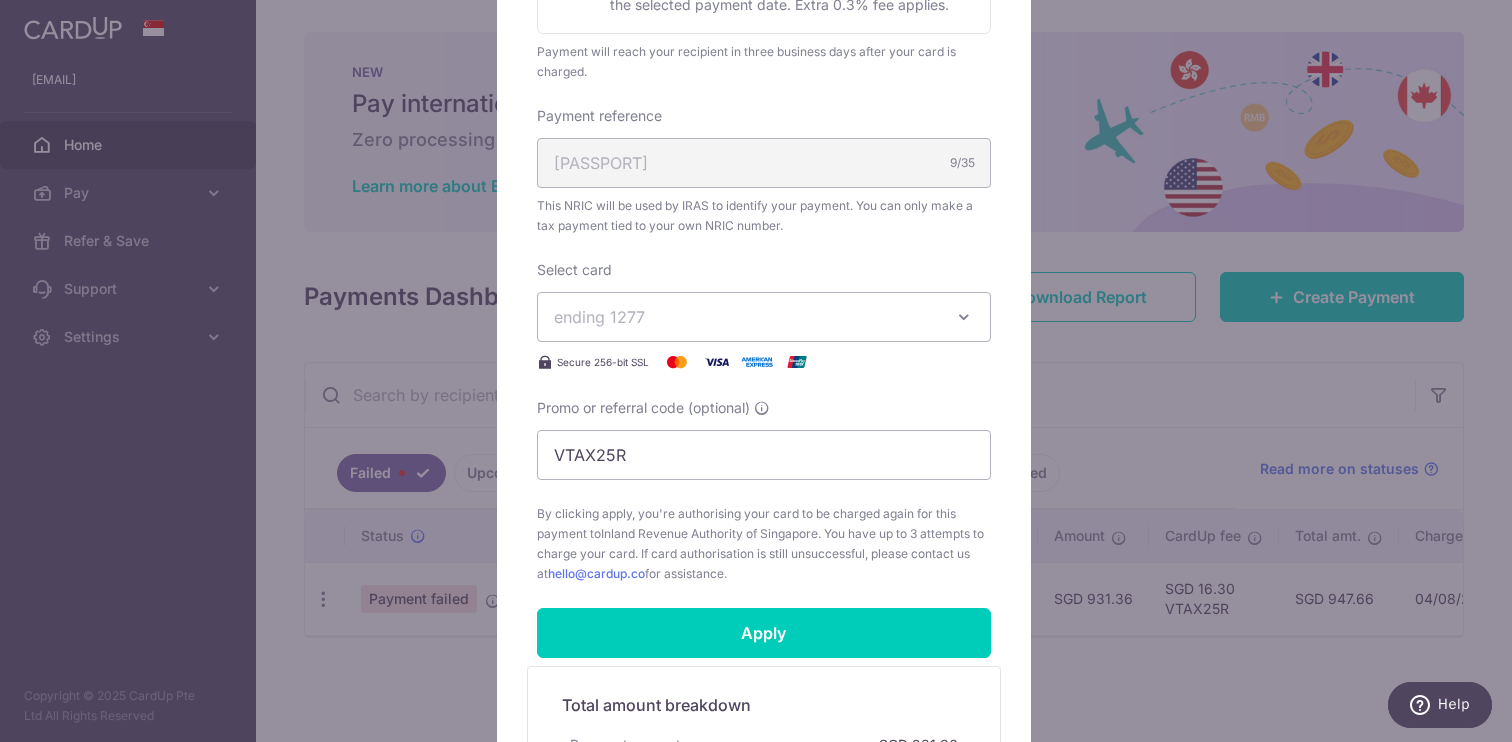 scroll, scrollTop: 552, scrollLeft: 0, axis: vertical 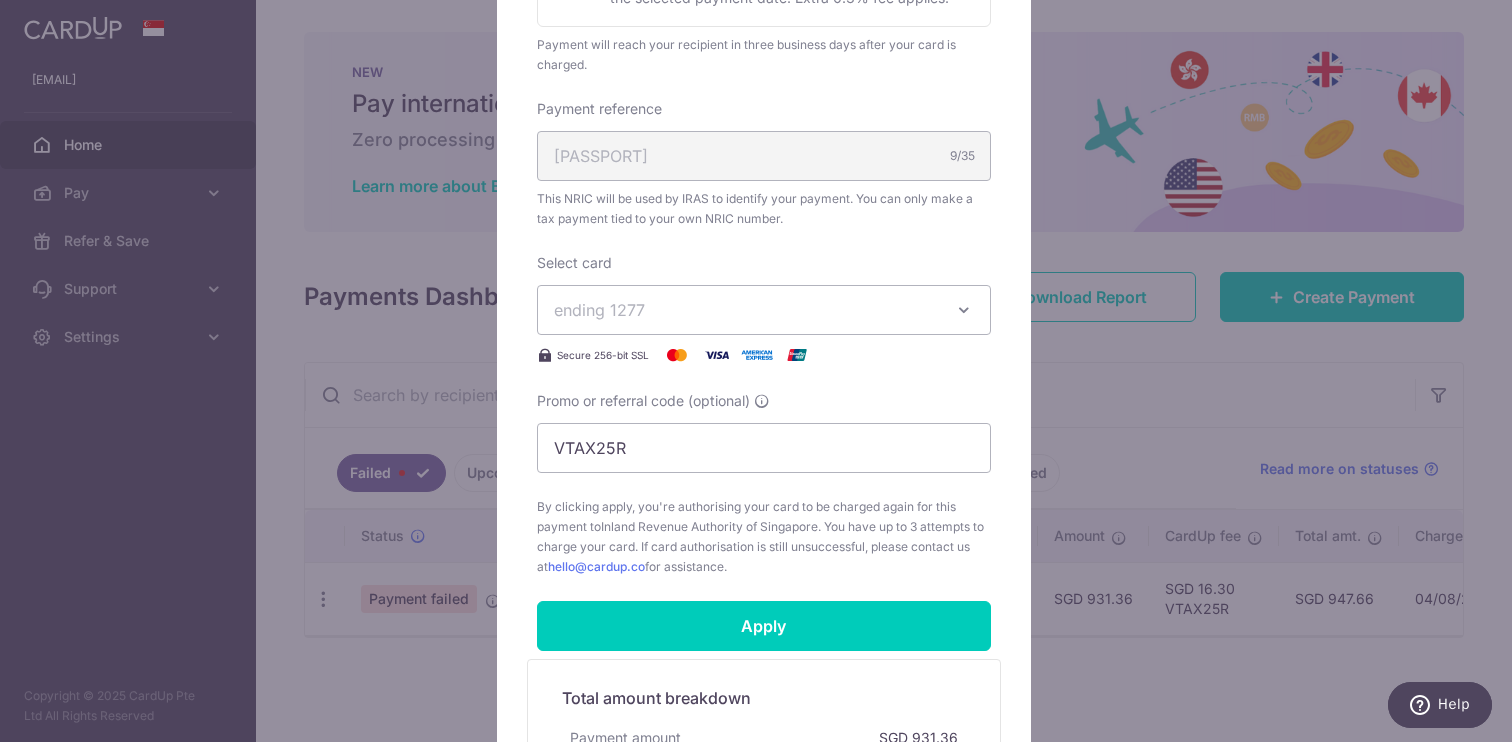 click on "ending 1277" at bounding box center (746, 310) 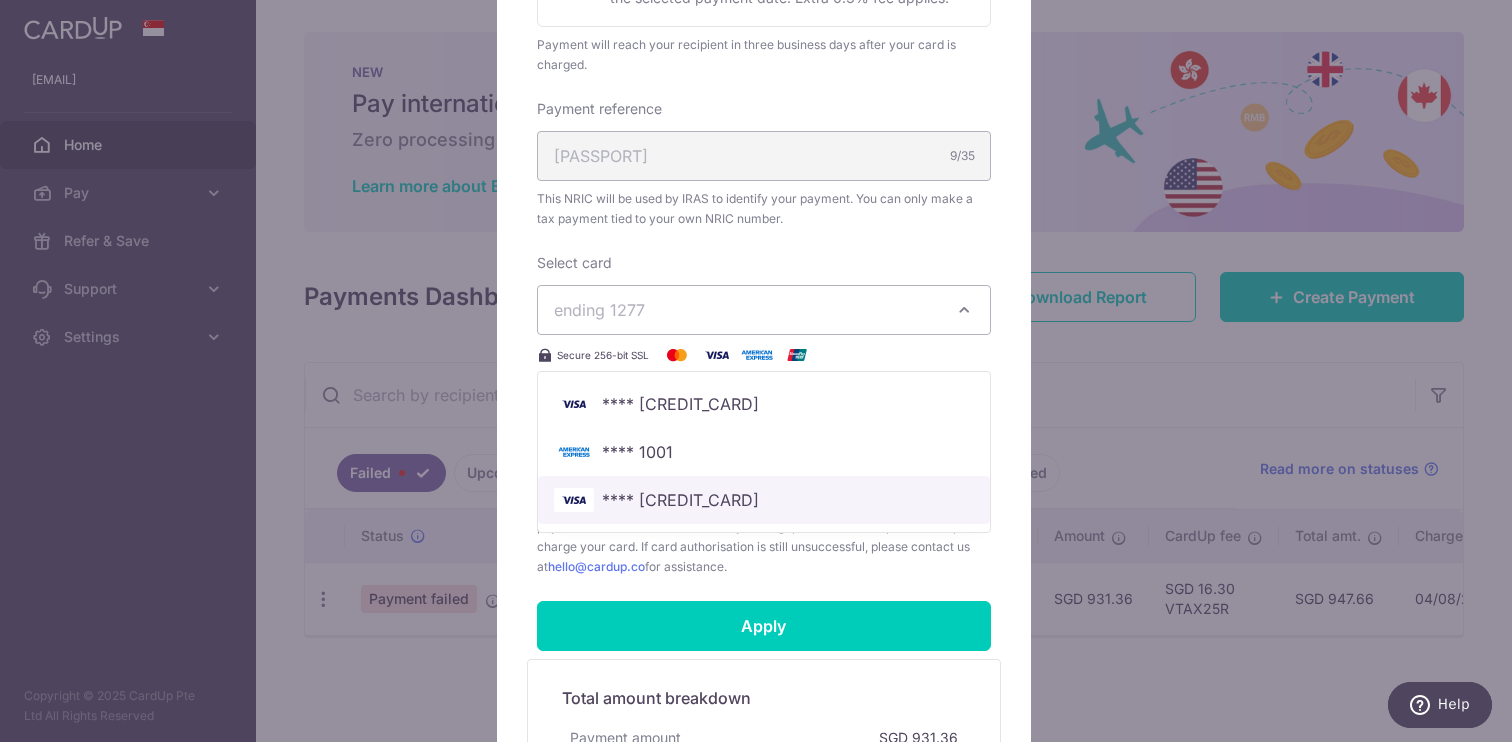 click on "**** [LAST]" at bounding box center (764, 500) 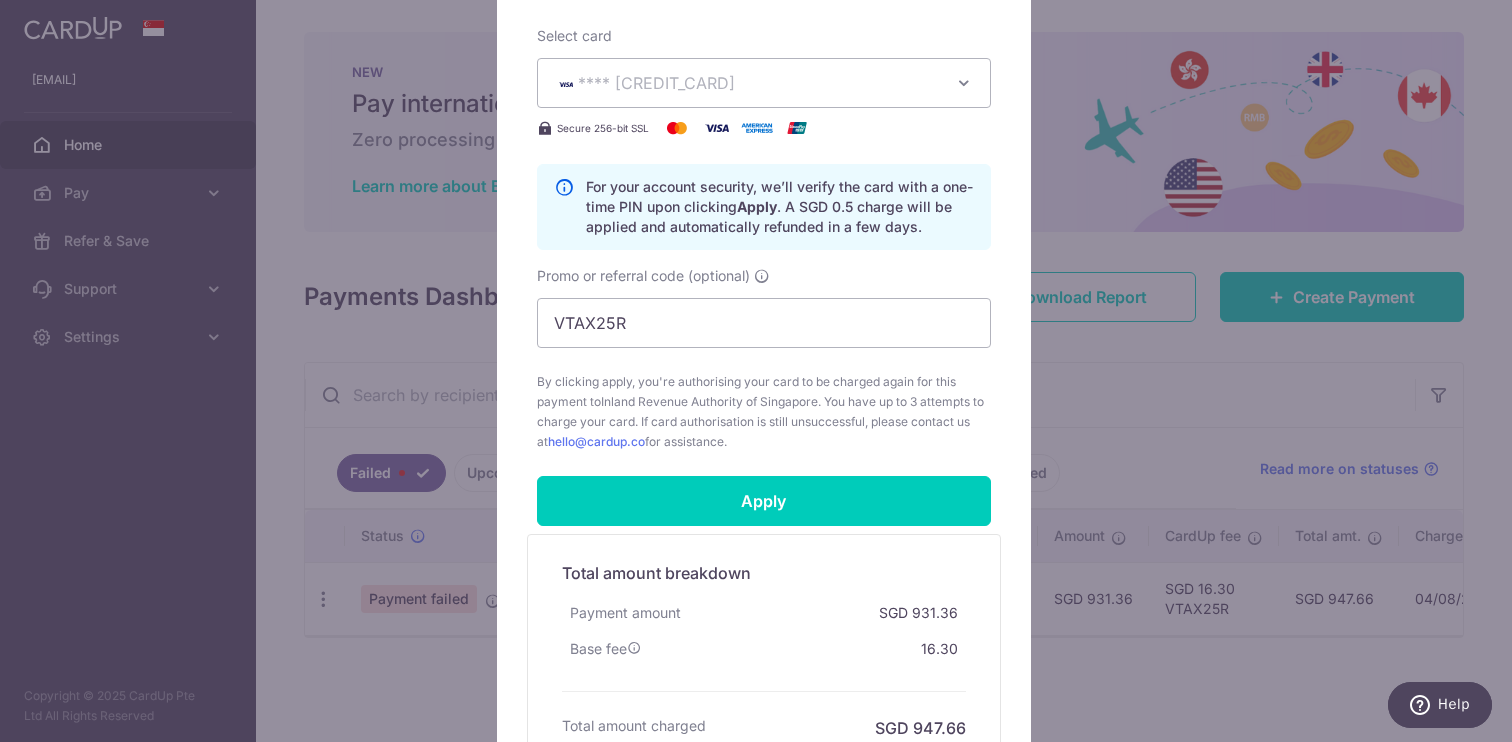 scroll, scrollTop: 786, scrollLeft: 0, axis: vertical 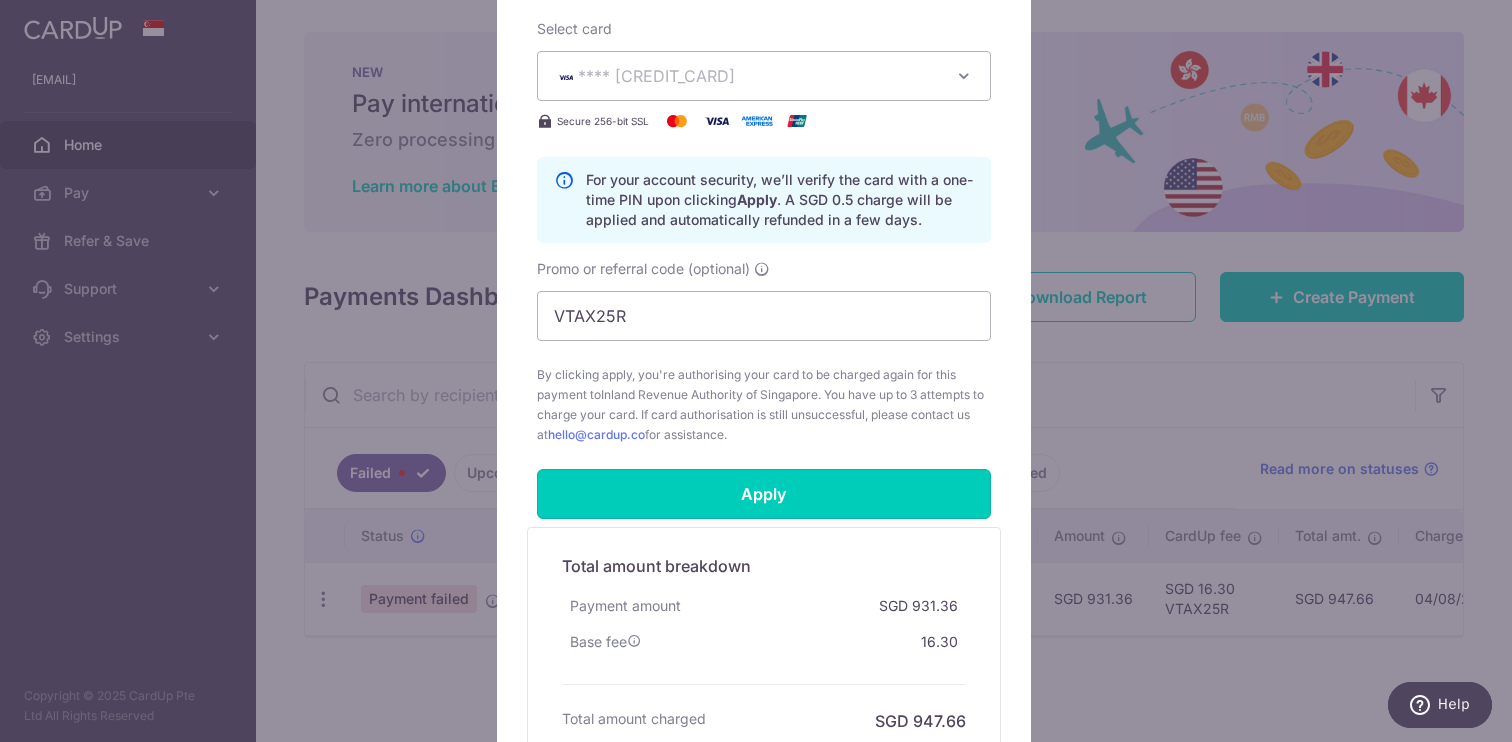 click on "Apply" at bounding box center [764, 494] 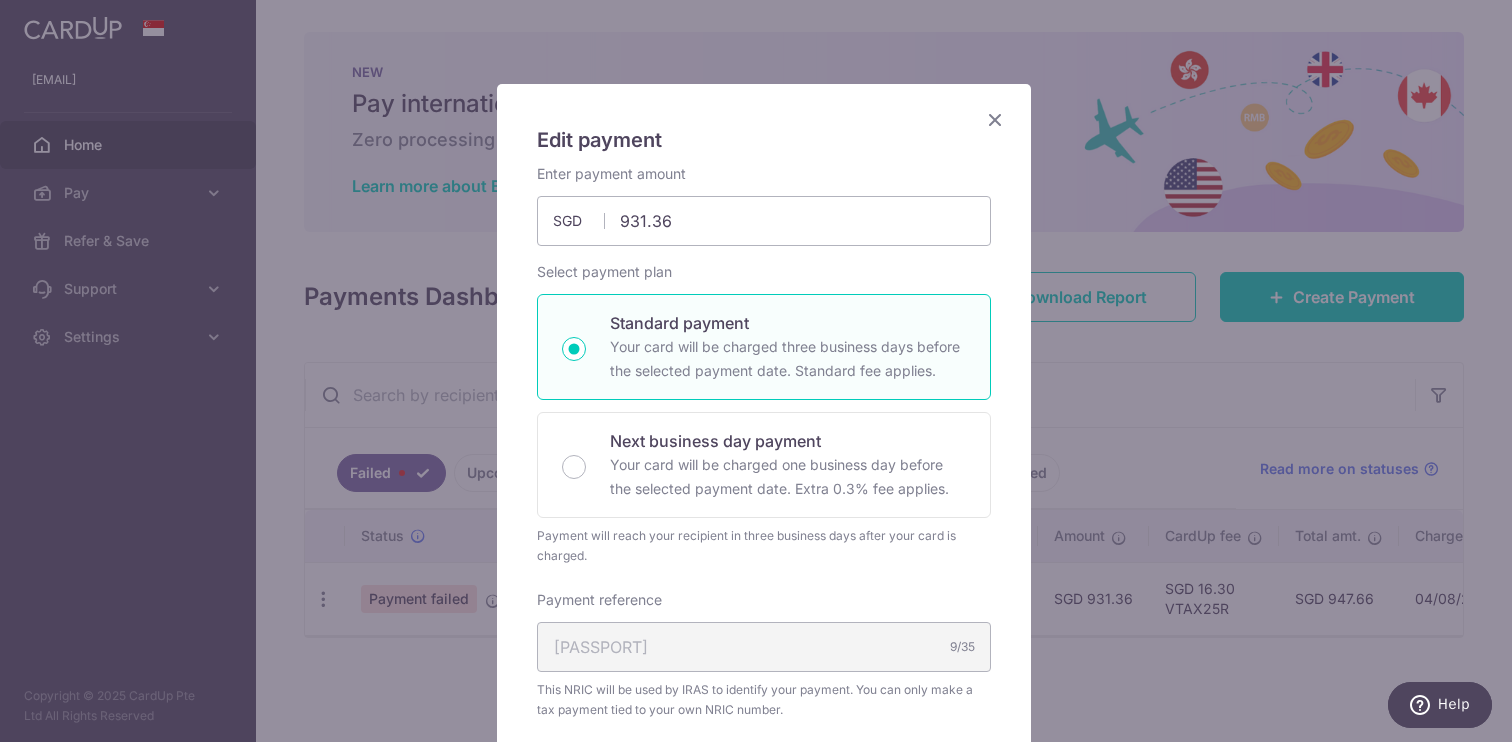 scroll, scrollTop: 0, scrollLeft: 0, axis: both 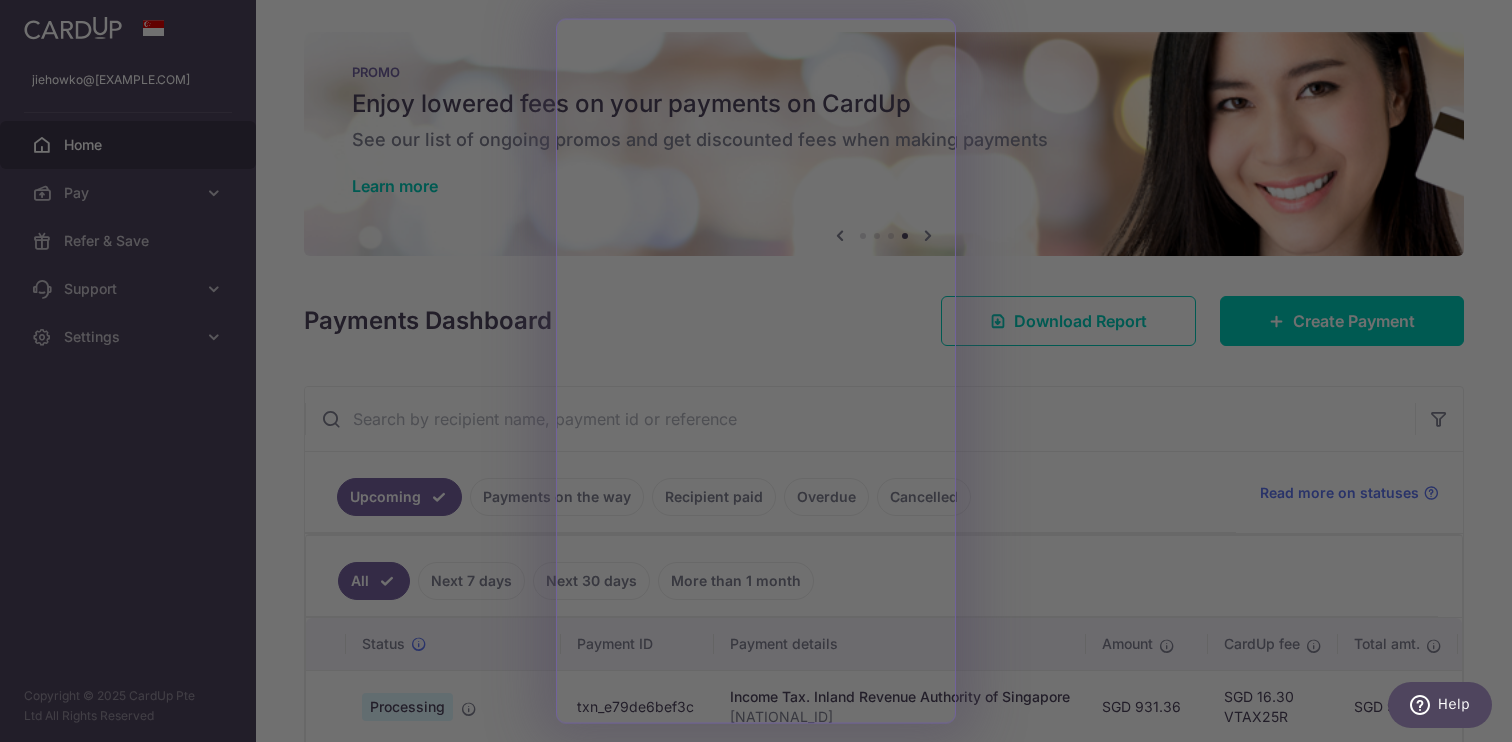 click at bounding box center [763, 374] 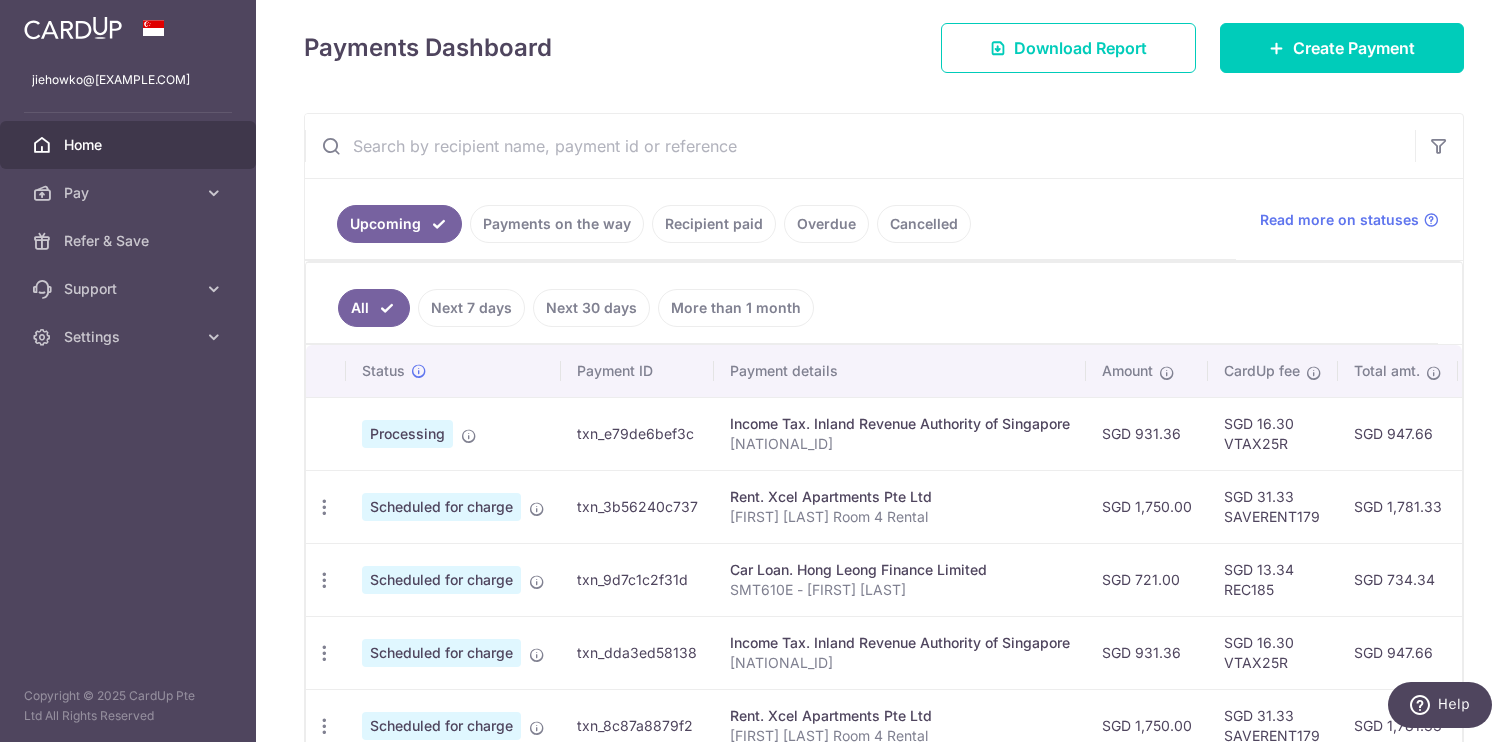 scroll, scrollTop: 393, scrollLeft: 0, axis: vertical 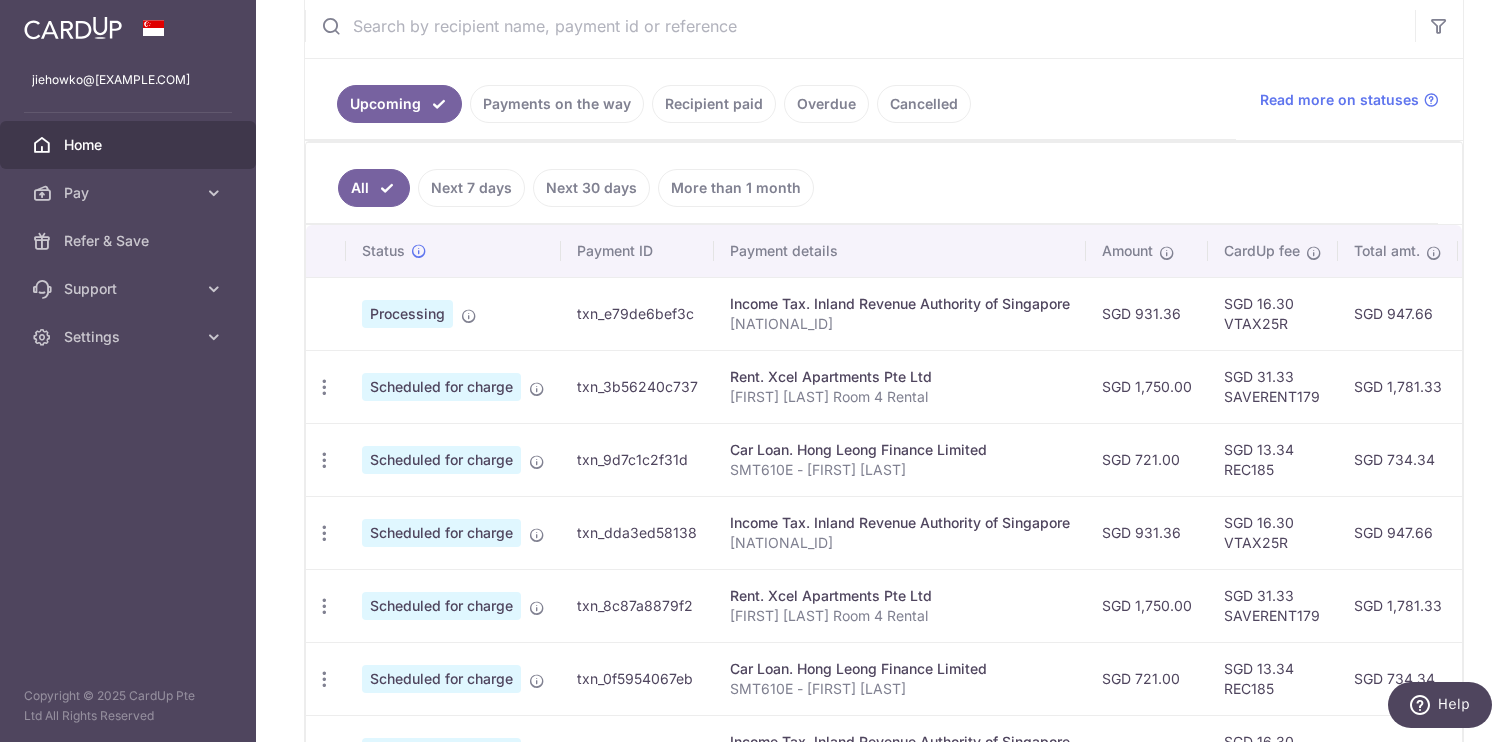 click on "Recipient paid" at bounding box center [714, 104] 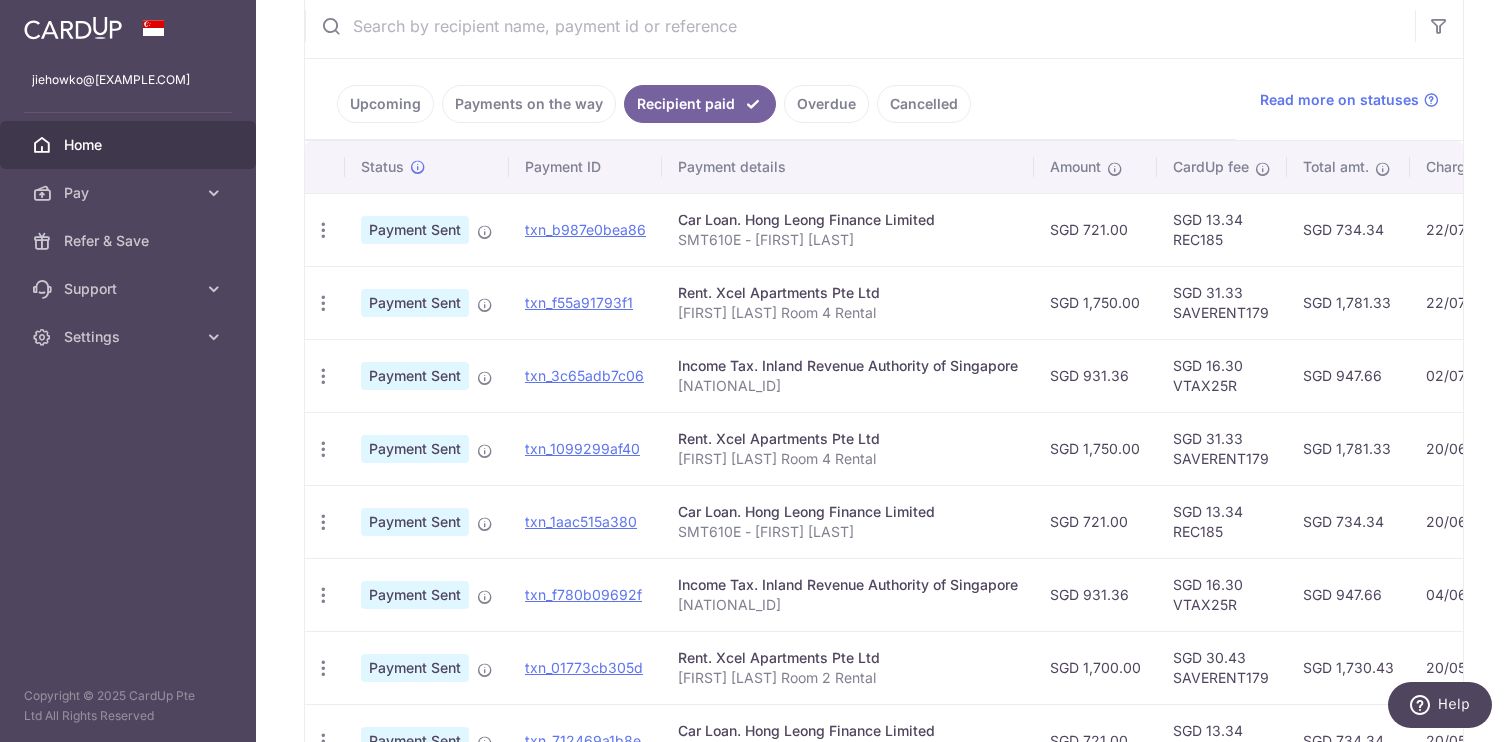 scroll, scrollTop: 420, scrollLeft: 0, axis: vertical 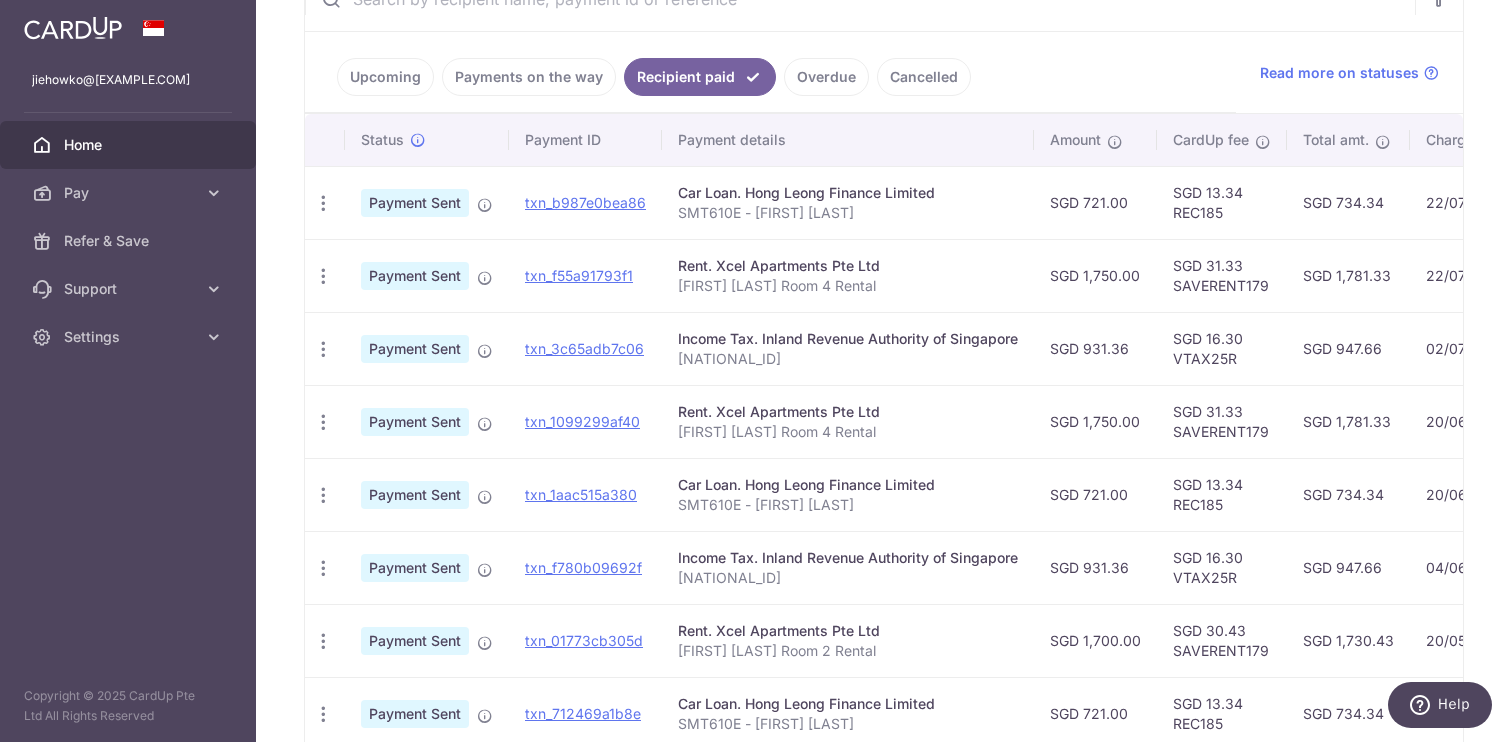click on "Upcoming" at bounding box center (385, 77) 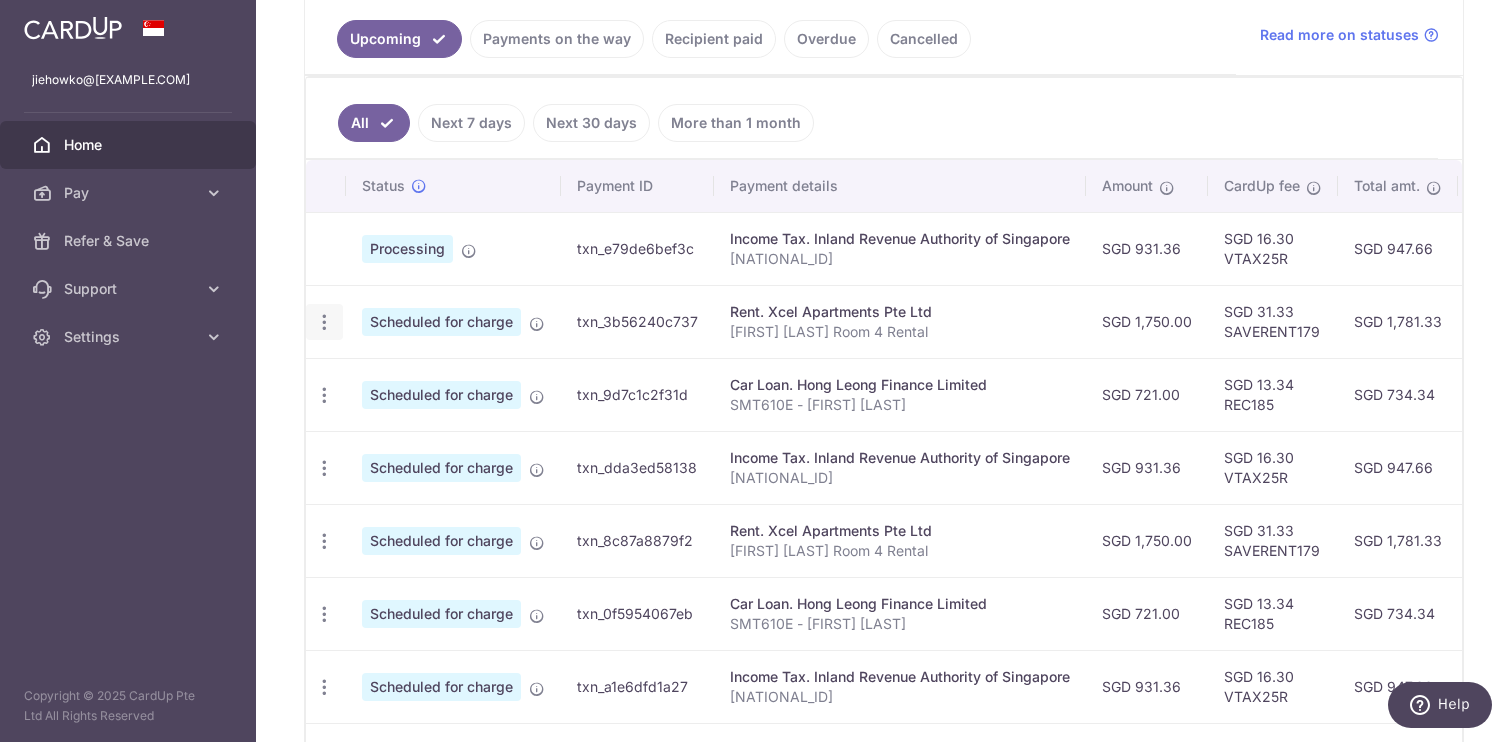 scroll, scrollTop: 367, scrollLeft: 0, axis: vertical 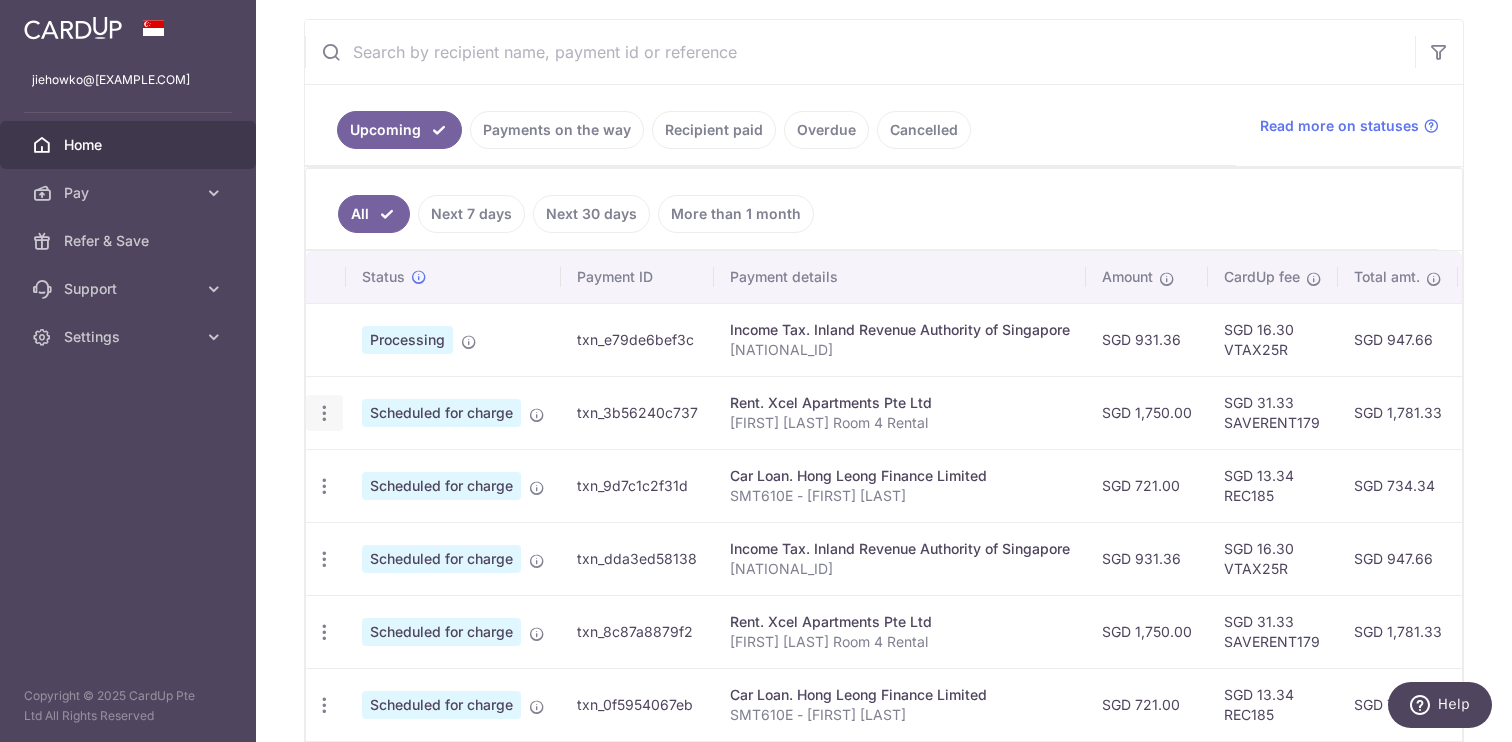 click at bounding box center [324, 413] 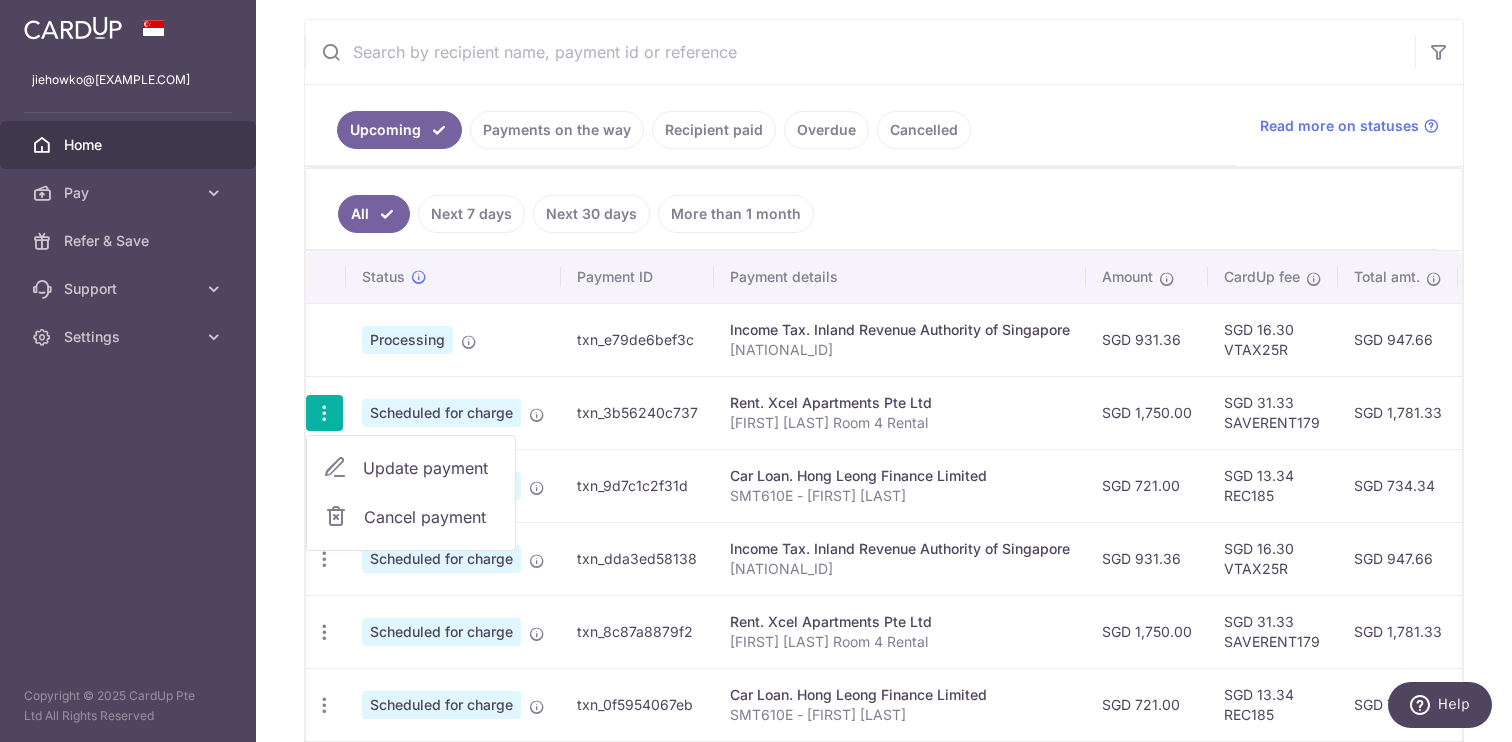 click on "Update payment" at bounding box center [431, 468] 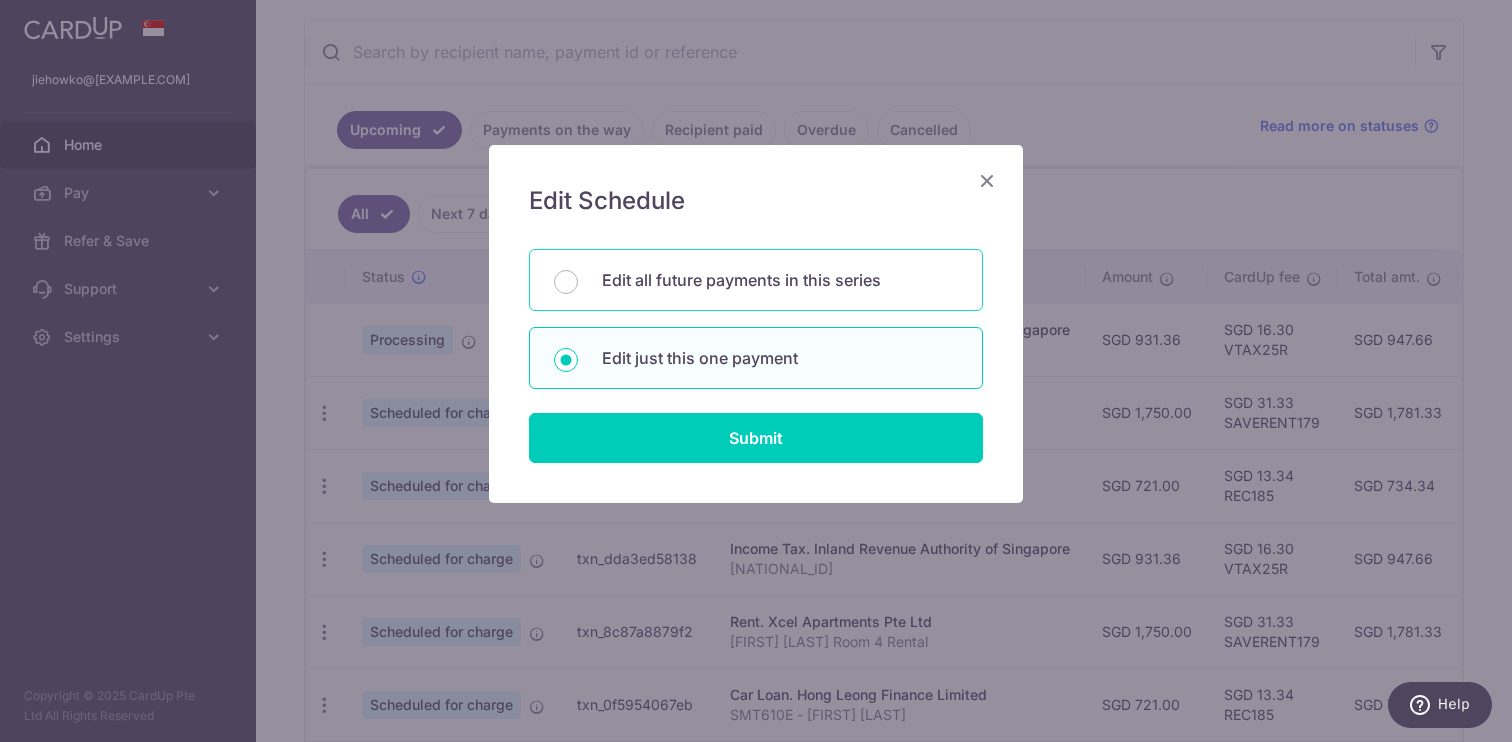 click on "Edit all future payments in this series" at bounding box center [780, 280] 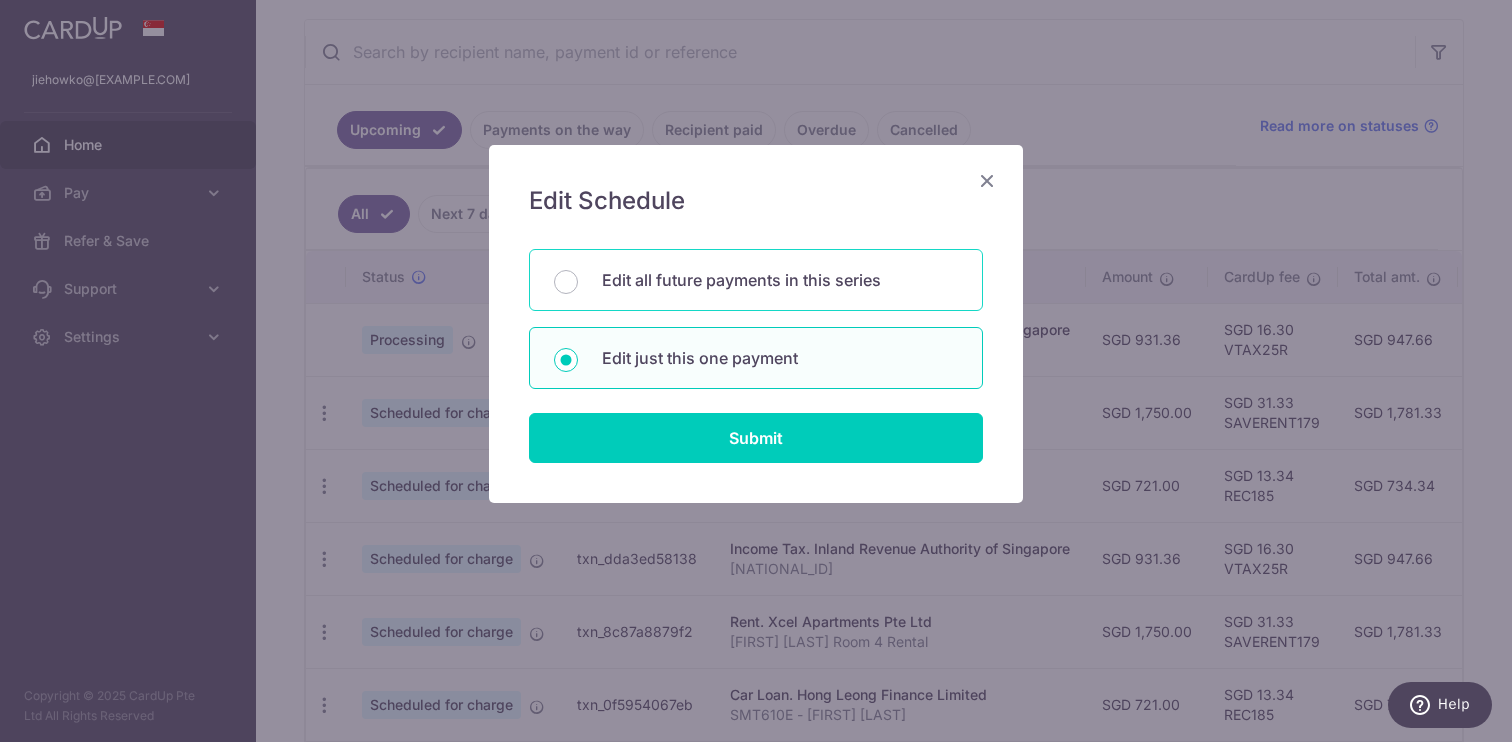 click on "Edit all future payments in this series" at bounding box center [566, 282] 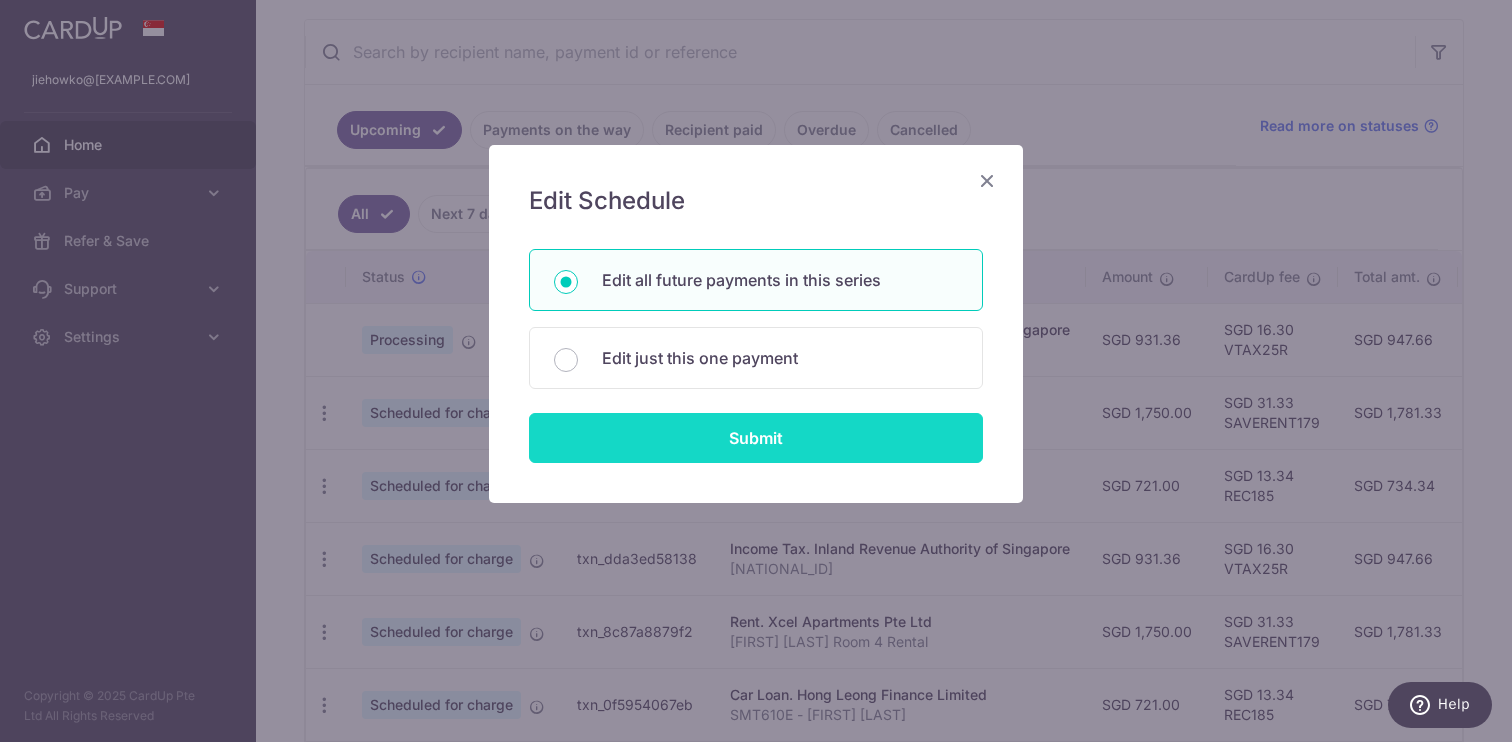 click on "Submit" at bounding box center (756, 438) 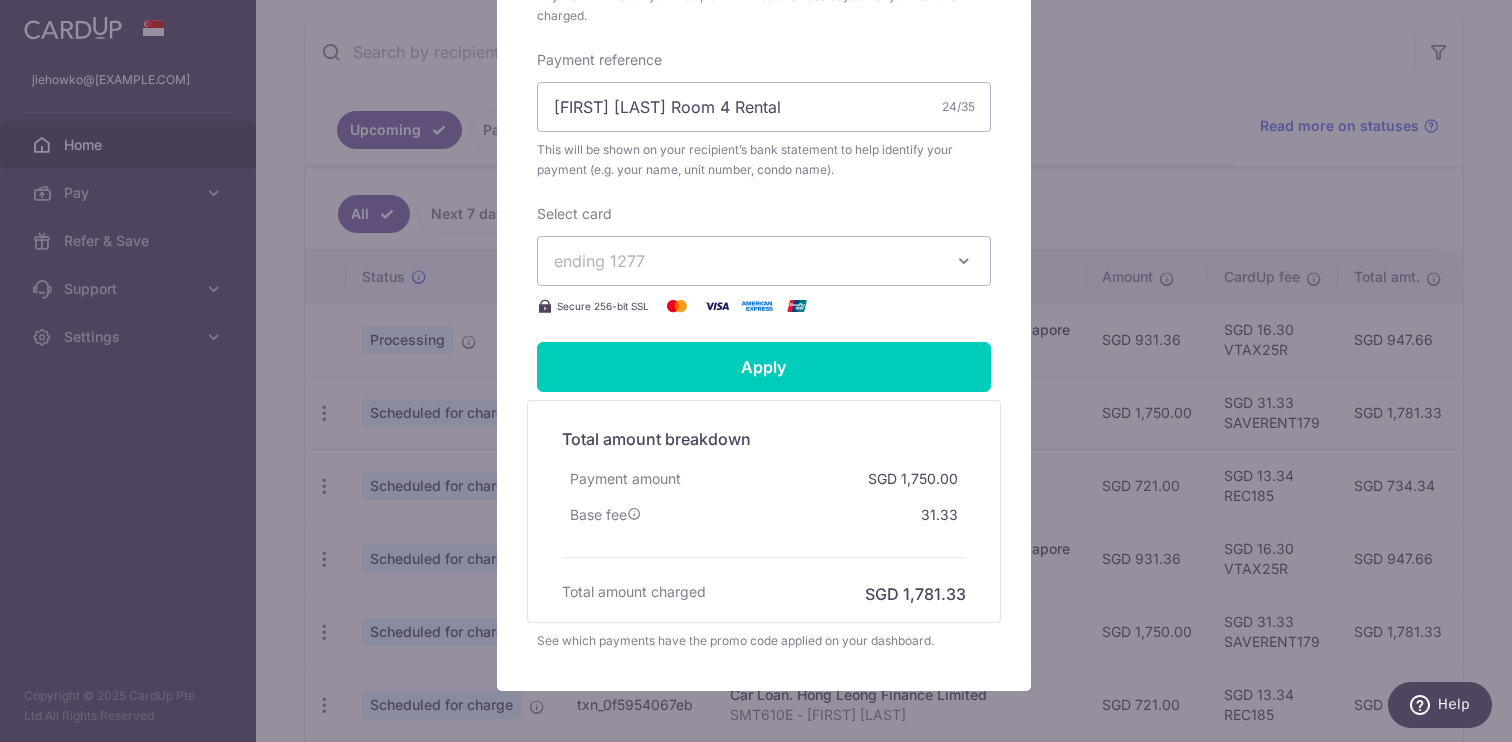 scroll, scrollTop: 652, scrollLeft: 0, axis: vertical 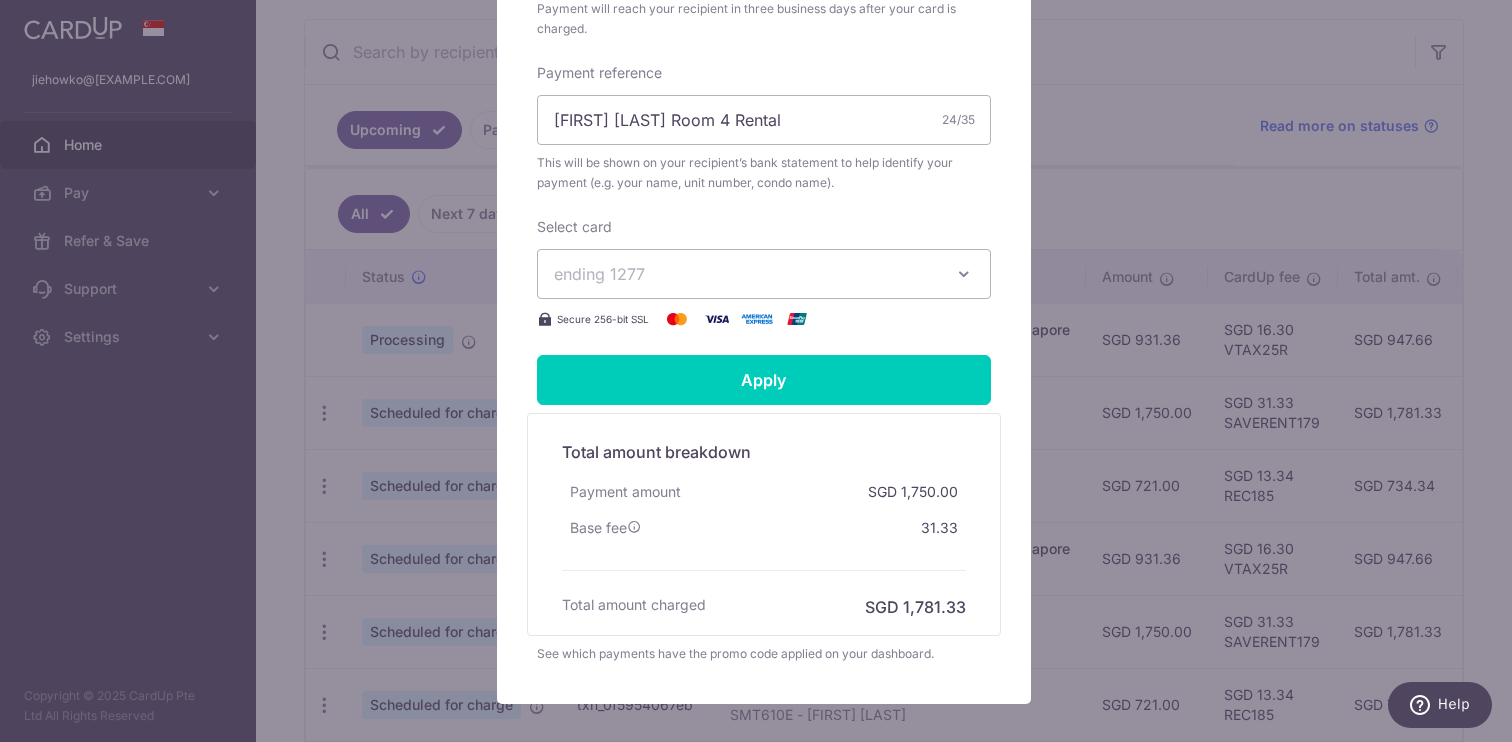 click on "ending 1277" at bounding box center [746, 274] 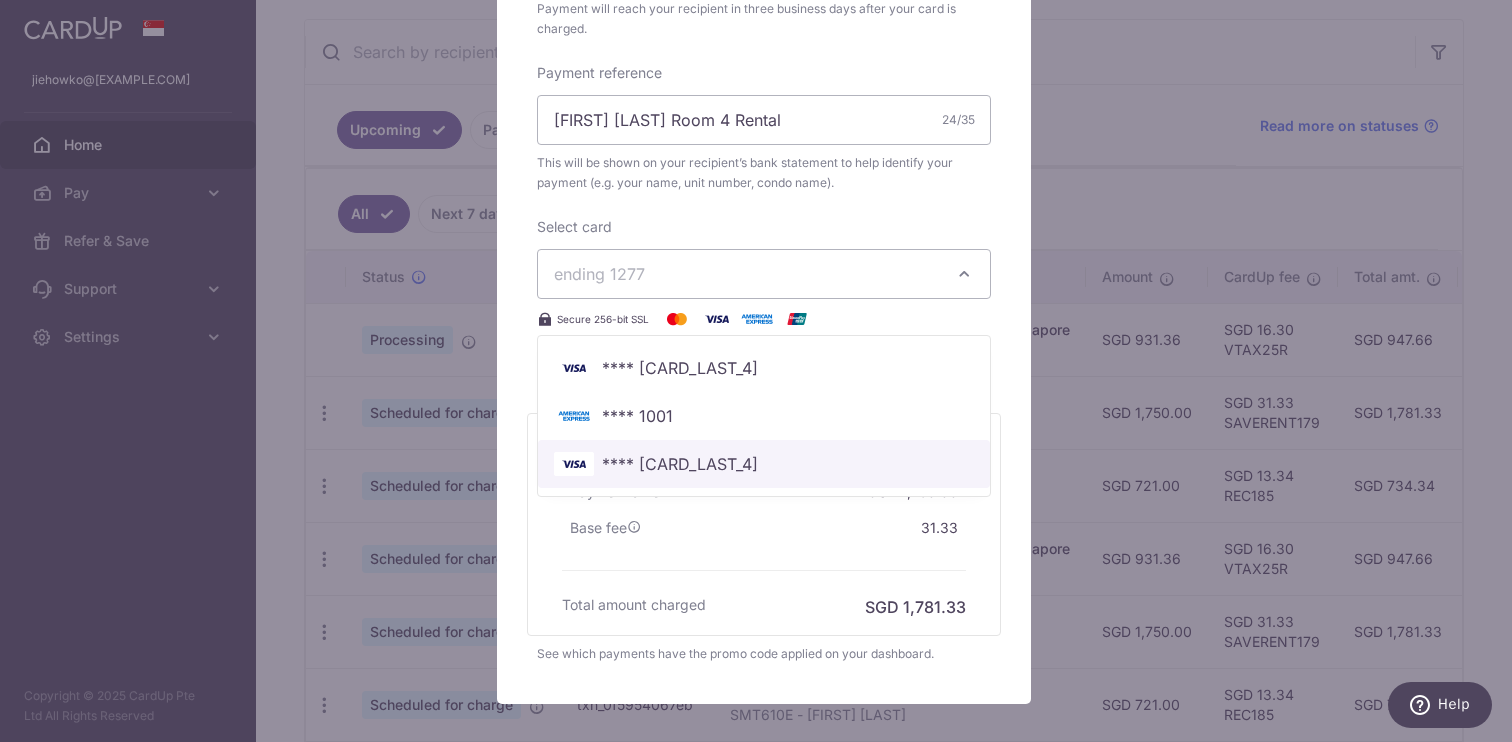 click on "**** [LAST_FOUR]" at bounding box center [764, 464] 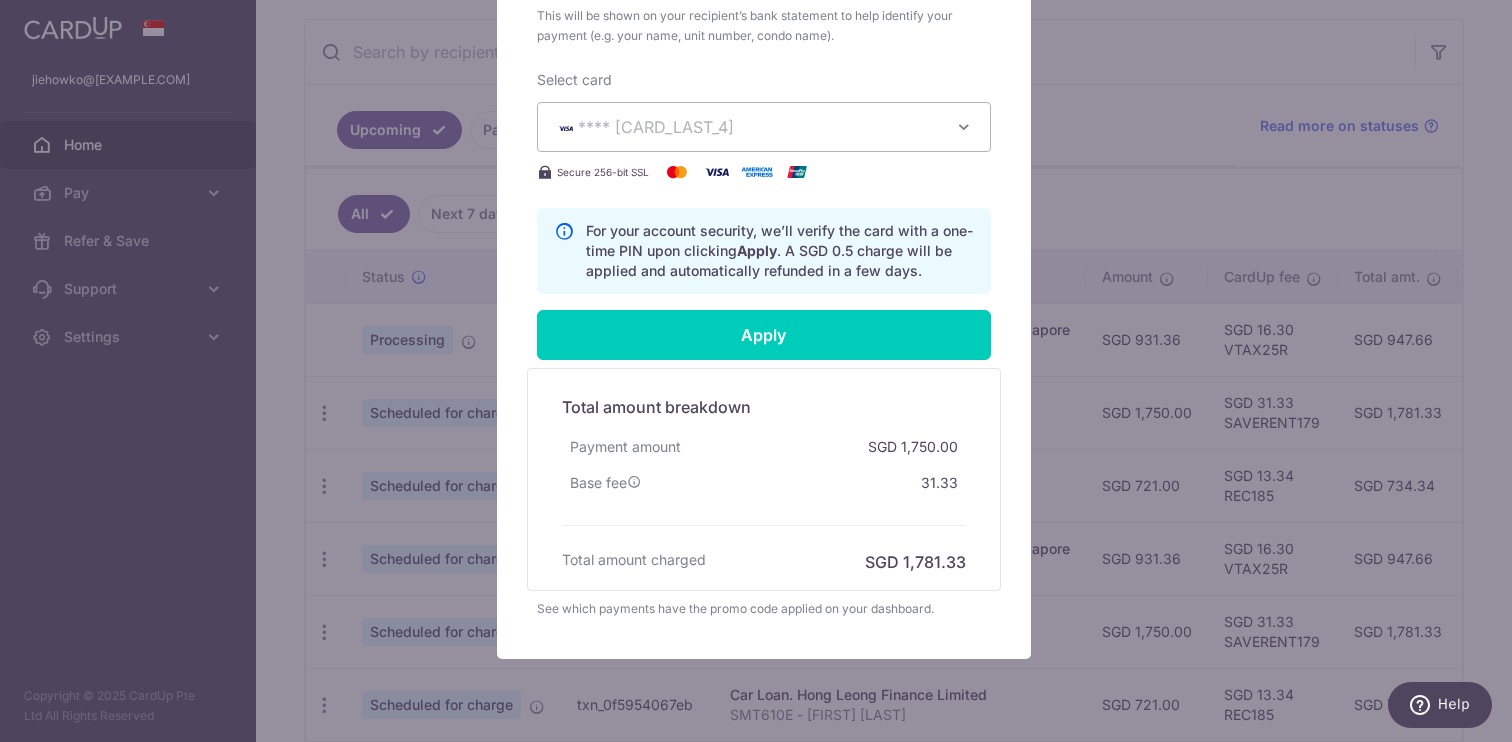 scroll, scrollTop: 803, scrollLeft: 0, axis: vertical 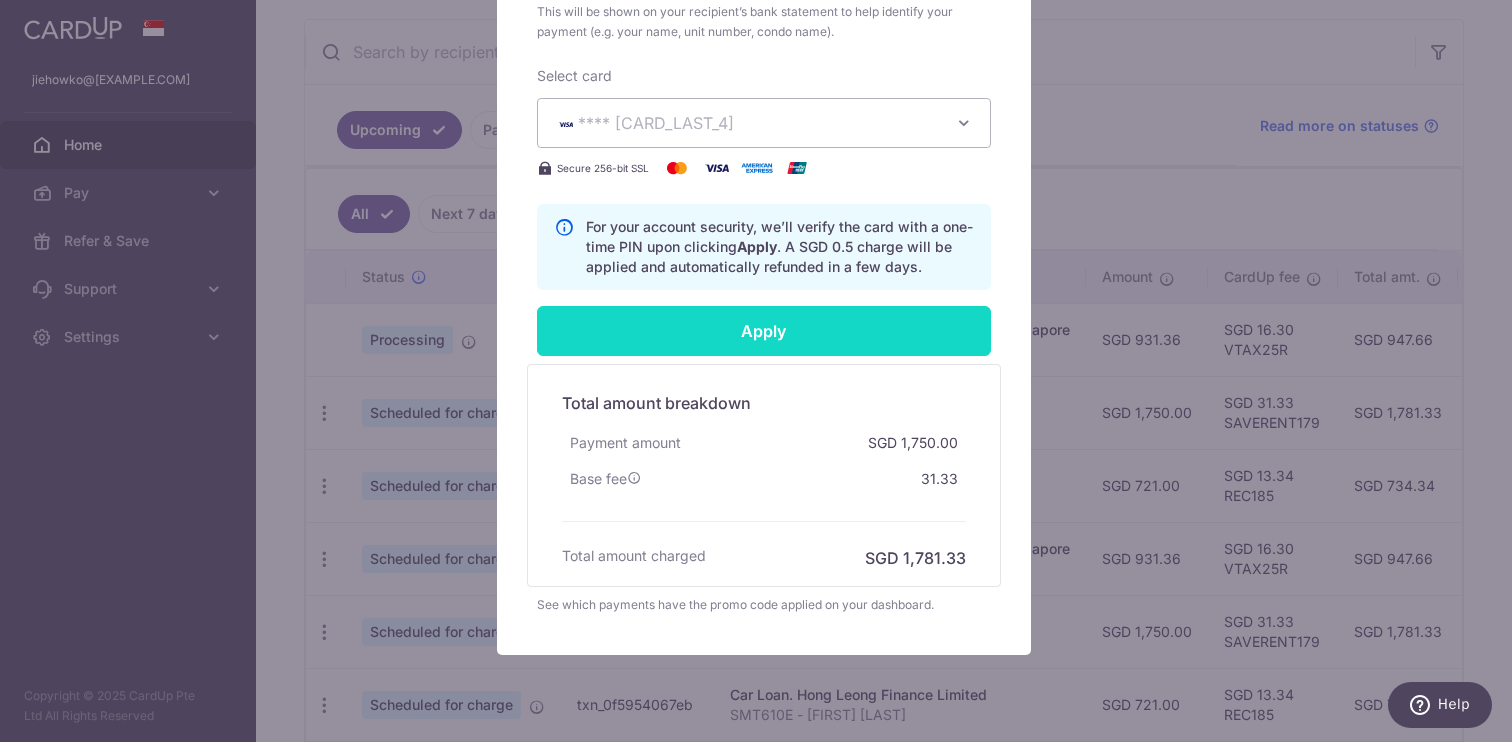 click on "Apply" at bounding box center [764, 331] 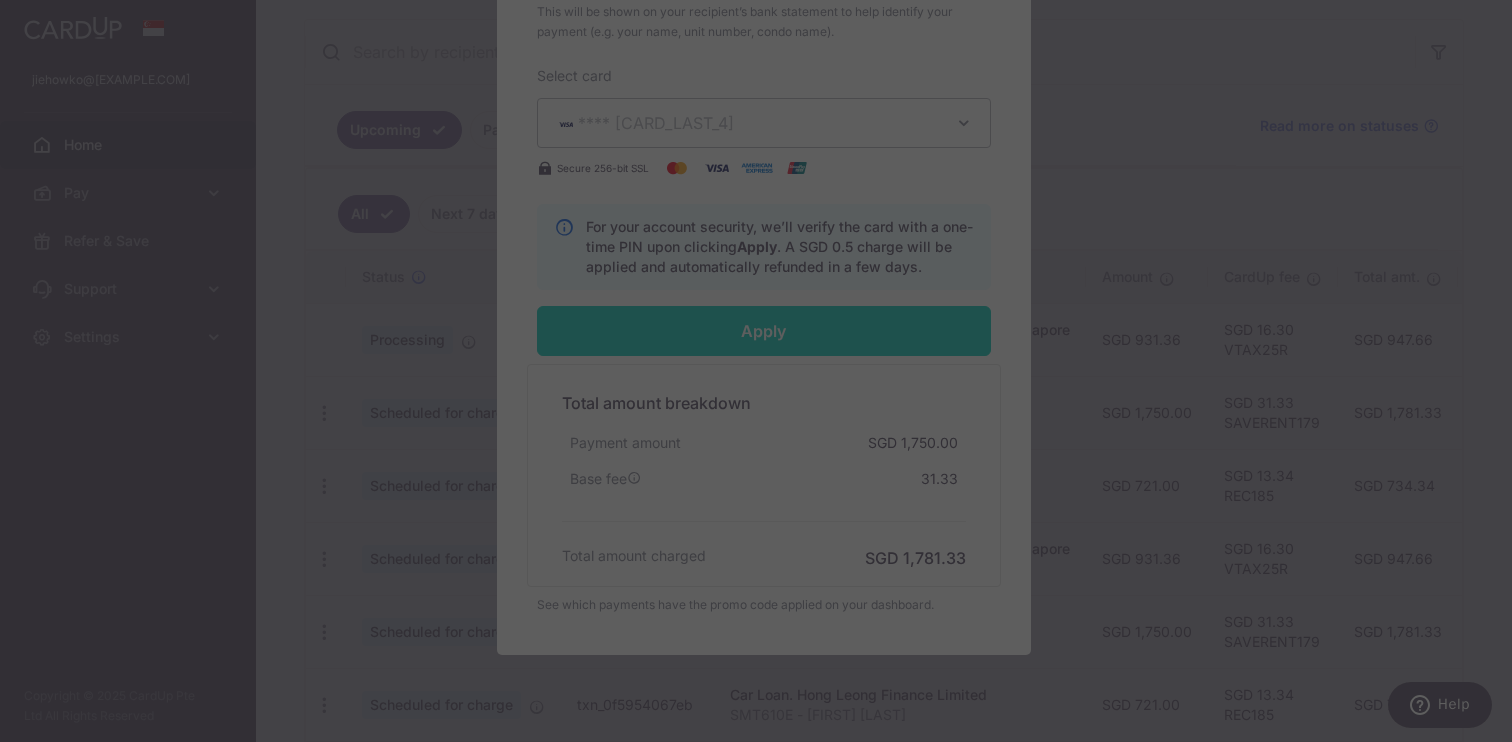 type on "Successfully Applied" 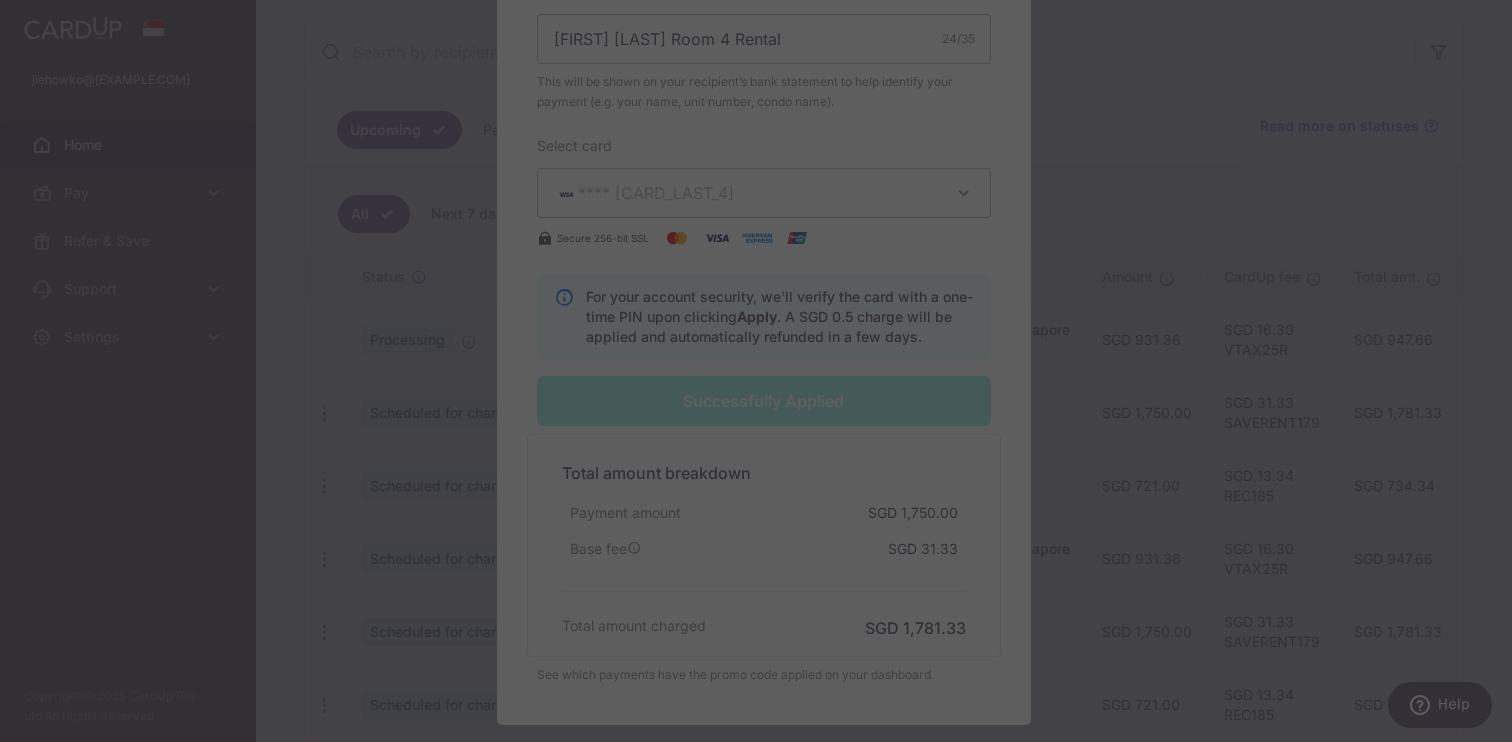 scroll, scrollTop: 873, scrollLeft: 0, axis: vertical 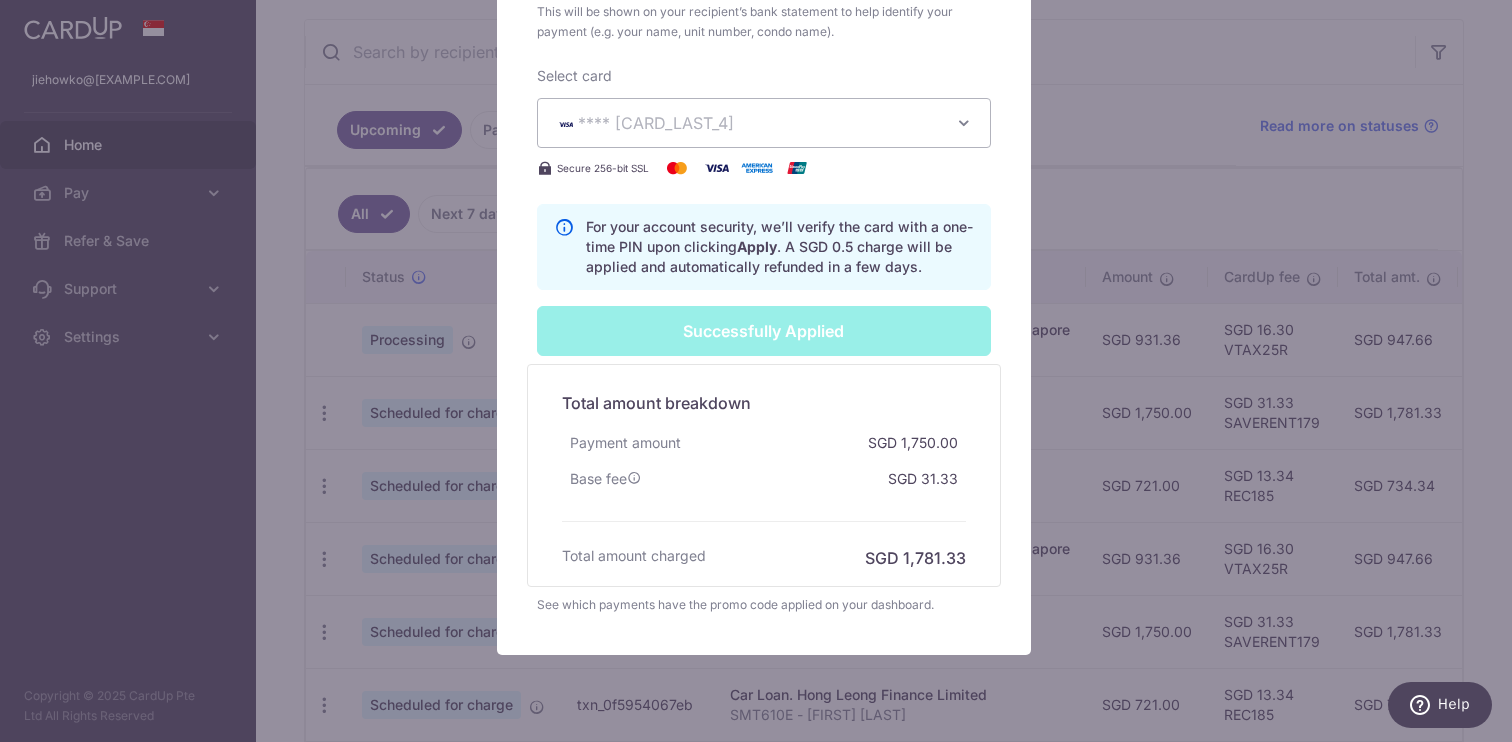 click on "Edit payment
By clicking apply,  you will make changes to all  6  payments to  Xcel Apartments Pte Ltd  scheduled from
25/08/2025 to 25/01/2026 .
By clicking below, you confirm you are editing this payment to  Xcel Apartments Pte Ltd  on
25/08/2025 .
Your recurring series payments are updated successfully." at bounding box center [756, 371] 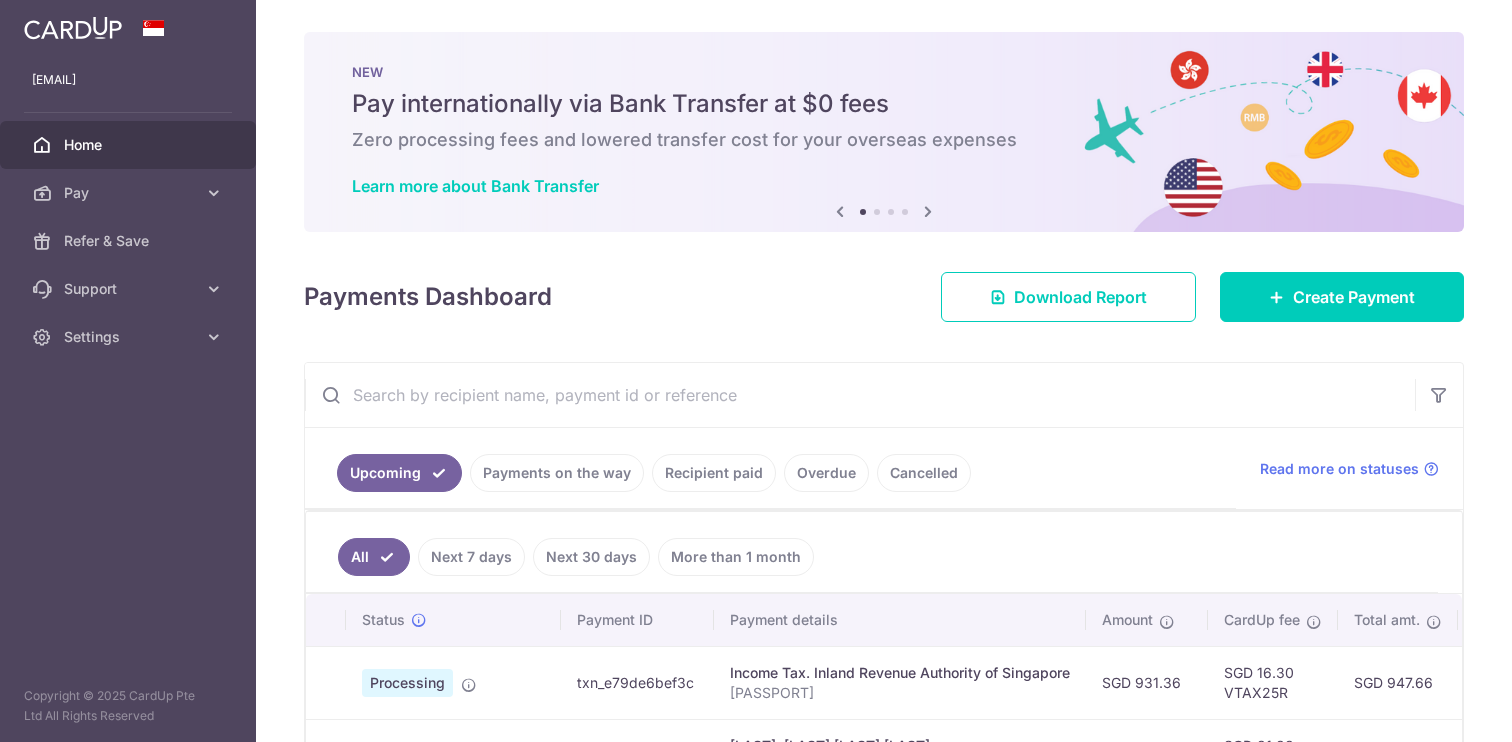 scroll, scrollTop: 0, scrollLeft: 0, axis: both 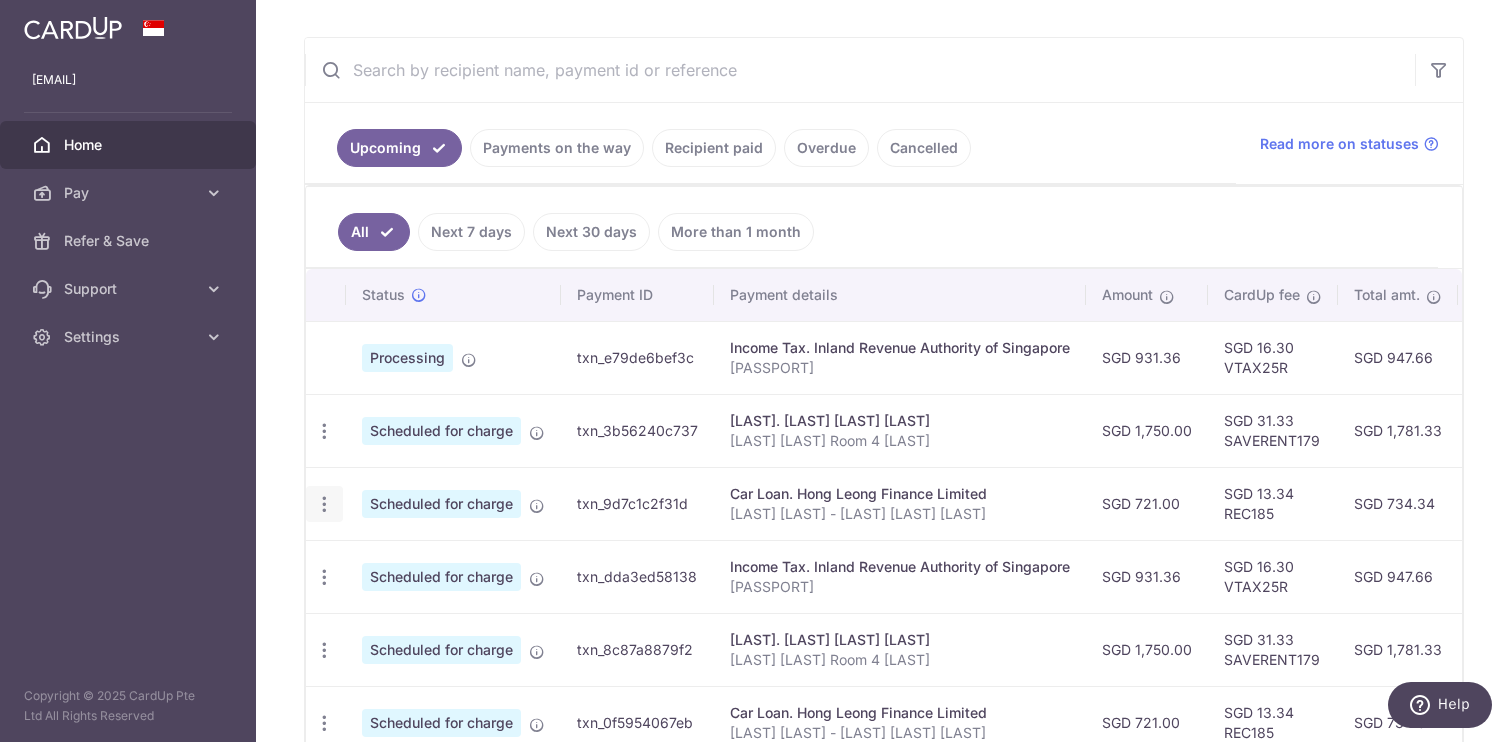 click at bounding box center [324, 431] 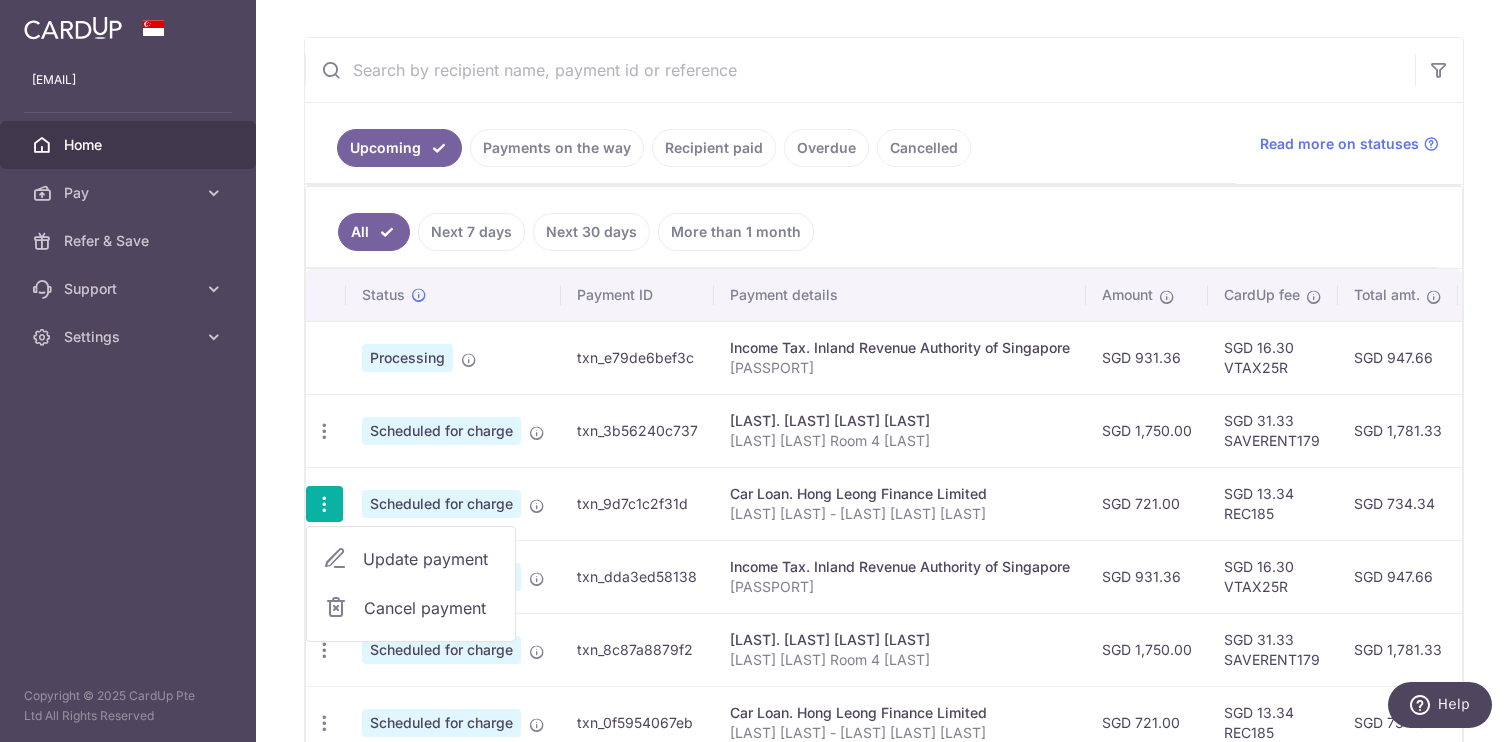 click on "Update payment" at bounding box center [431, 559] 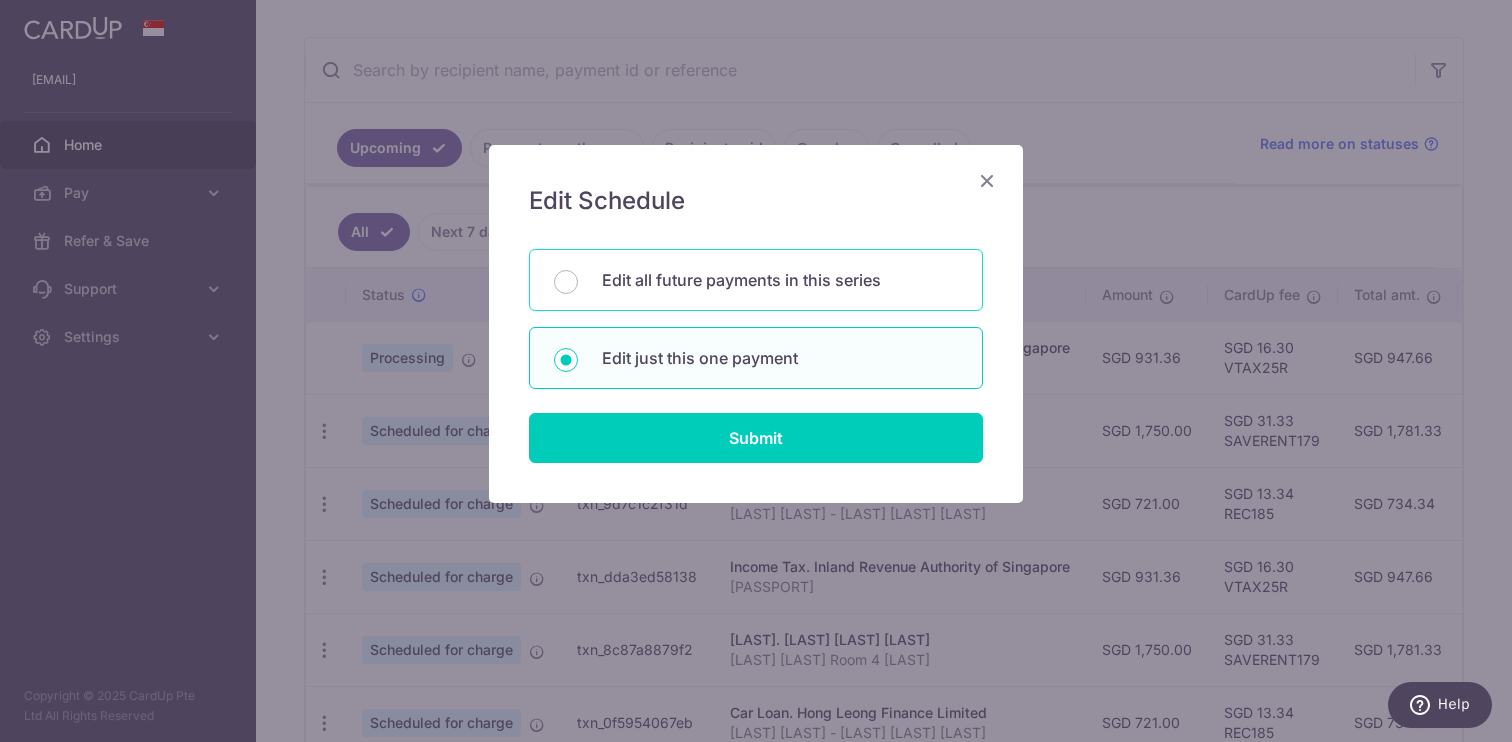 click on "Edit all future payments in this series" at bounding box center (756, 280) 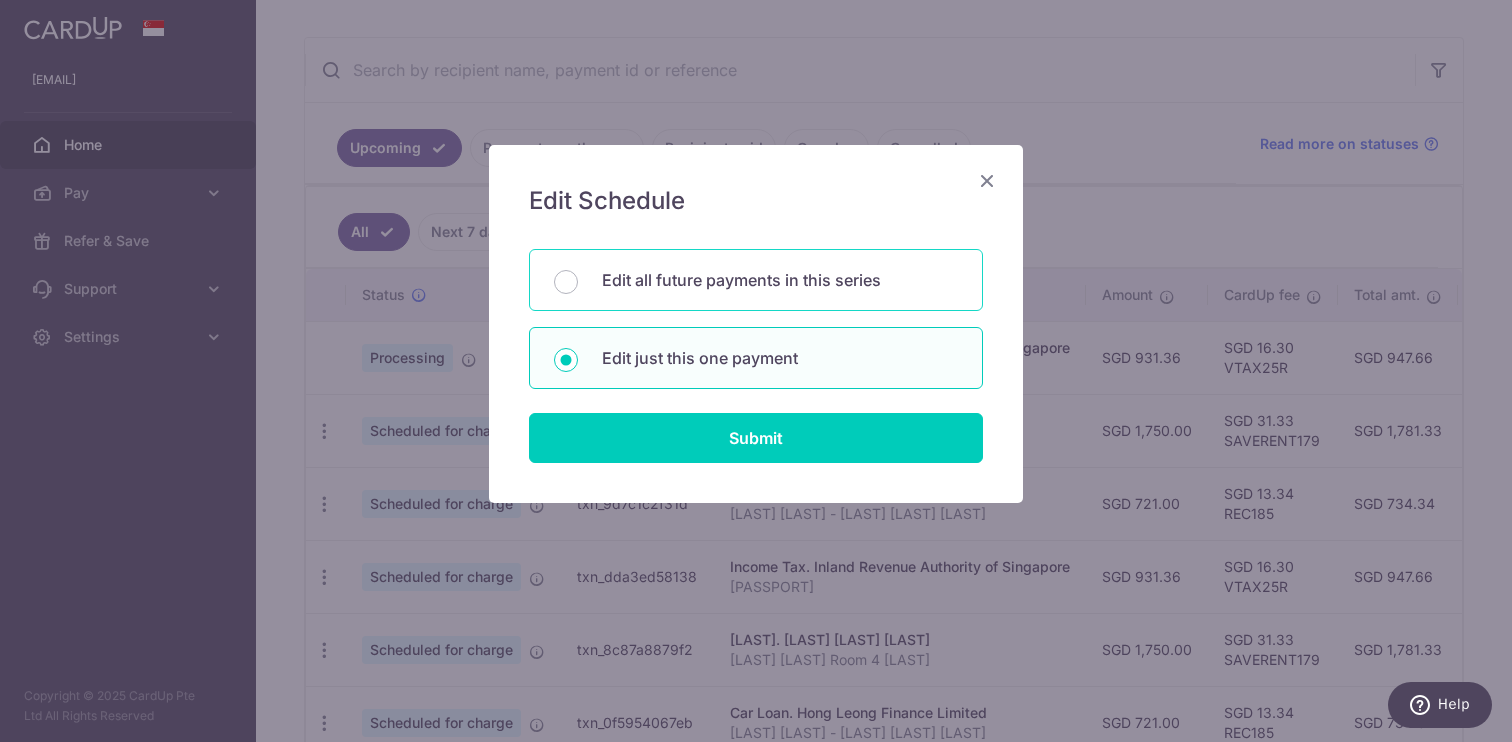 radio on "true" 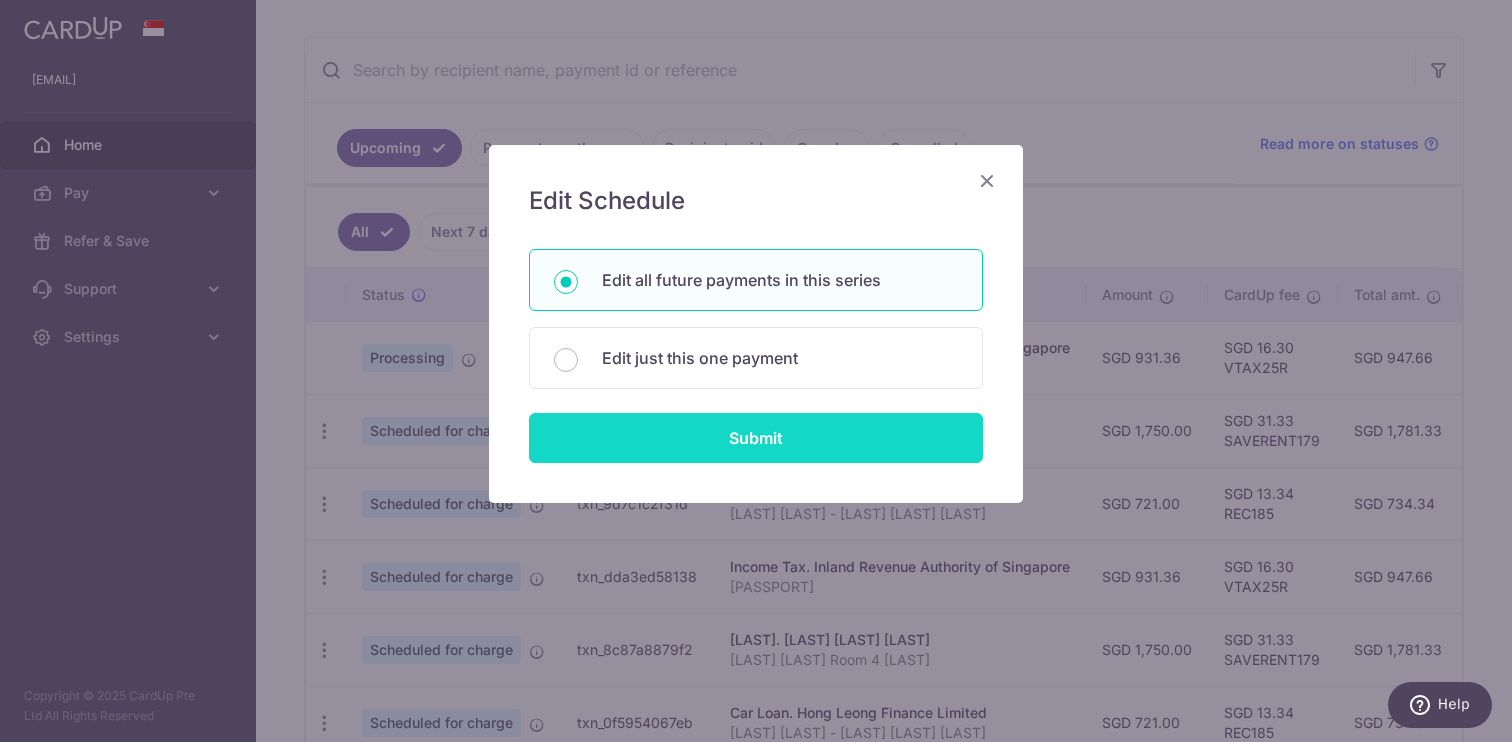 click on "Submit" at bounding box center [756, 438] 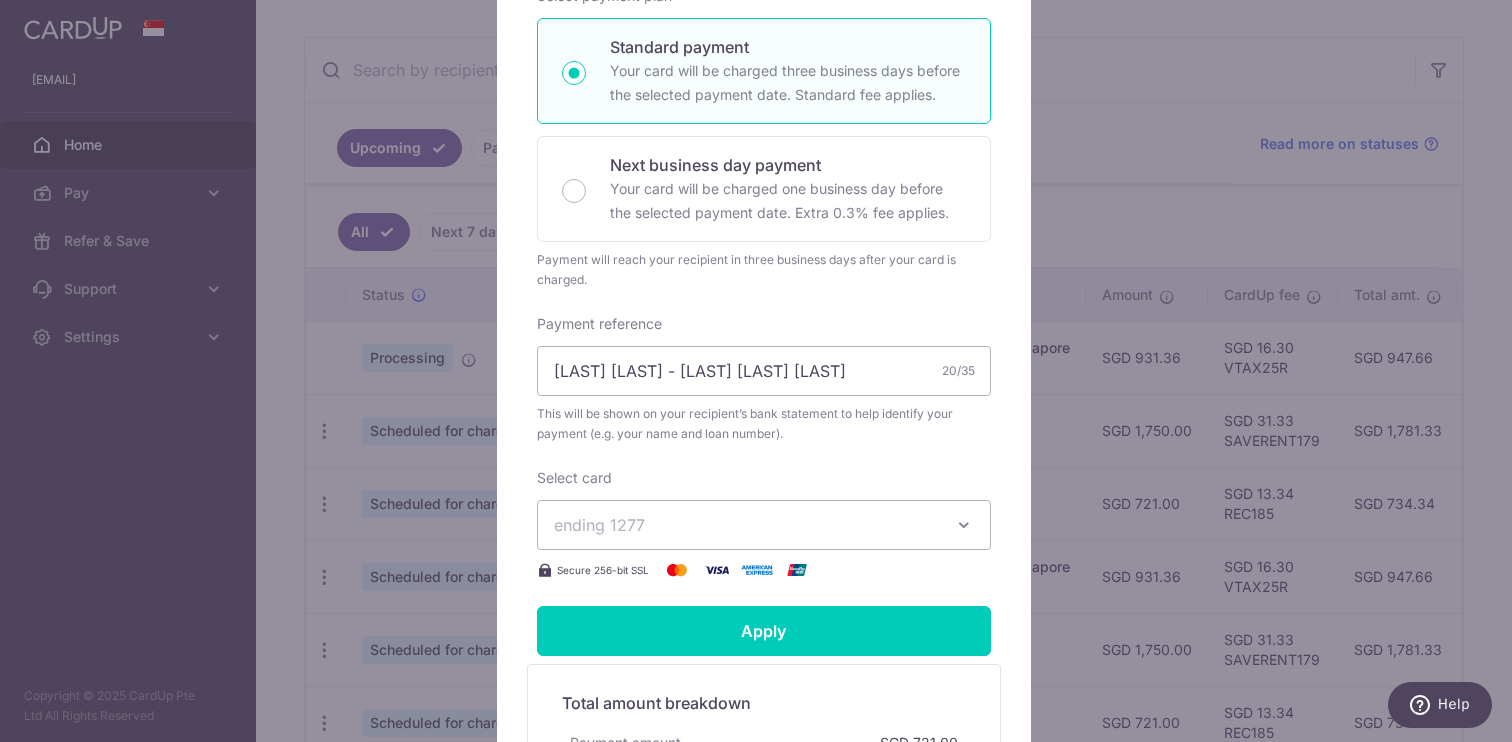 scroll, scrollTop: 500, scrollLeft: 0, axis: vertical 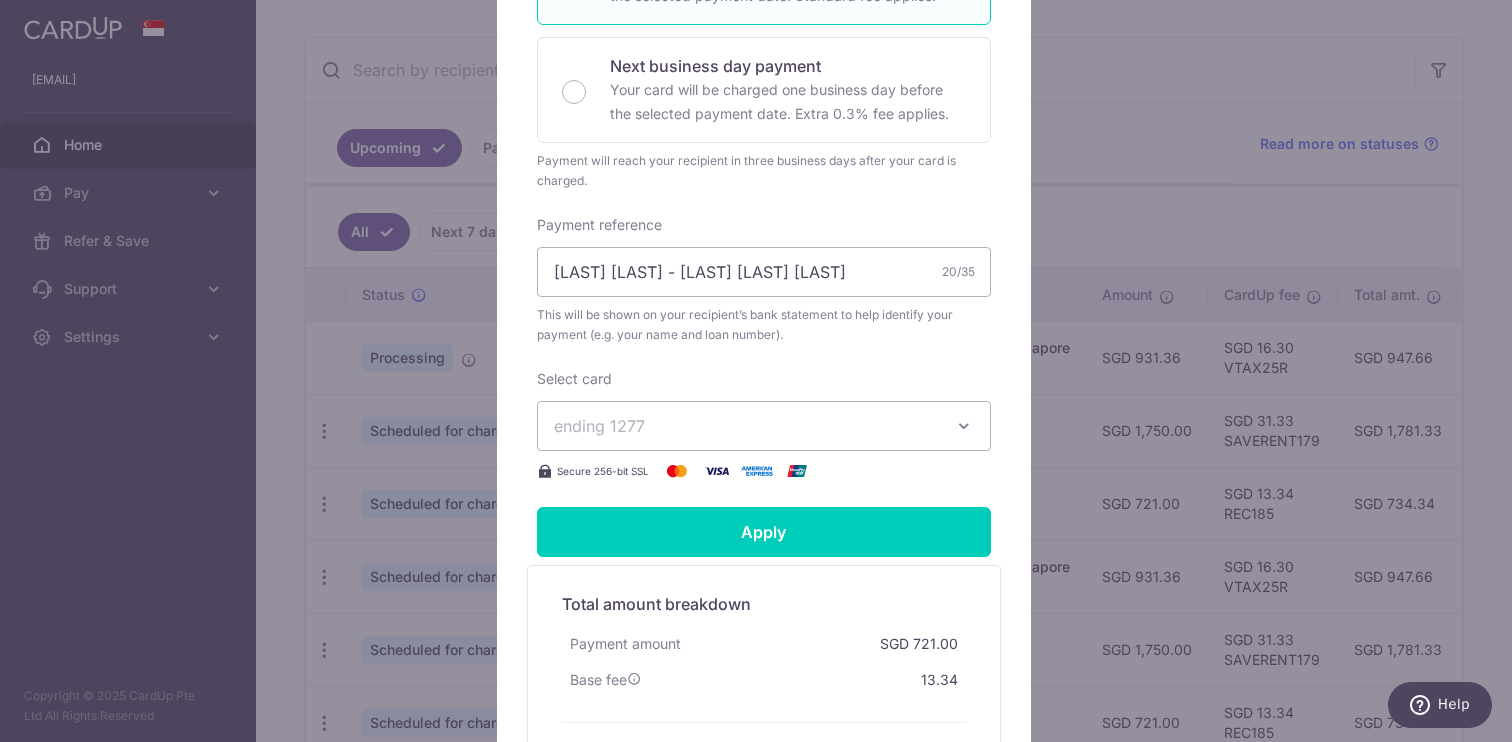 click on "ending 1277" at bounding box center (746, 426) 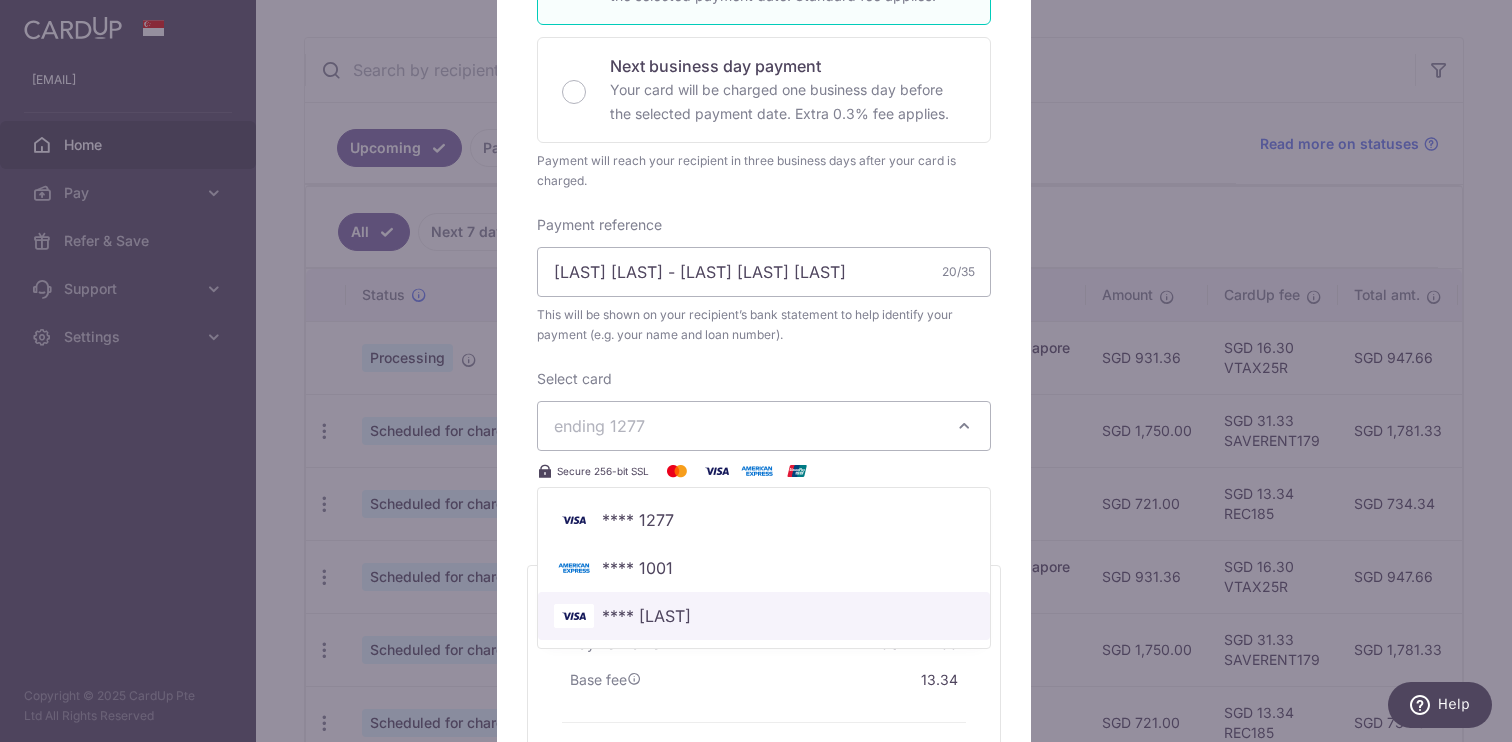 click on "**** [CREDIT_CARD_LAST_4]" at bounding box center [764, 616] 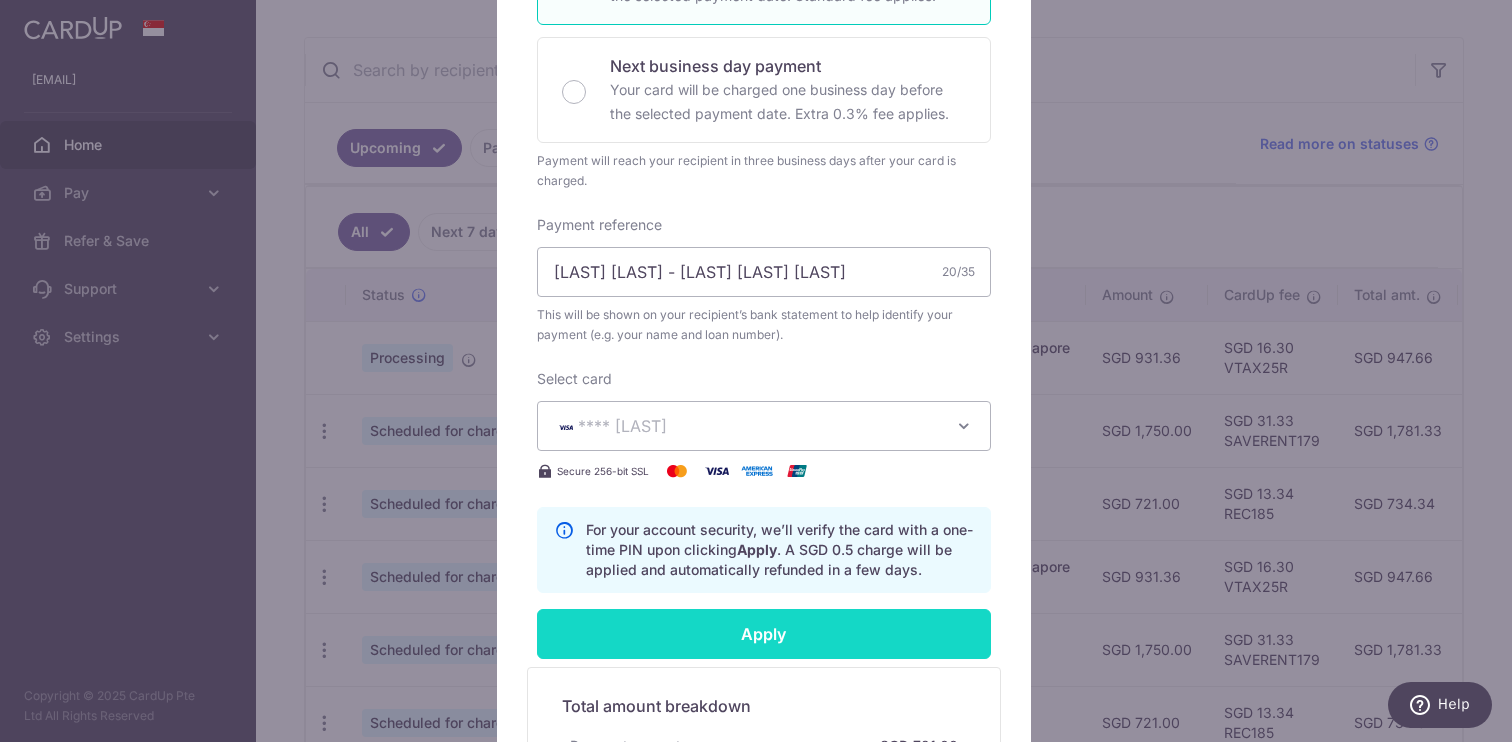 click on "Apply" at bounding box center [764, 634] 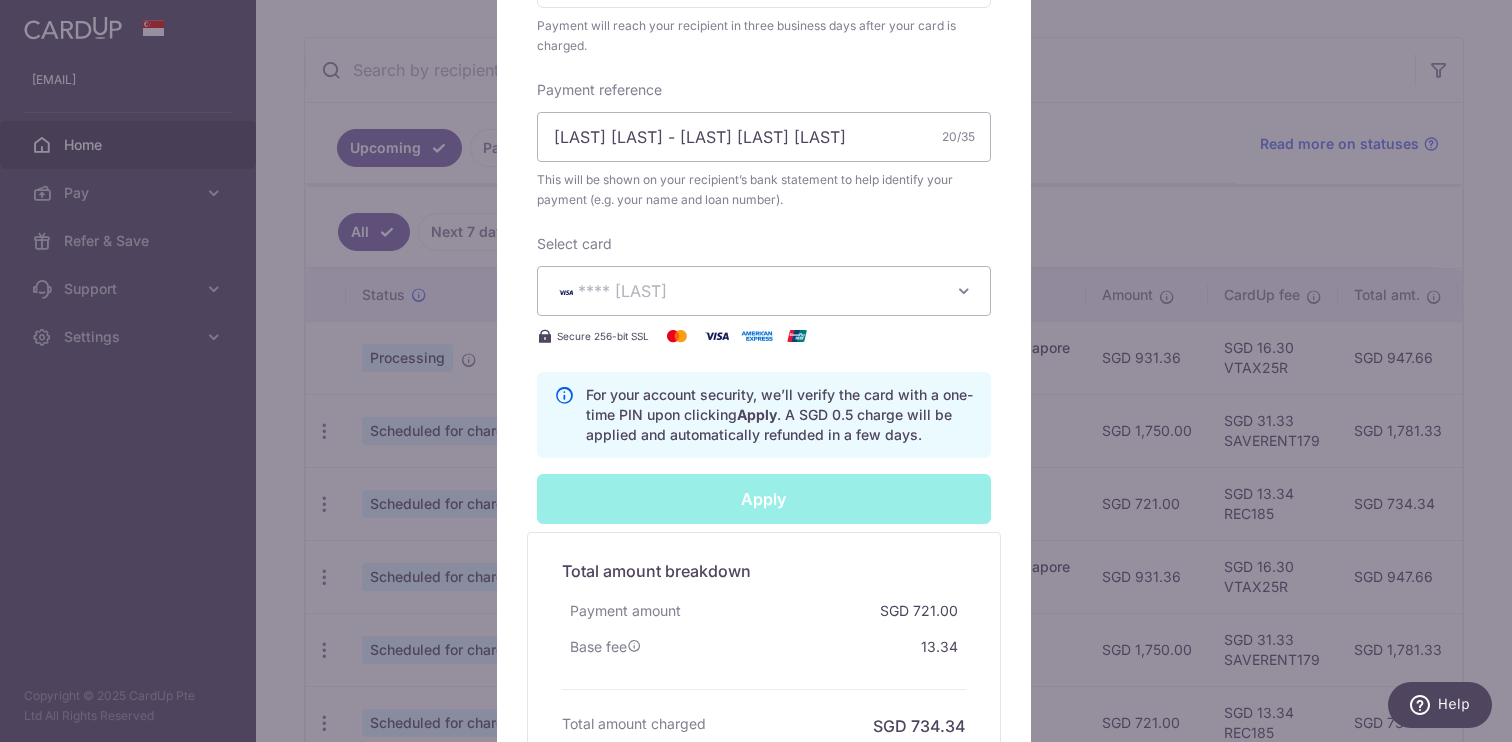 scroll, scrollTop: 881, scrollLeft: 0, axis: vertical 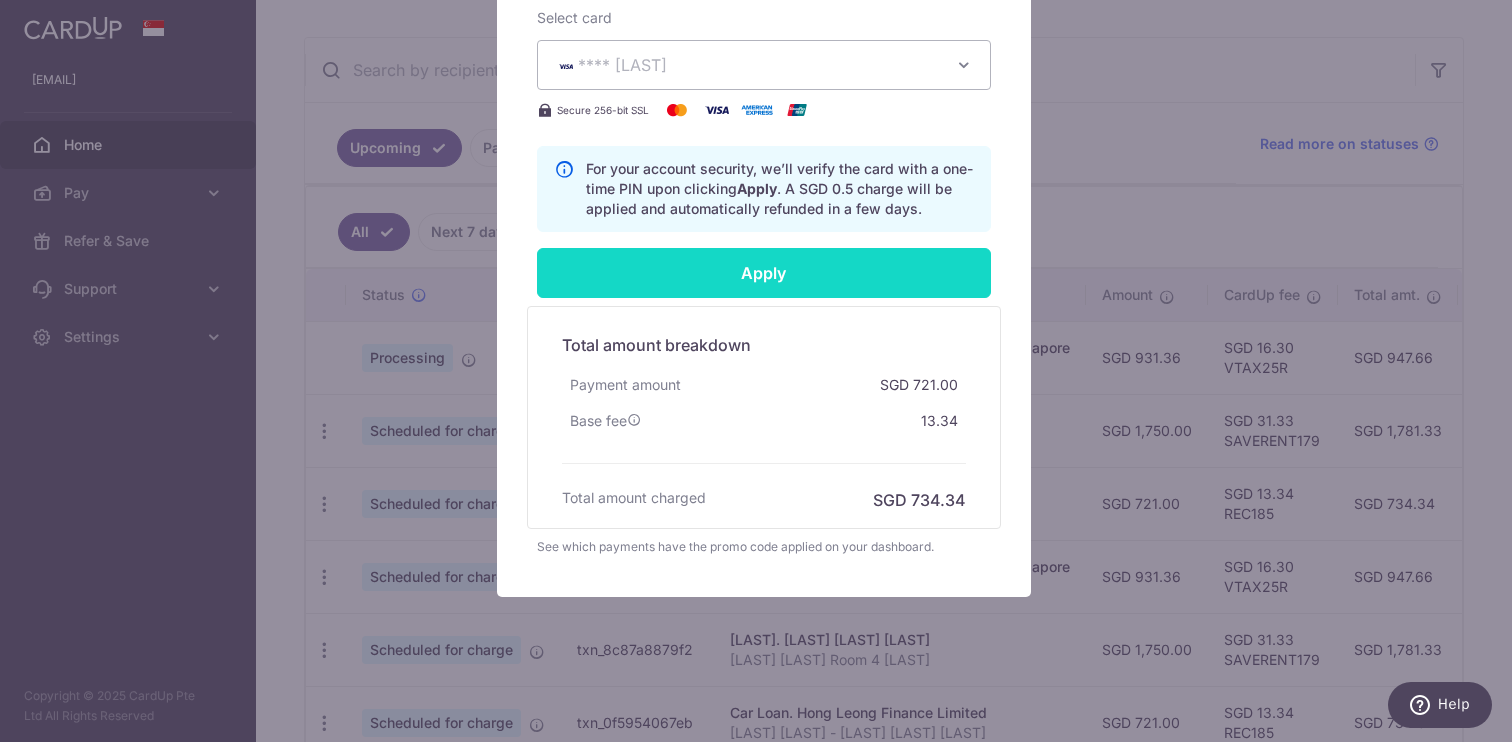 click on "Apply" at bounding box center [764, 273] 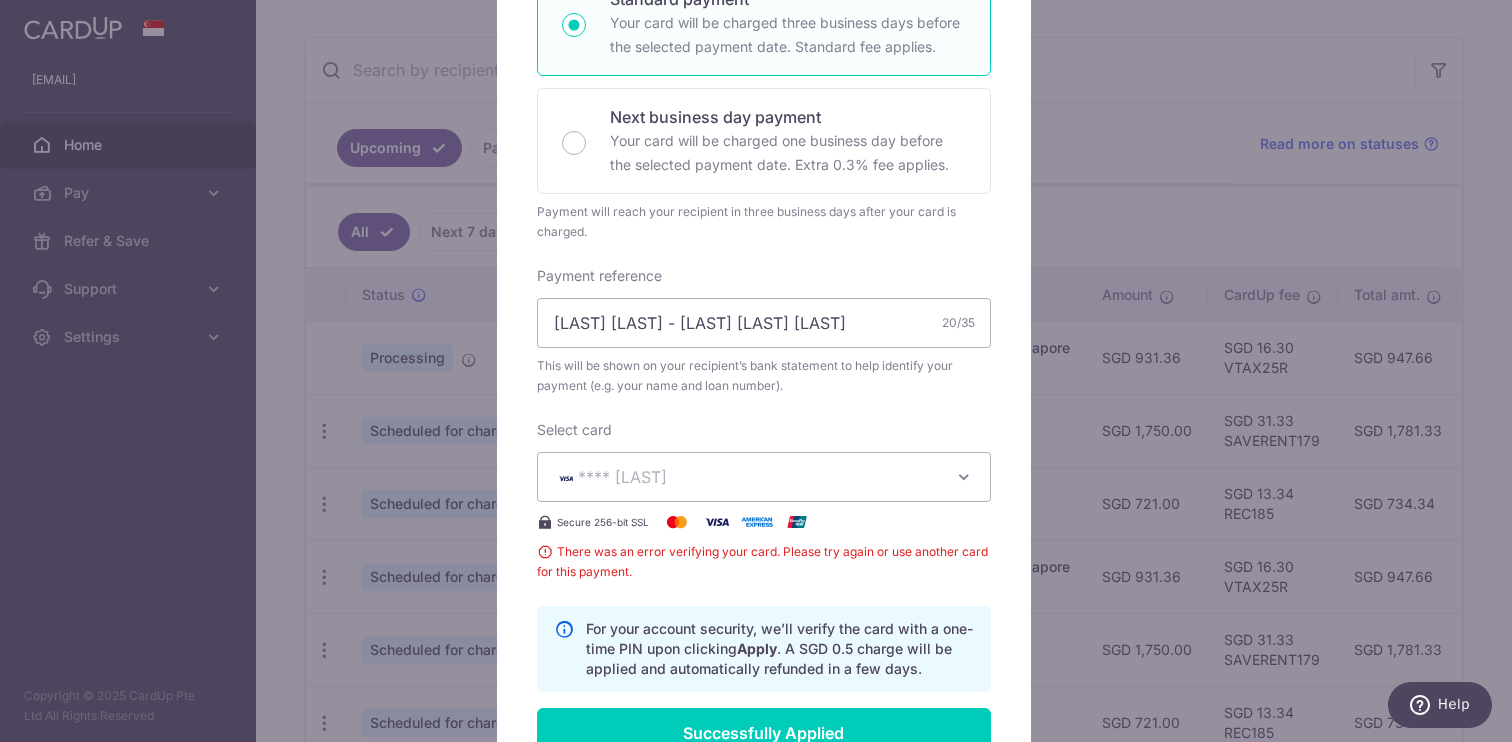 scroll, scrollTop: 591, scrollLeft: 0, axis: vertical 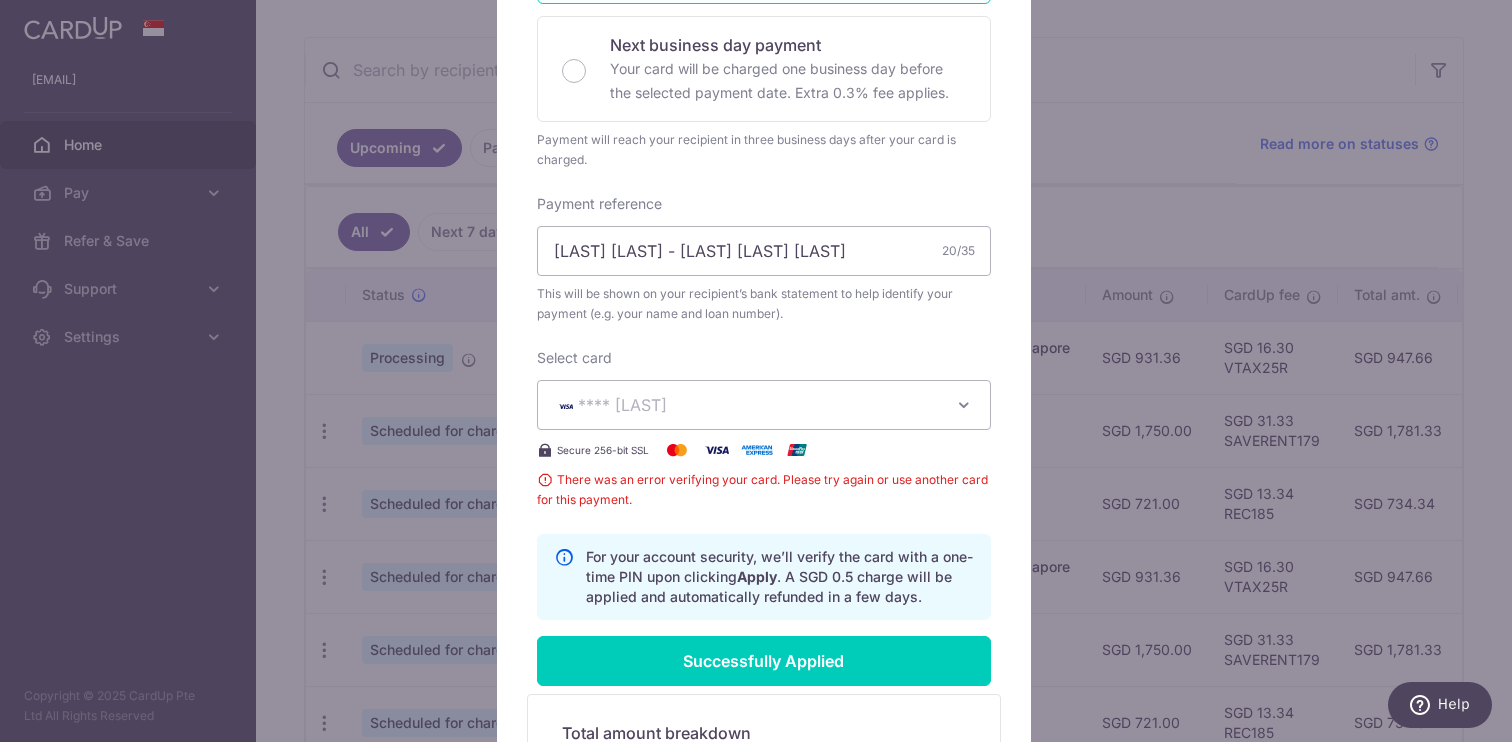 click on "**** [LAST_FOUR]" at bounding box center (746, 405) 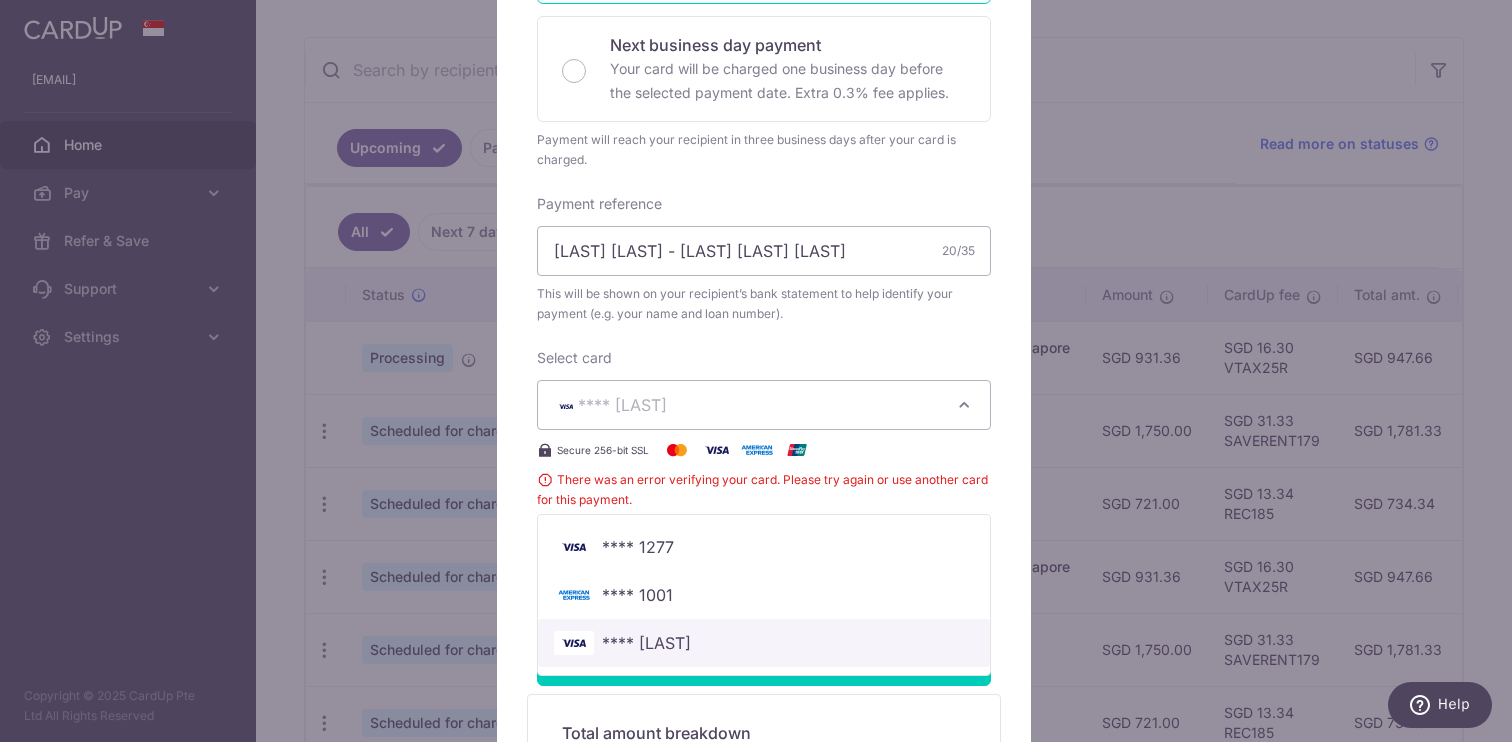 click on "**** [LAST_FOUR]" at bounding box center (764, 643) 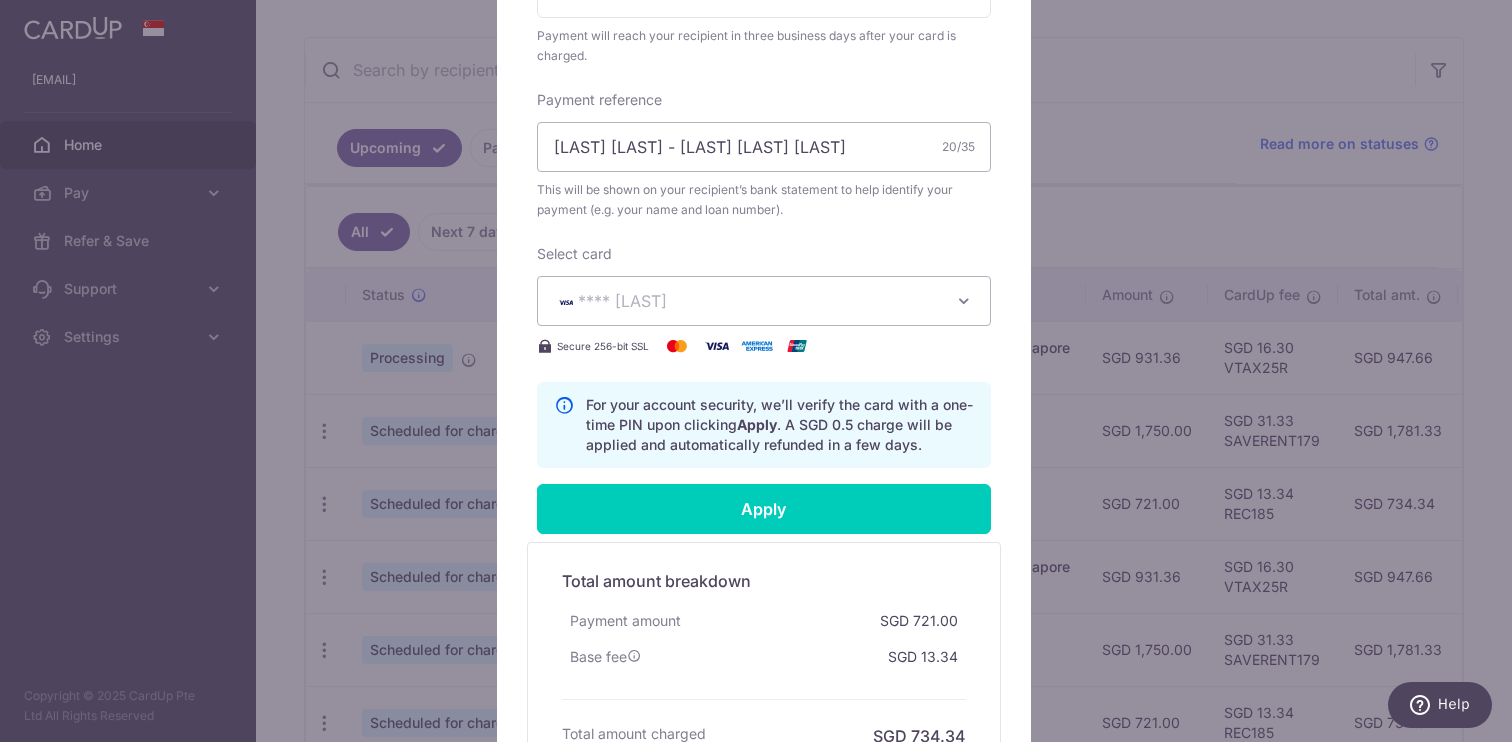 scroll, scrollTop: 627, scrollLeft: 0, axis: vertical 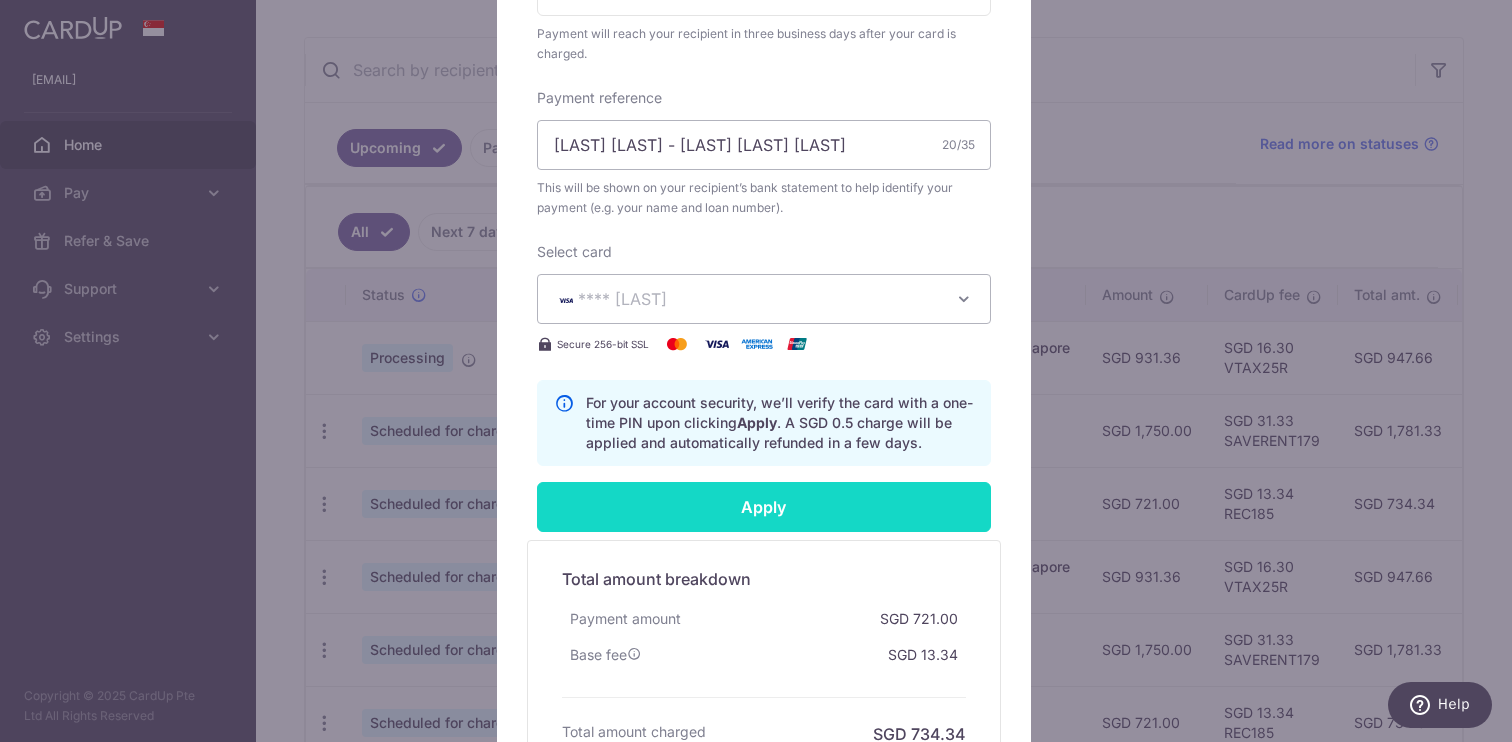 click on "Apply" at bounding box center [764, 507] 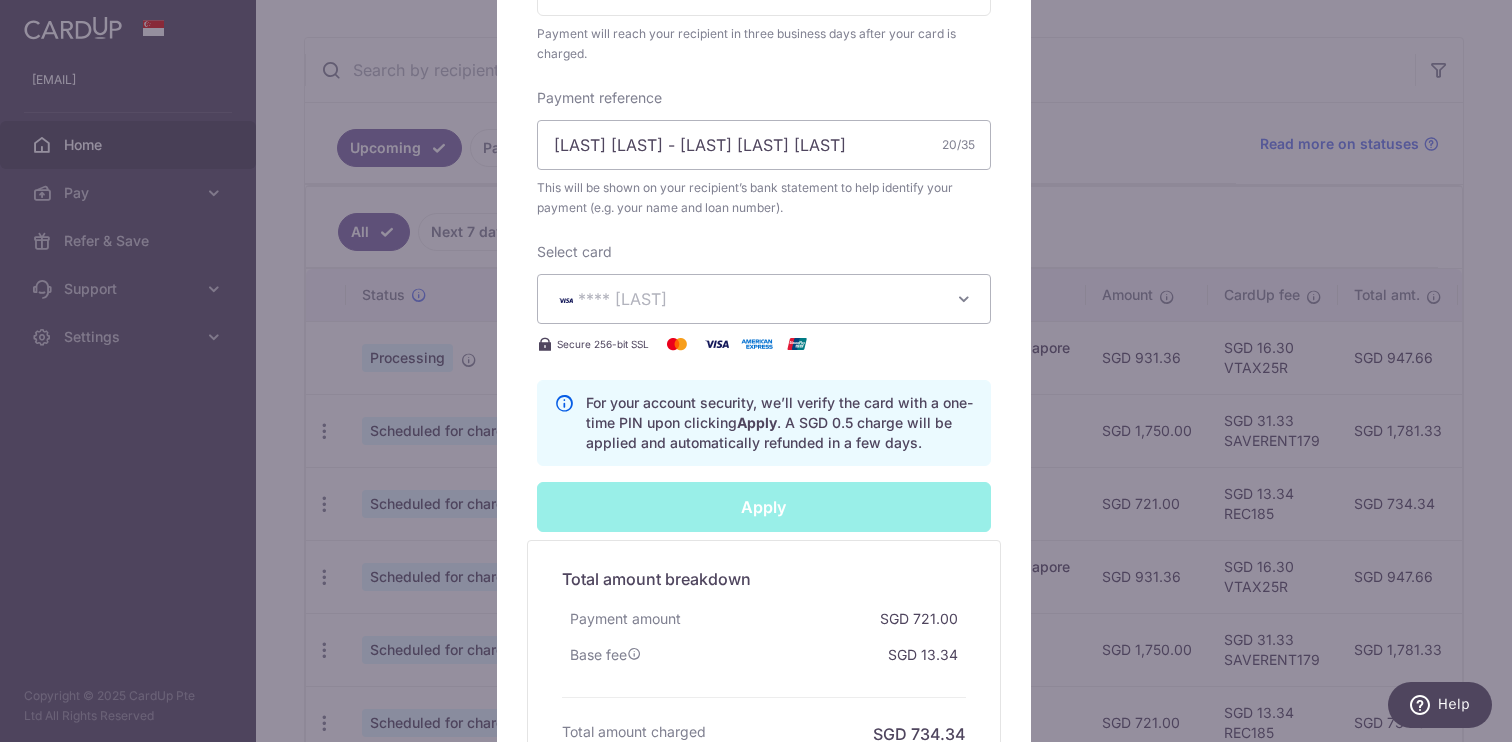 type on "Successfully Applied" 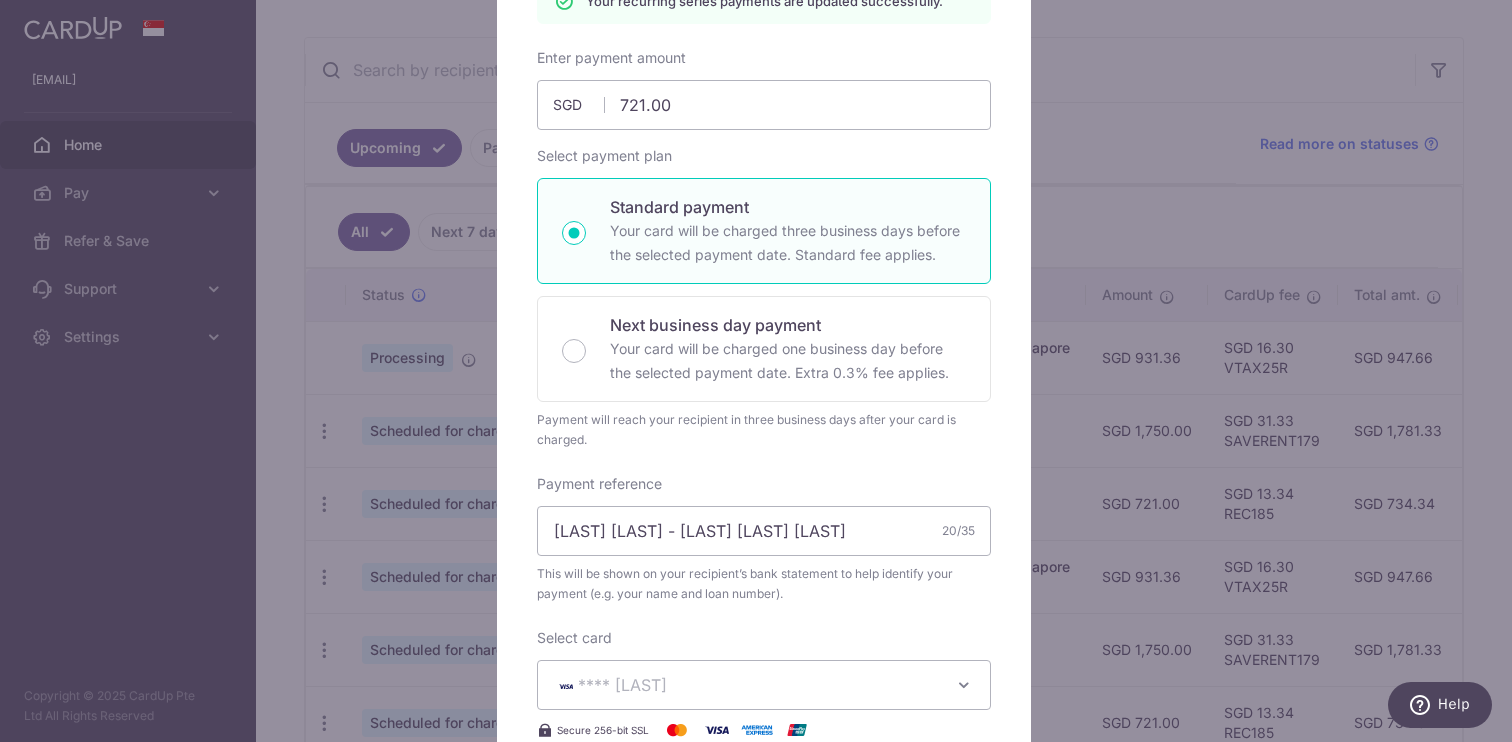 scroll, scrollTop: 100, scrollLeft: 0, axis: vertical 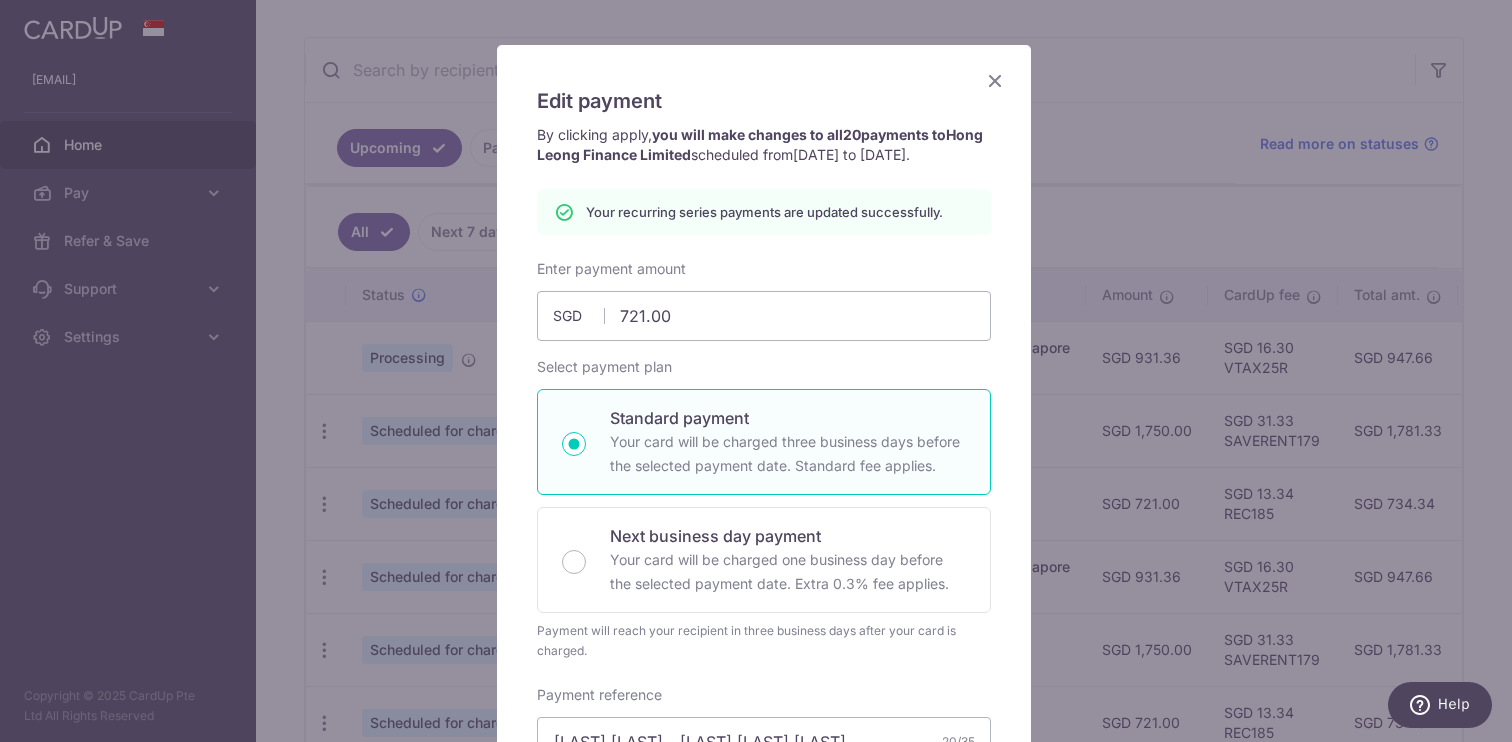 click at bounding box center (995, 80) 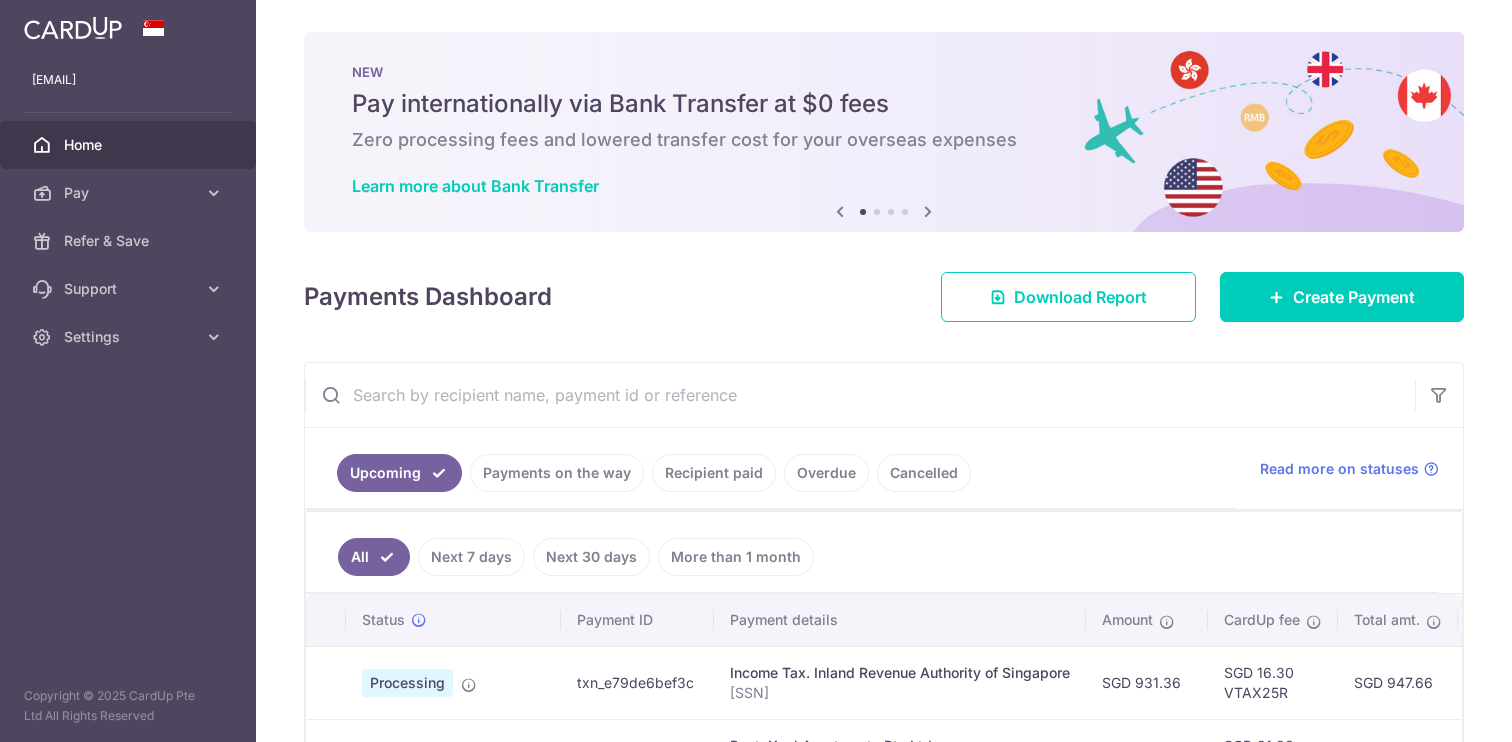 scroll, scrollTop: 0, scrollLeft: 0, axis: both 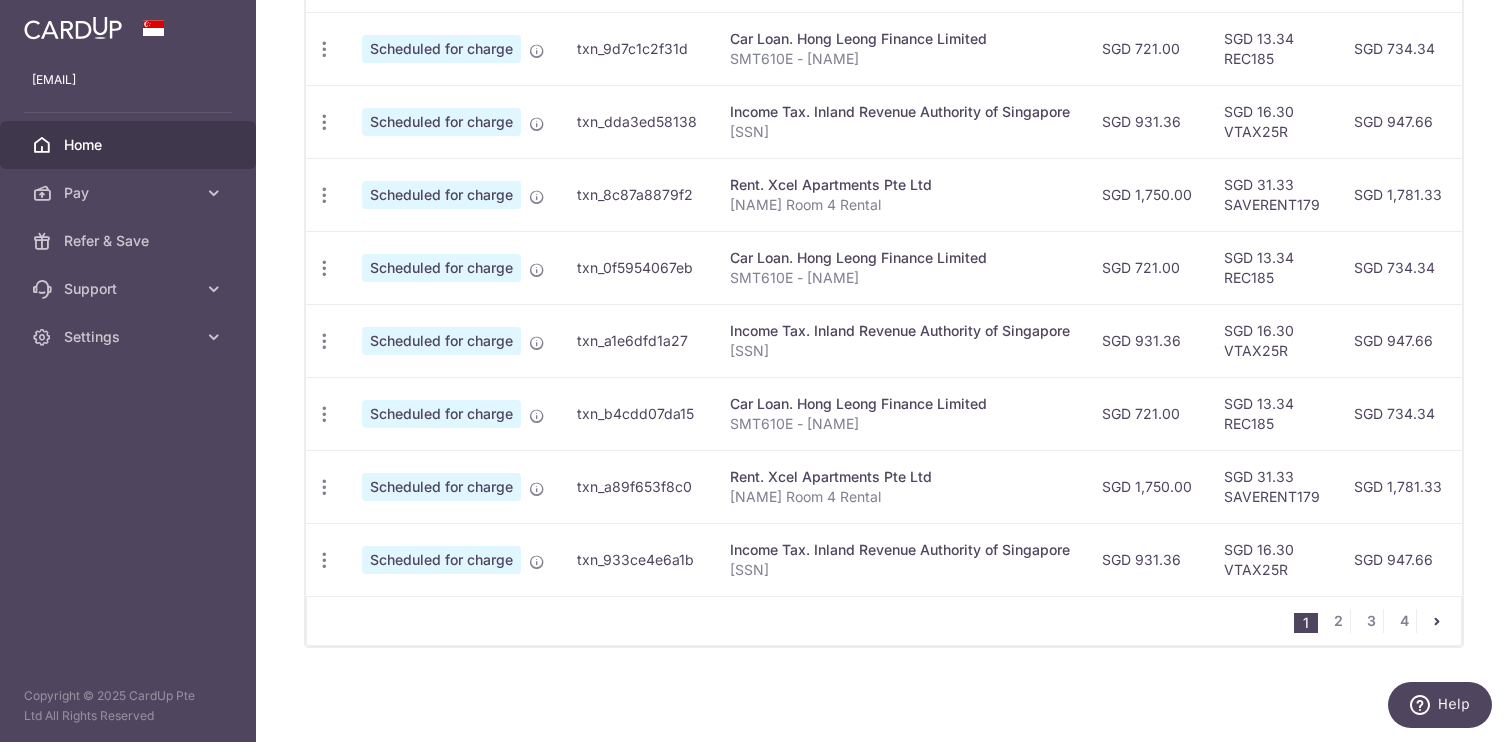 click on "Scheduled for charge" at bounding box center [453, 486] 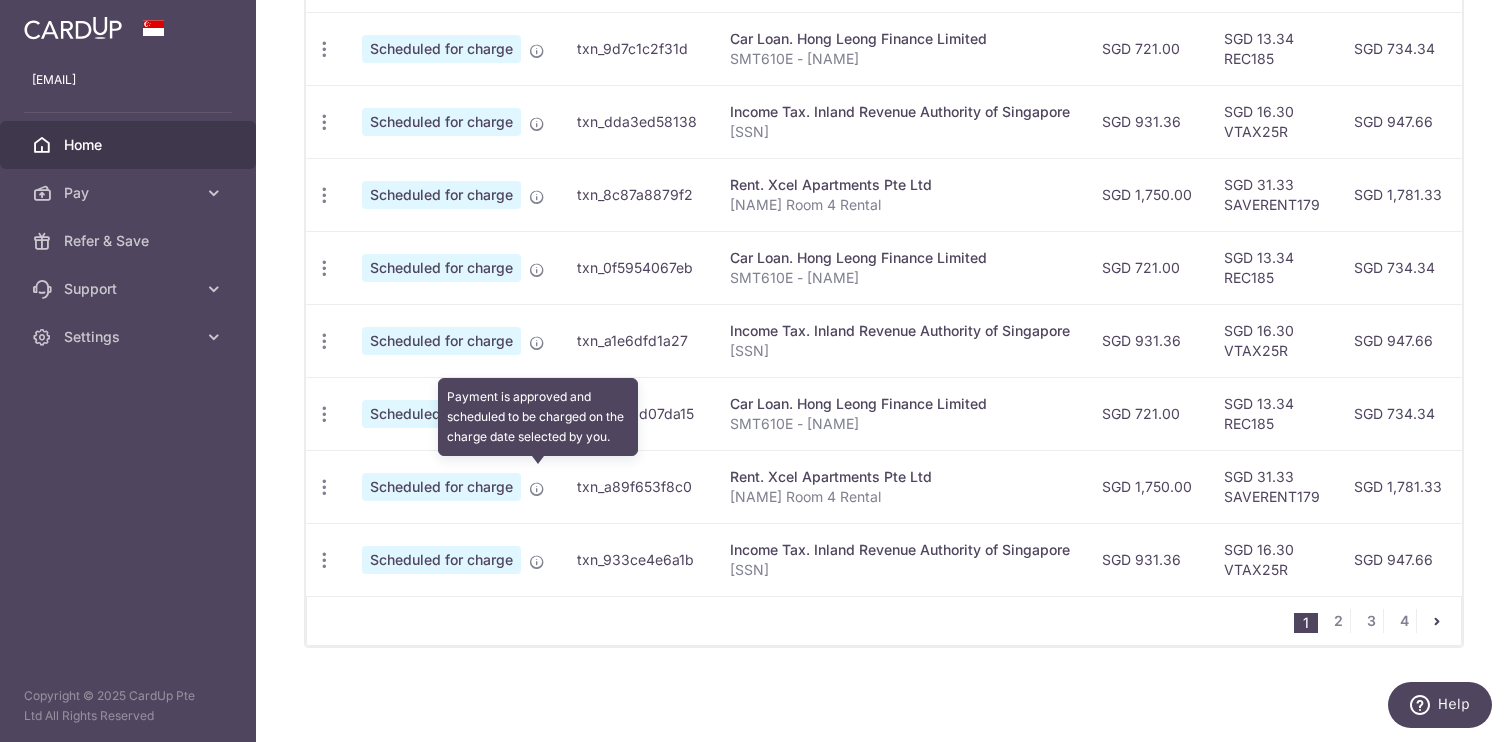 click at bounding box center (537, 489) 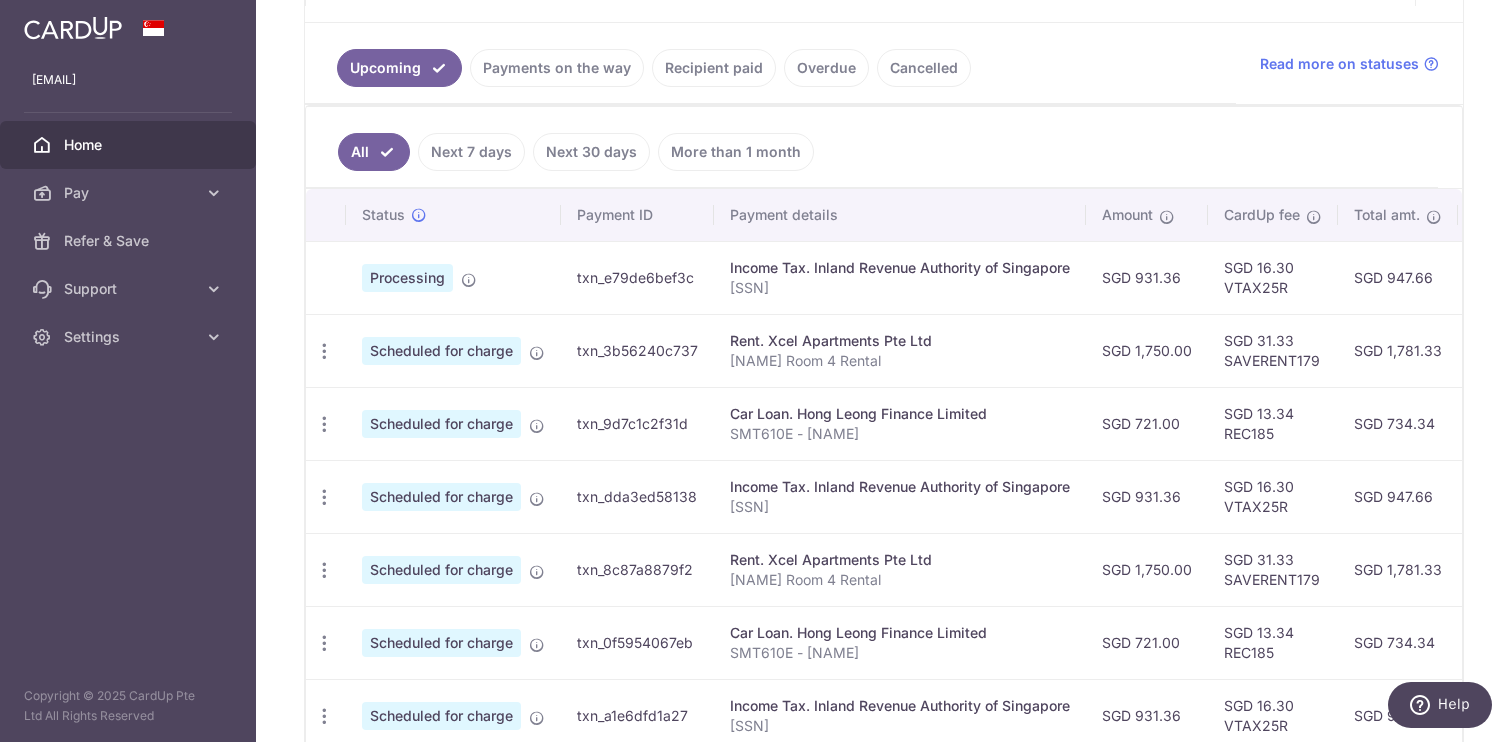 scroll, scrollTop: 234, scrollLeft: 0, axis: vertical 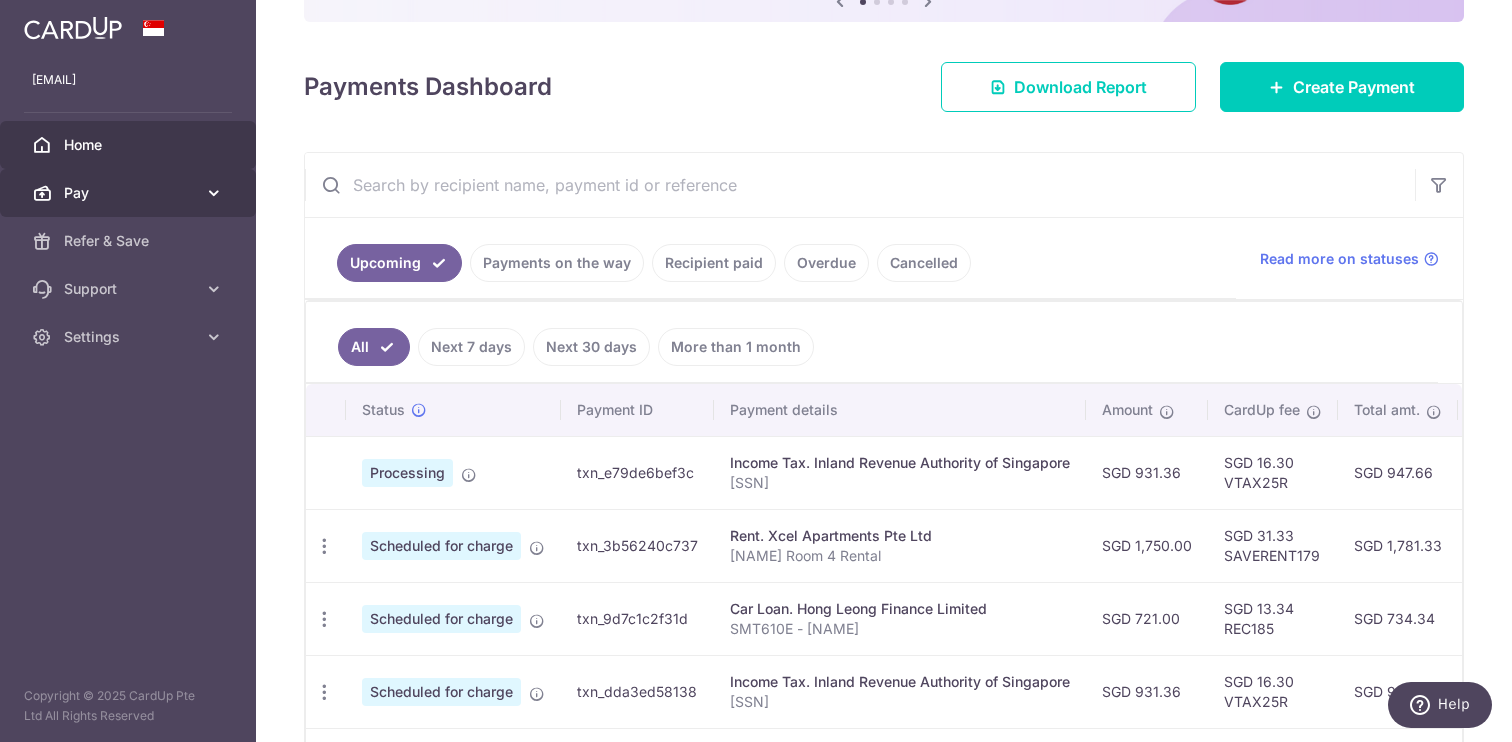 click on "Pay" at bounding box center (130, 193) 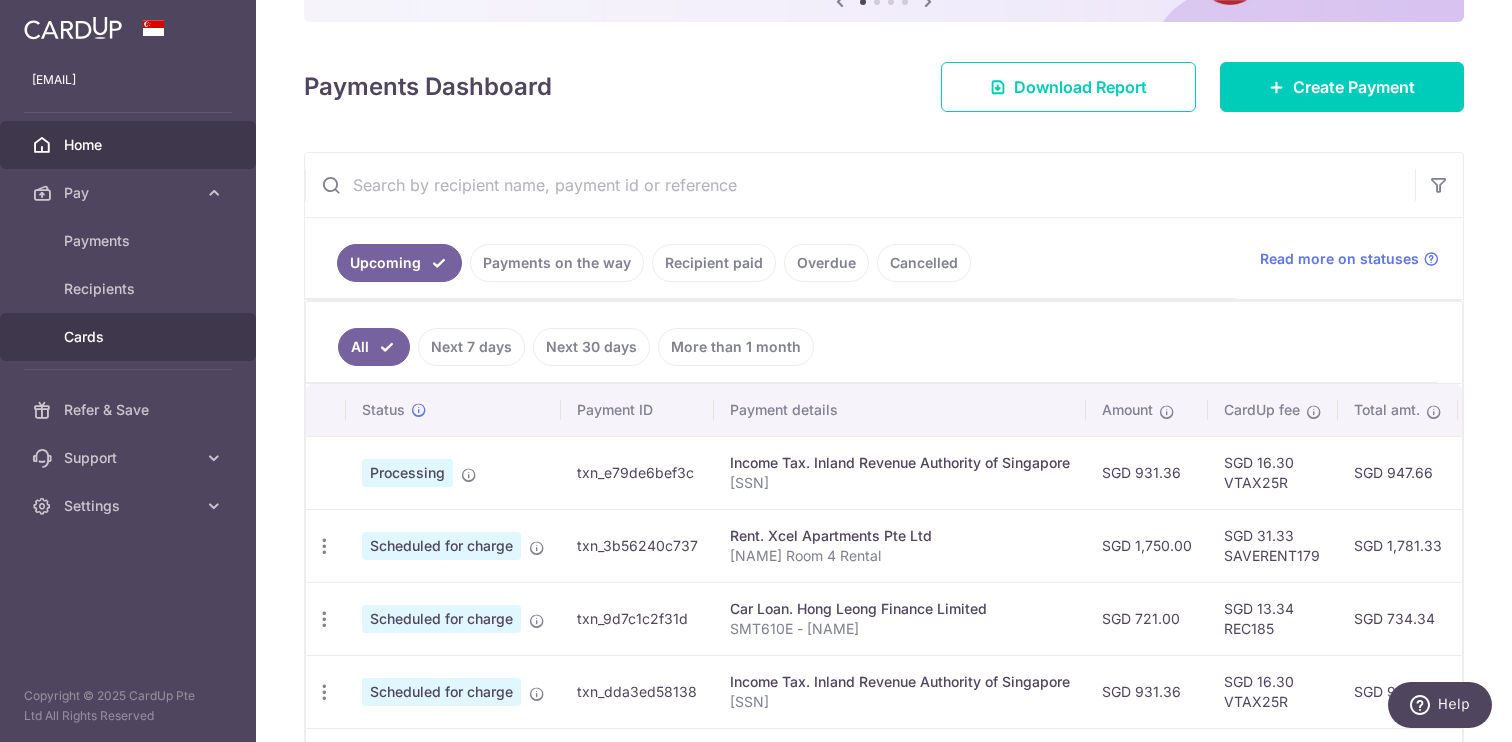 click on "Cards" at bounding box center (128, 337) 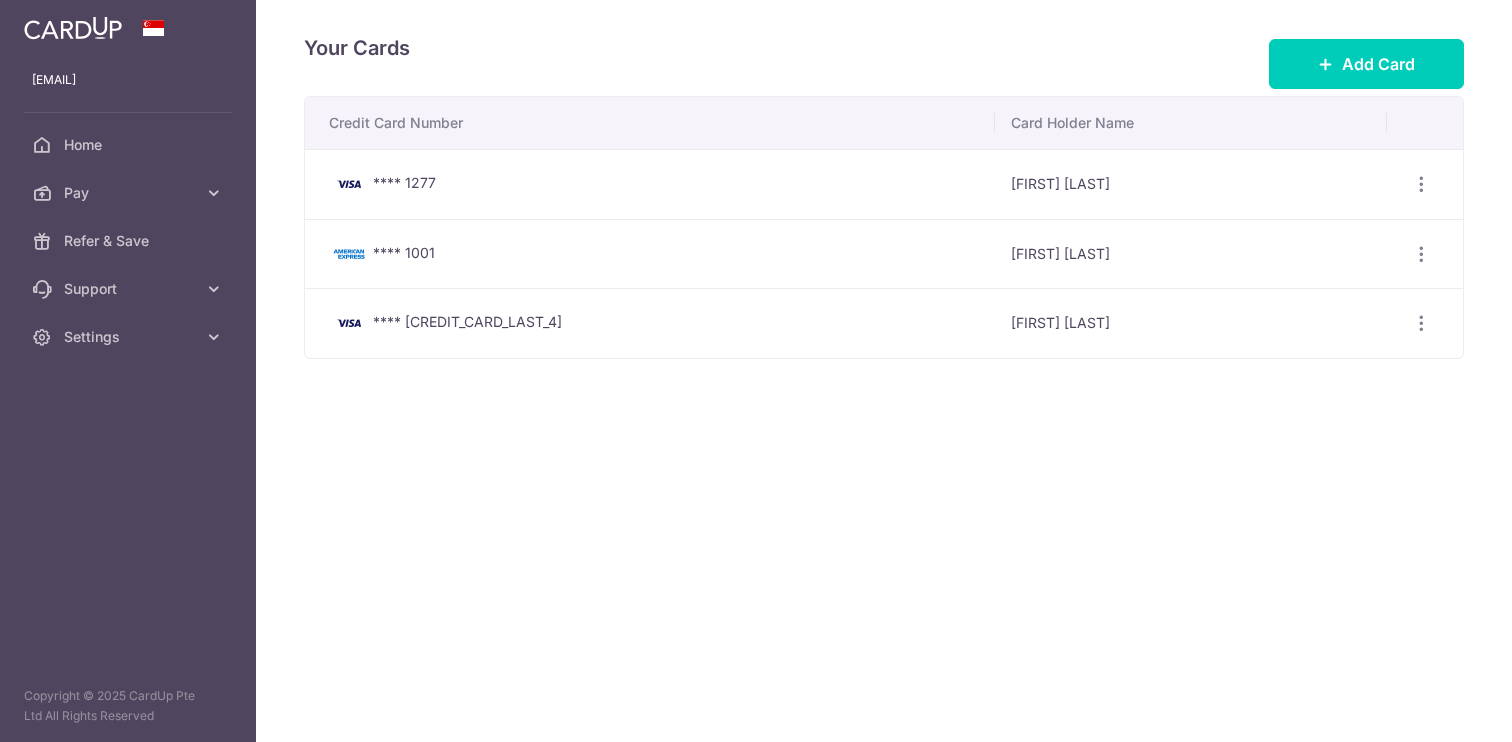 scroll, scrollTop: 0, scrollLeft: 0, axis: both 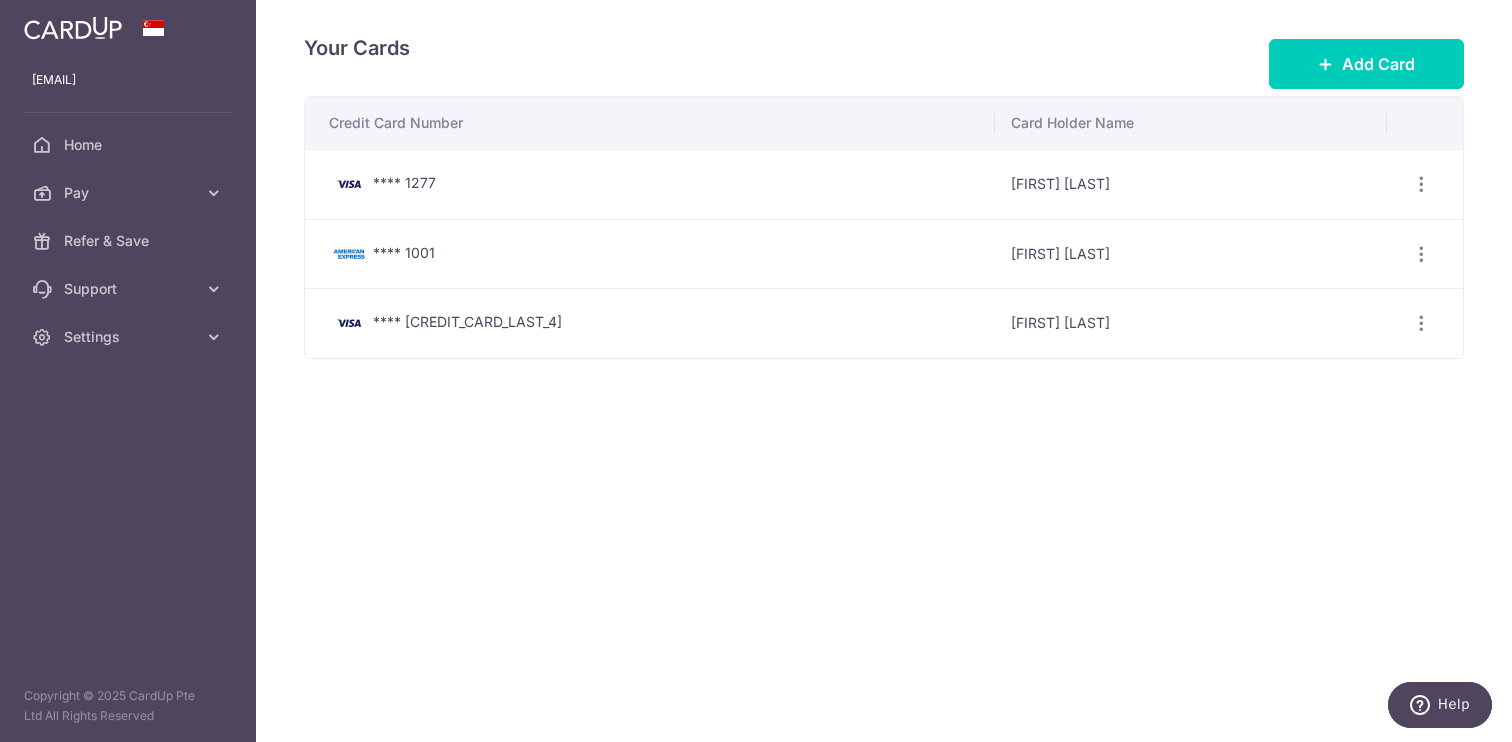 click on "View/Edit
Delete" at bounding box center [1425, 184] 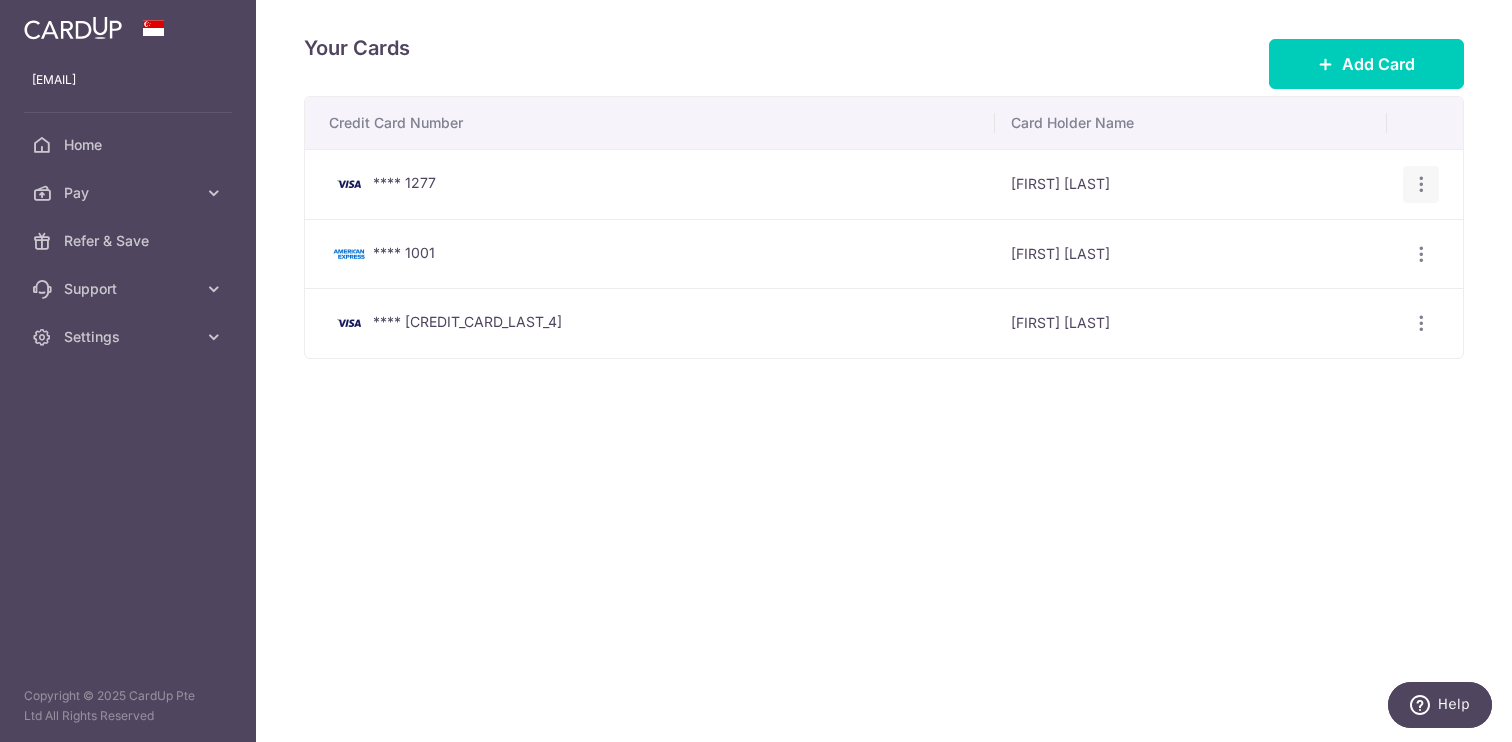 click on "View/Edit
Delete" at bounding box center [1421, 184] 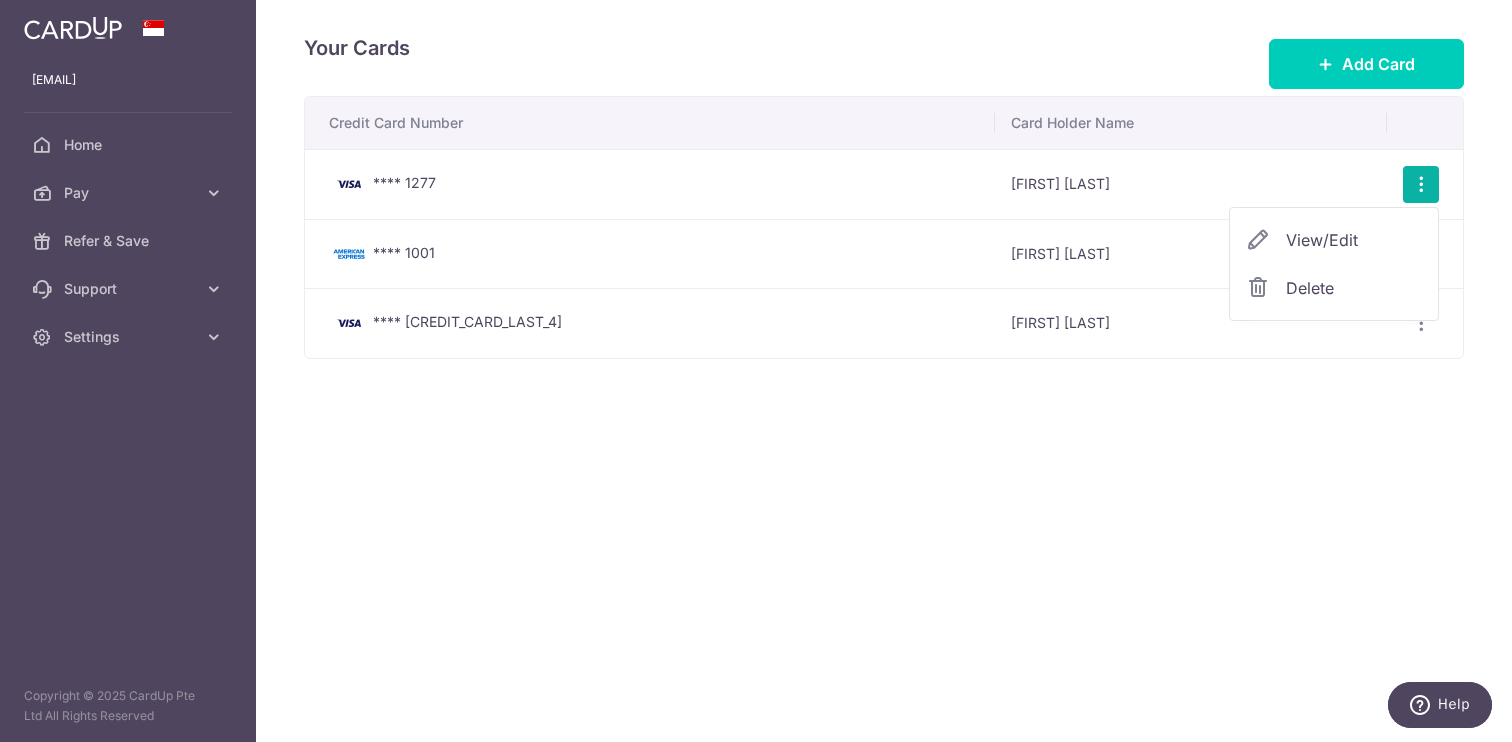click on "Delete" at bounding box center (1354, 288) 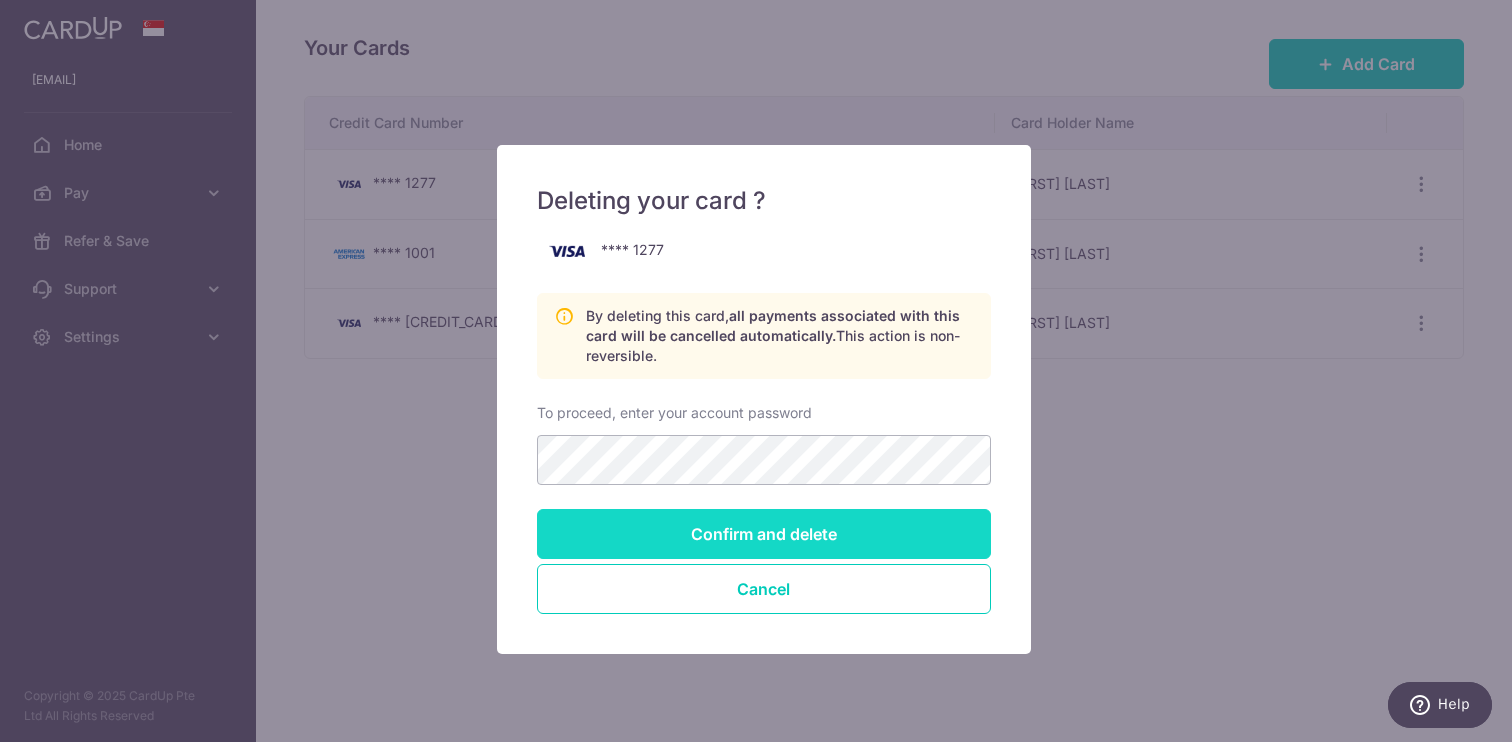 click on "Confirm and delete" at bounding box center (764, 534) 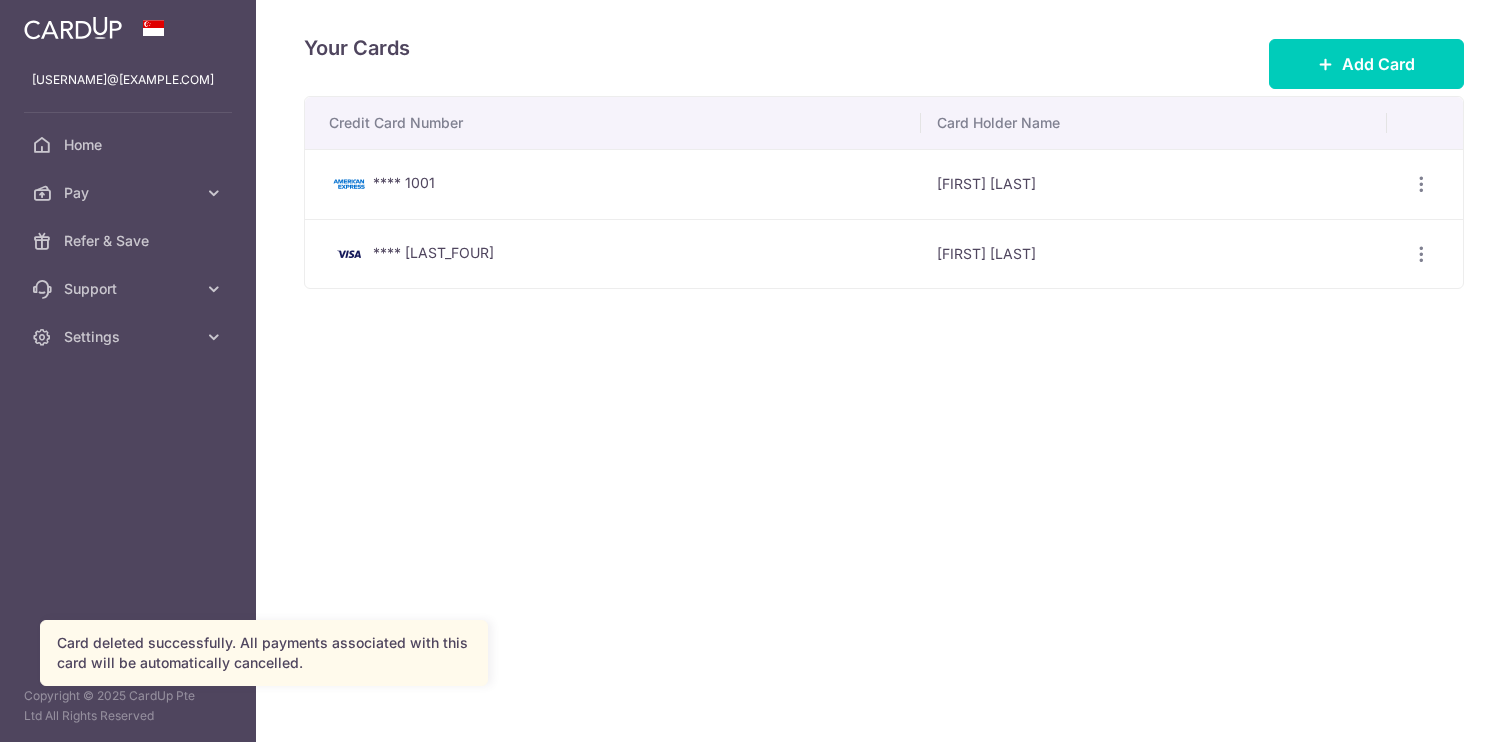 scroll, scrollTop: 0, scrollLeft: 0, axis: both 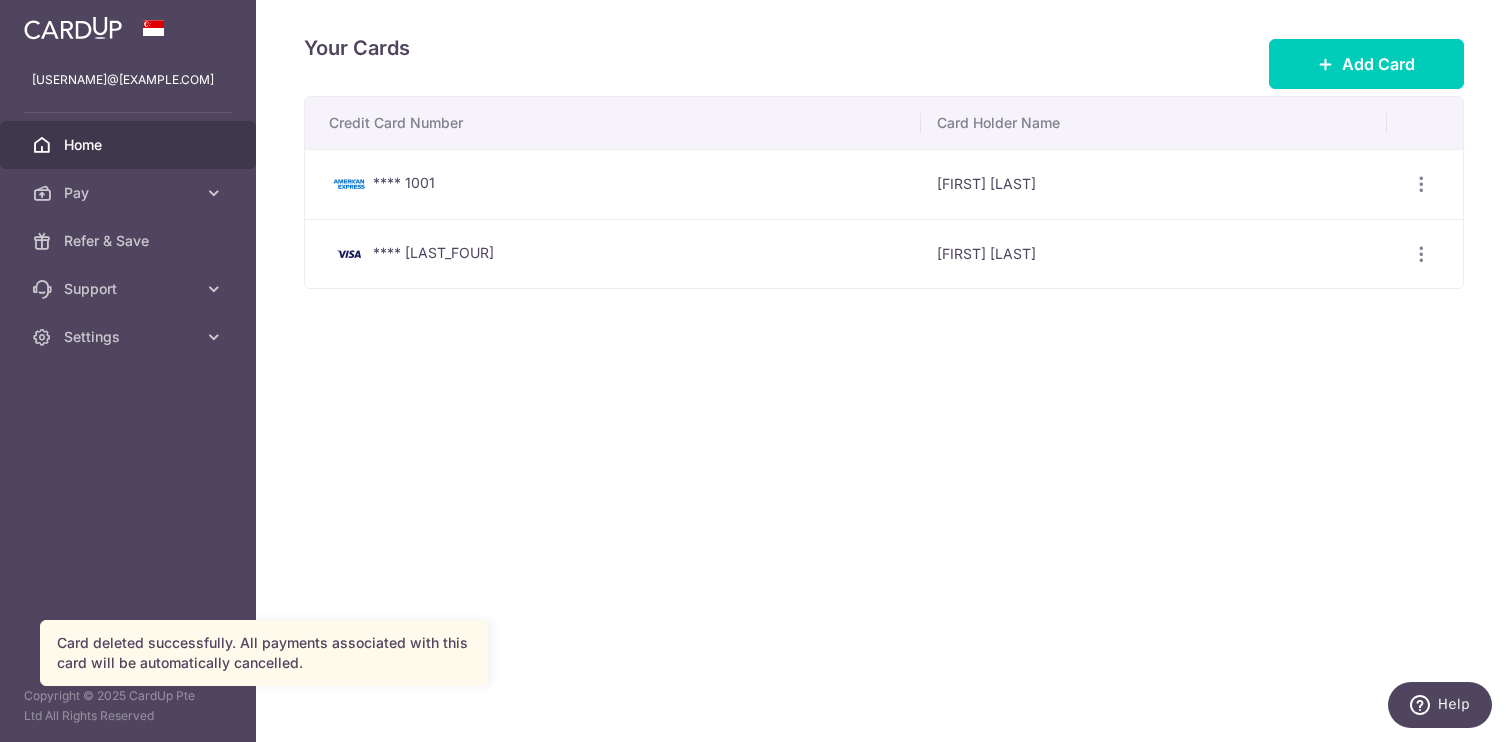 click on "Home" at bounding box center (128, 145) 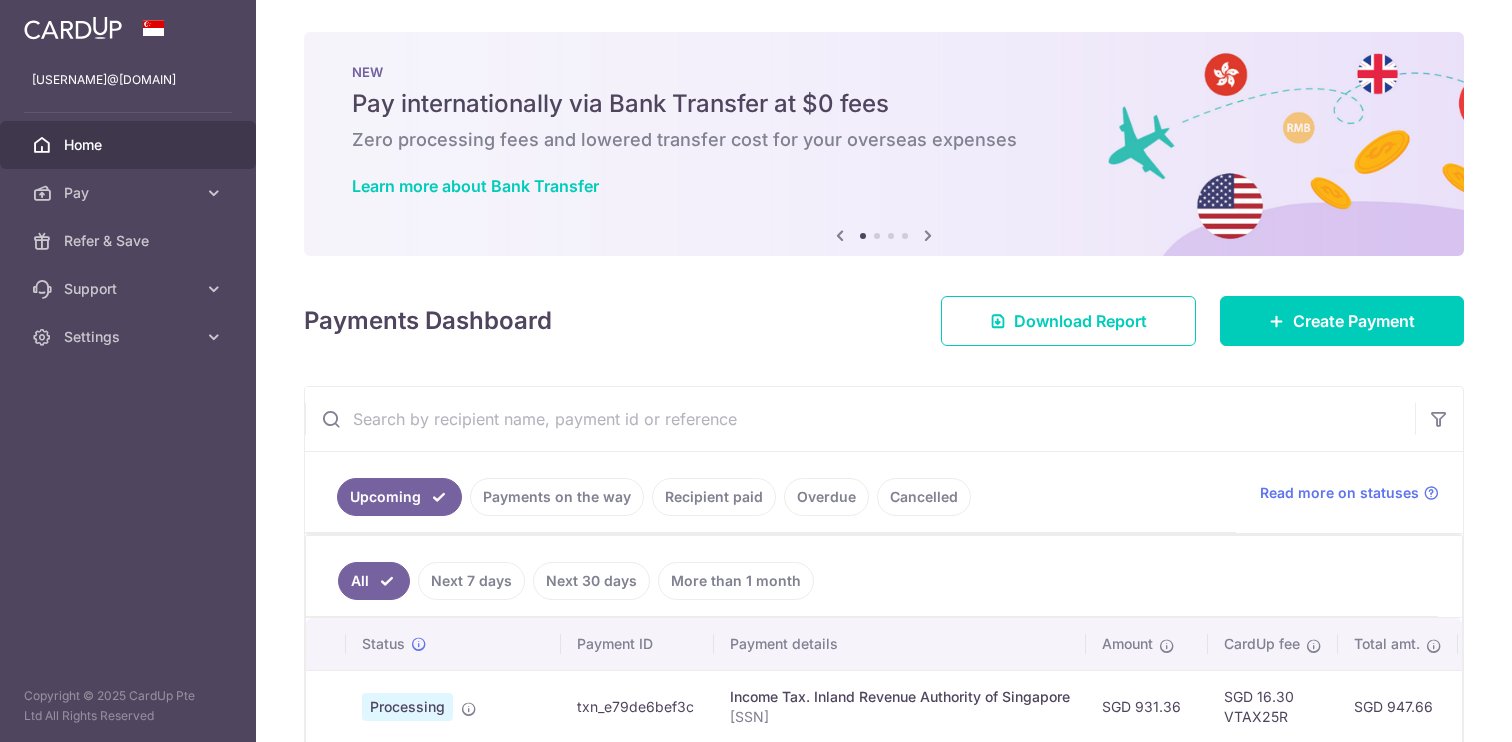 scroll, scrollTop: 0, scrollLeft: 0, axis: both 